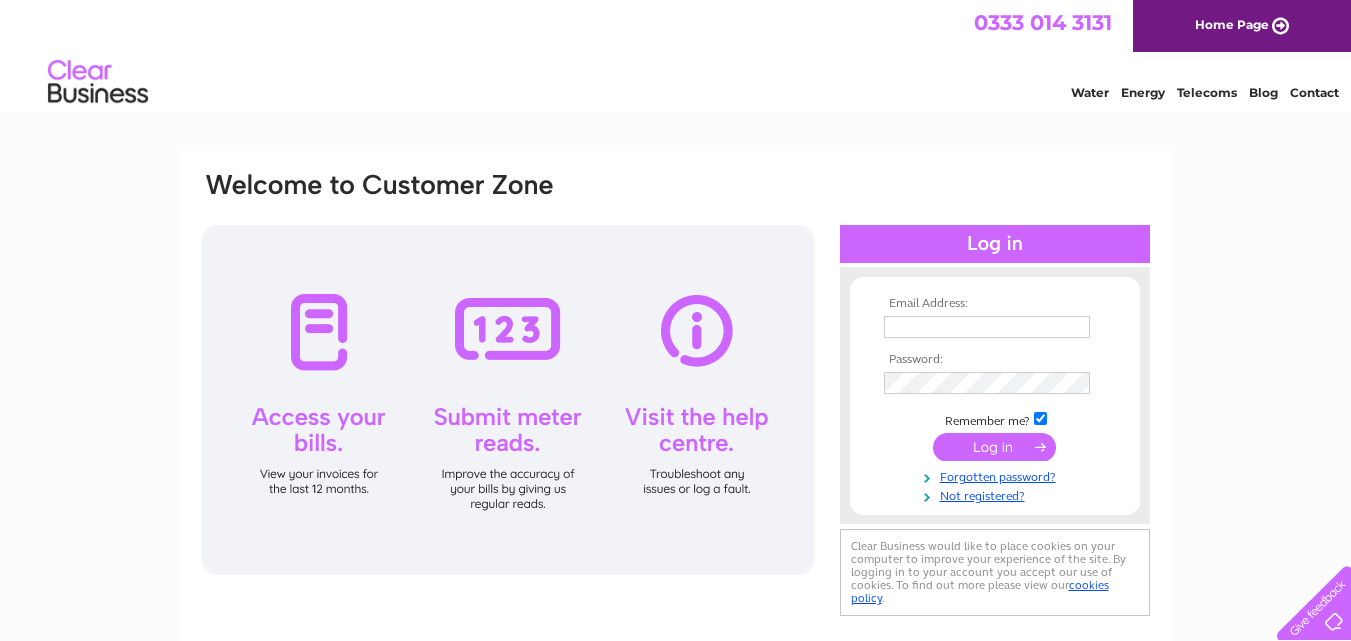 scroll, scrollTop: 0, scrollLeft: 0, axis: both 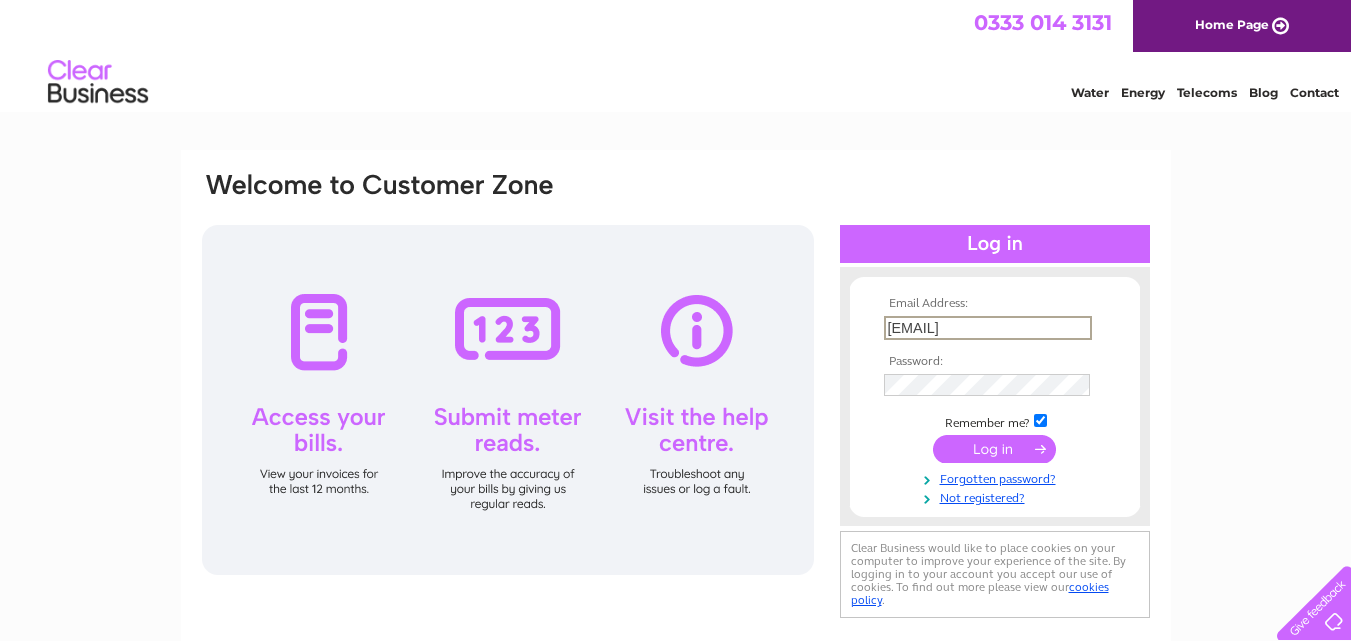 type on "mlynn@dawn-group.co.uk" 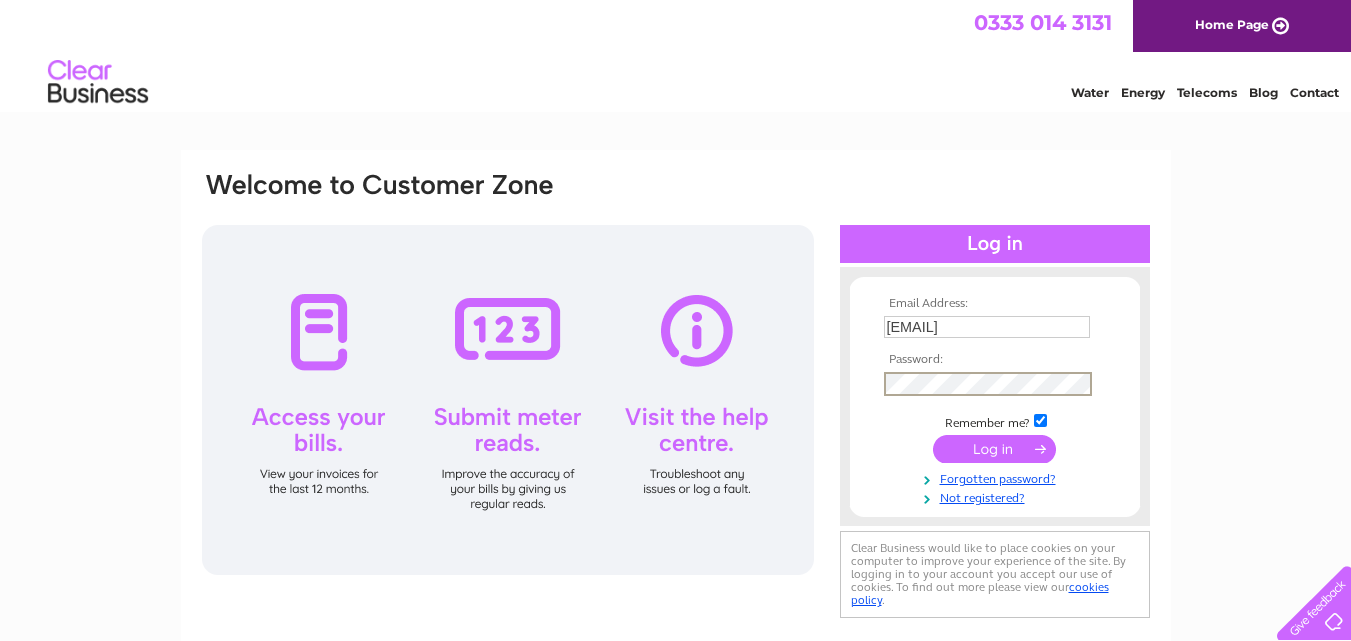 click at bounding box center (994, 449) 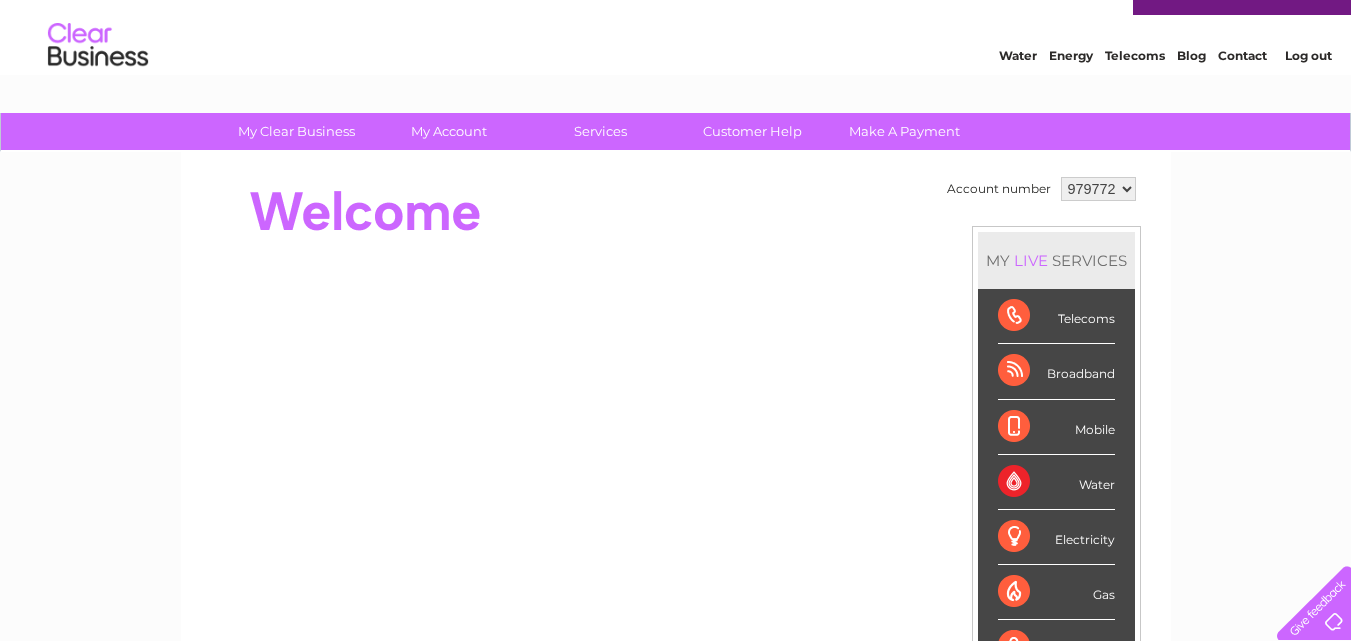 scroll, scrollTop: 0, scrollLeft: 0, axis: both 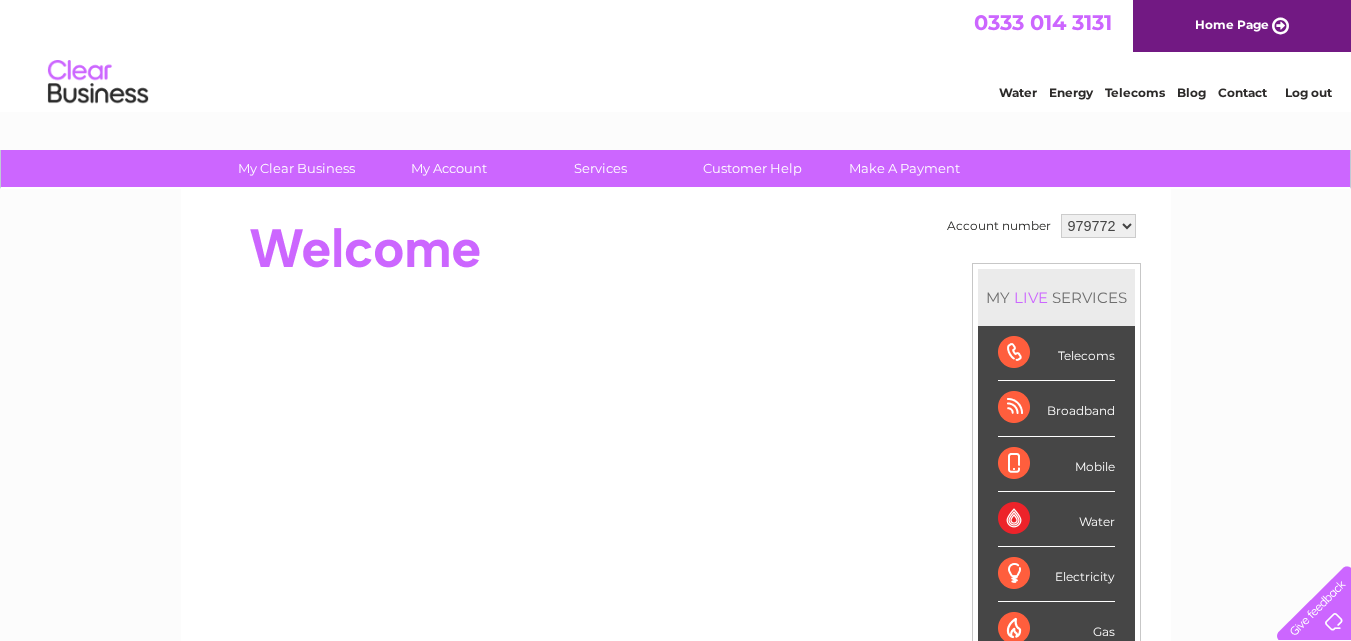 click on "979772" at bounding box center [1098, 226] 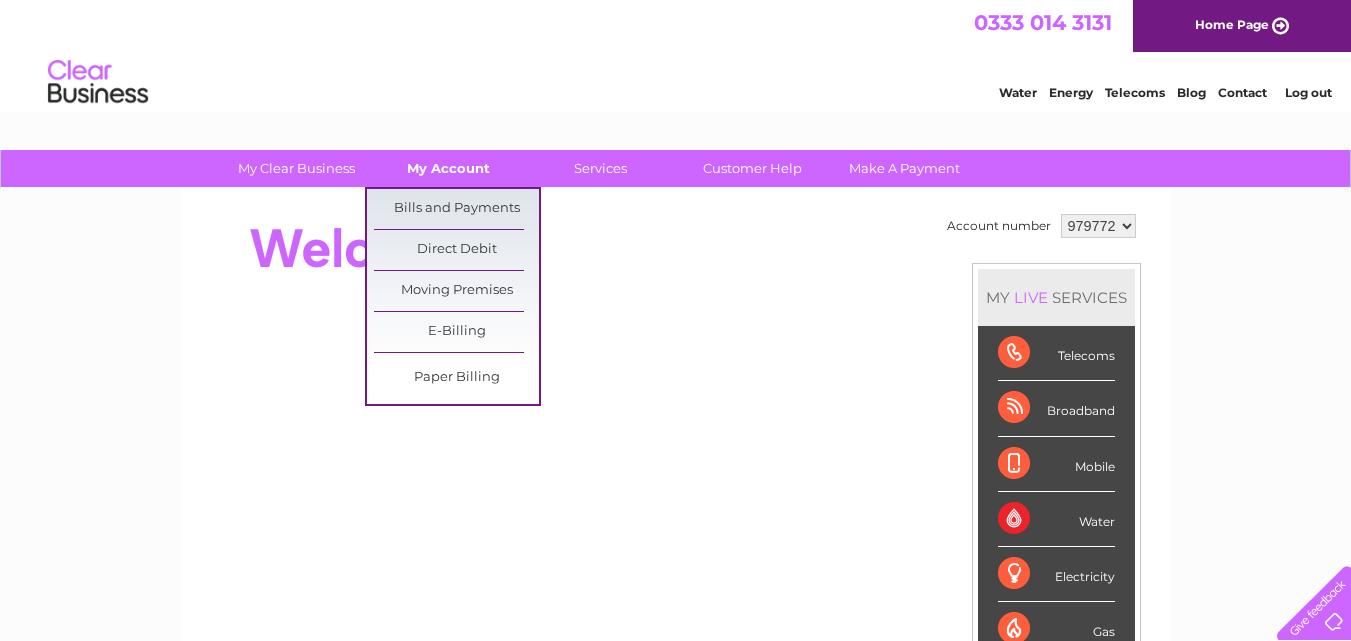 click on "My Account" at bounding box center [448, 168] 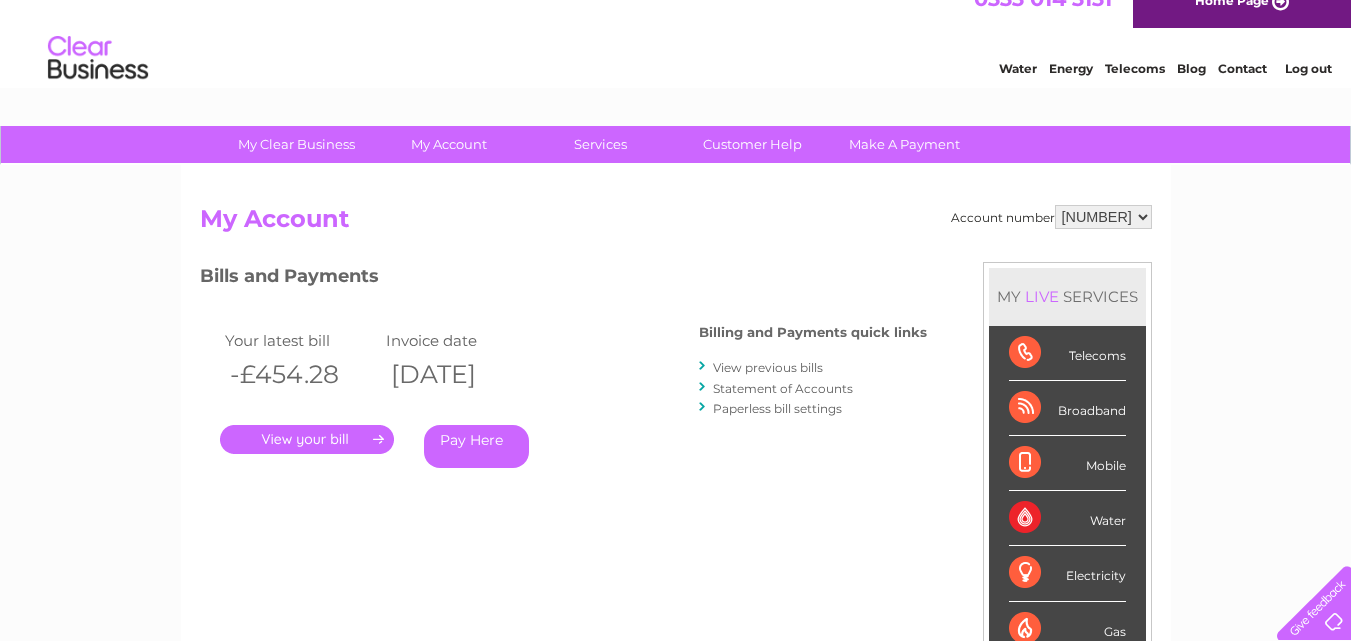 scroll, scrollTop: 0, scrollLeft: 0, axis: both 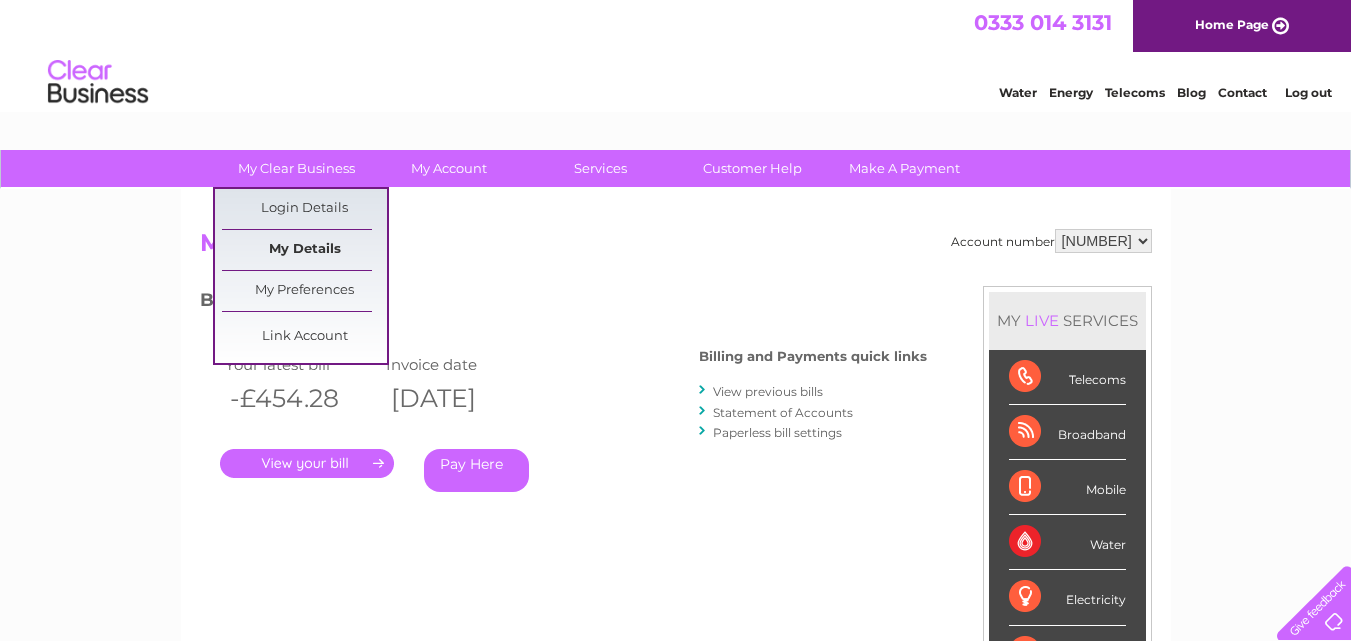 click on "My Details" at bounding box center [304, 250] 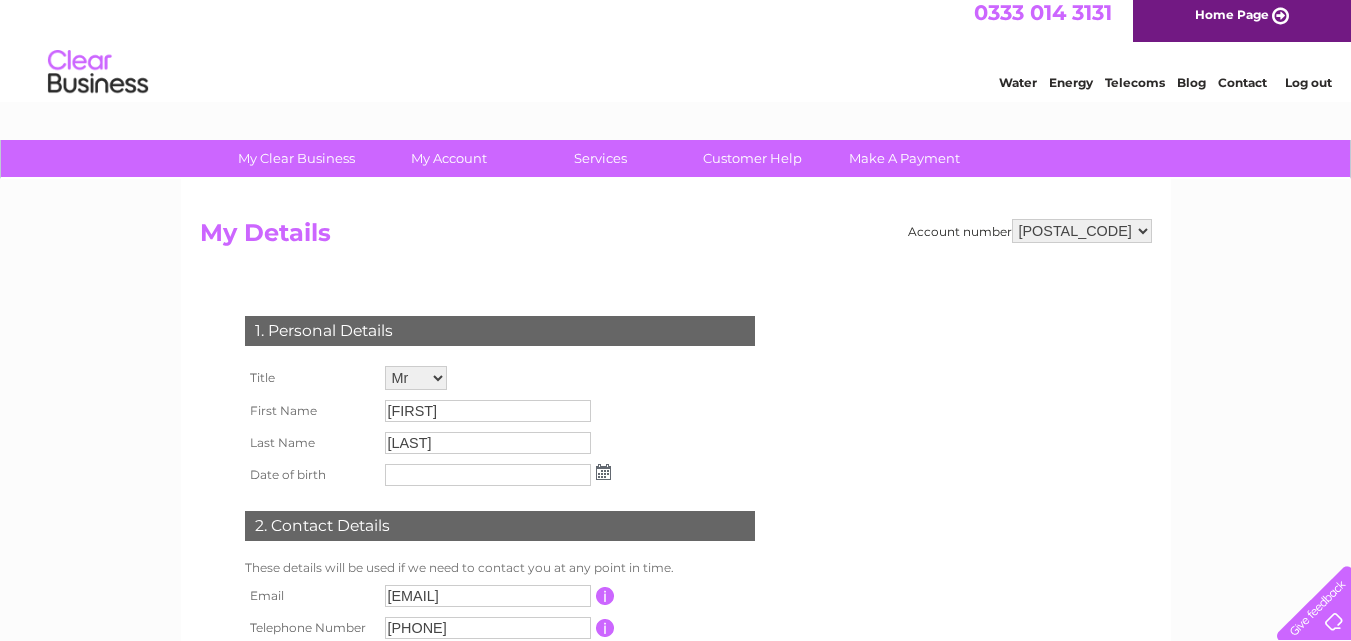 scroll, scrollTop: 0, scrollLeft: 0, axis: both 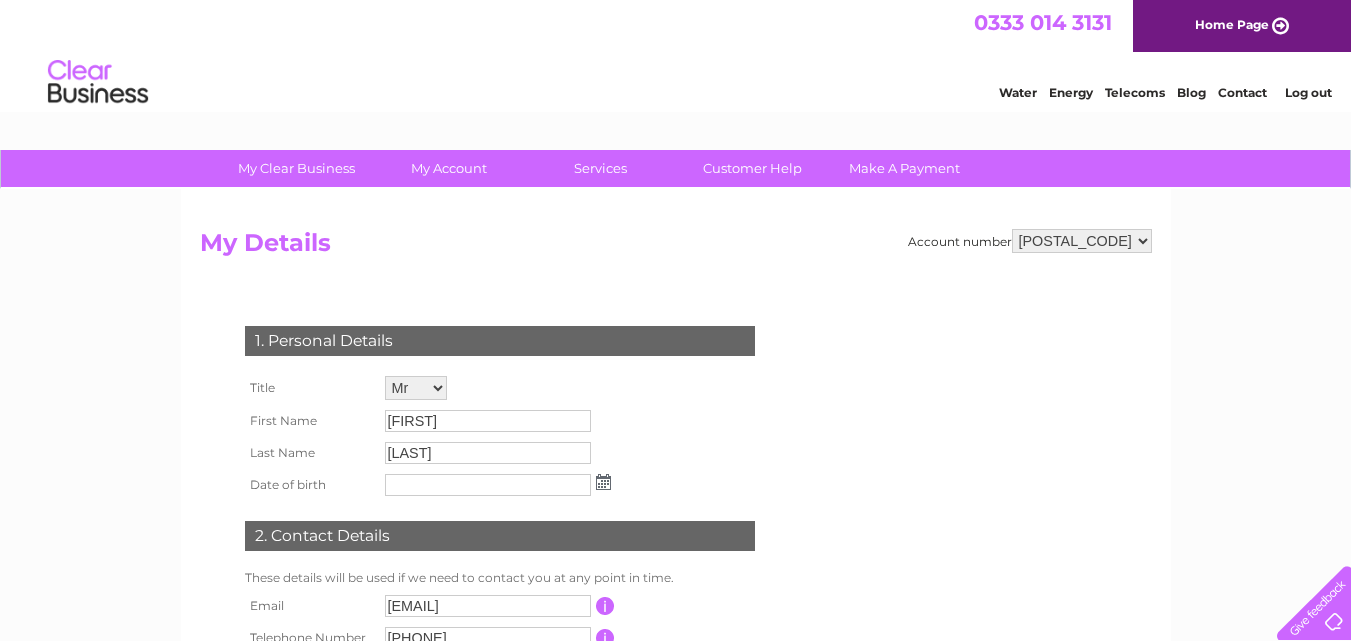 click on "979772" at bounding box center (1082, 241) 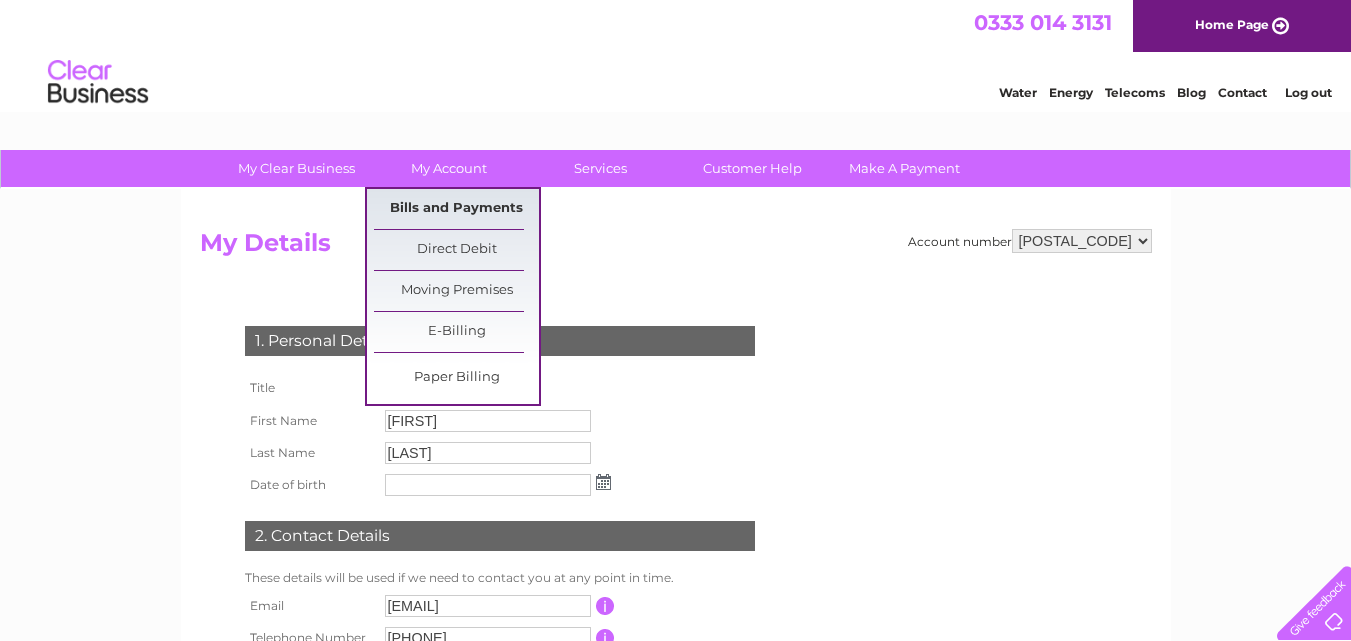 click on "Bills and Payments" at bounding box center (456, 209) 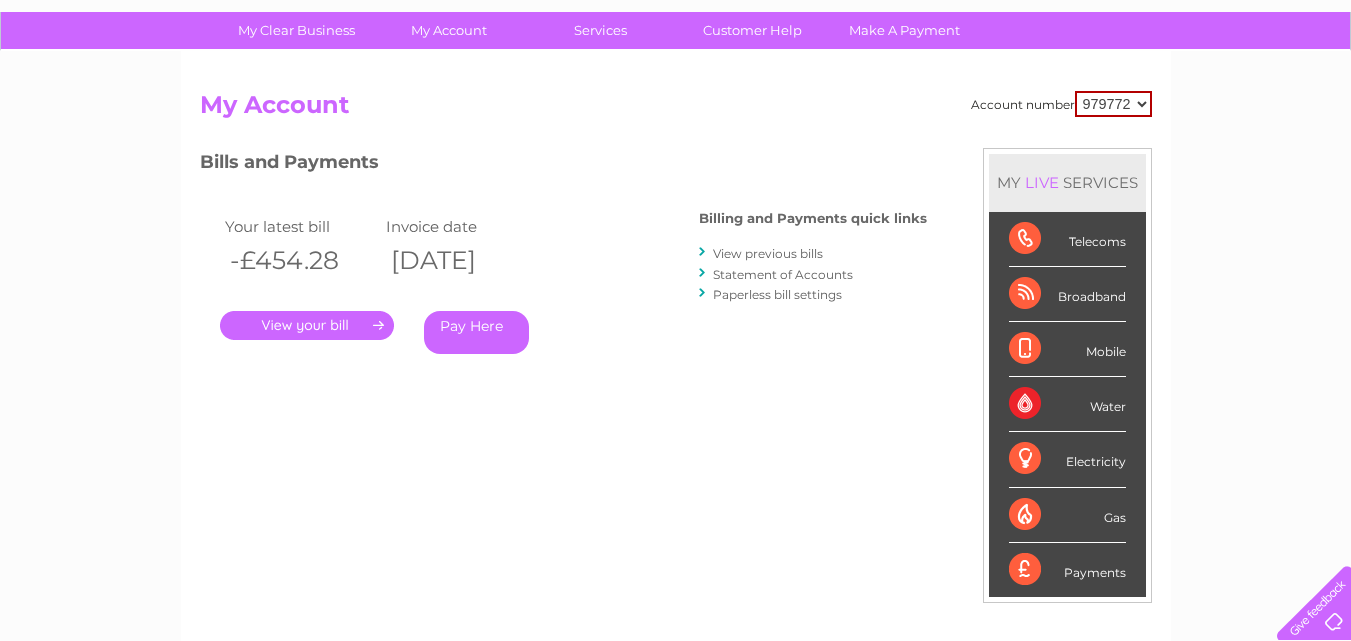 scroll, scrollTop: 100, scrollLeft: 0, axis: vertical 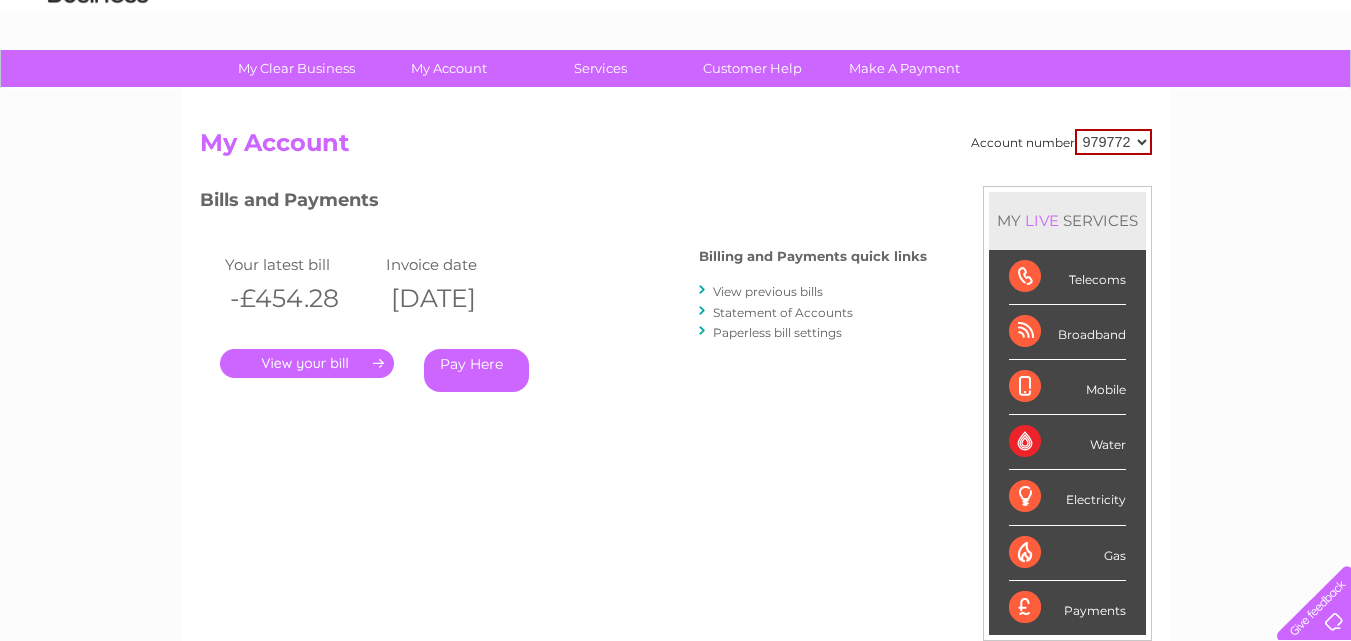click on "." at bounding box center (307, 363) 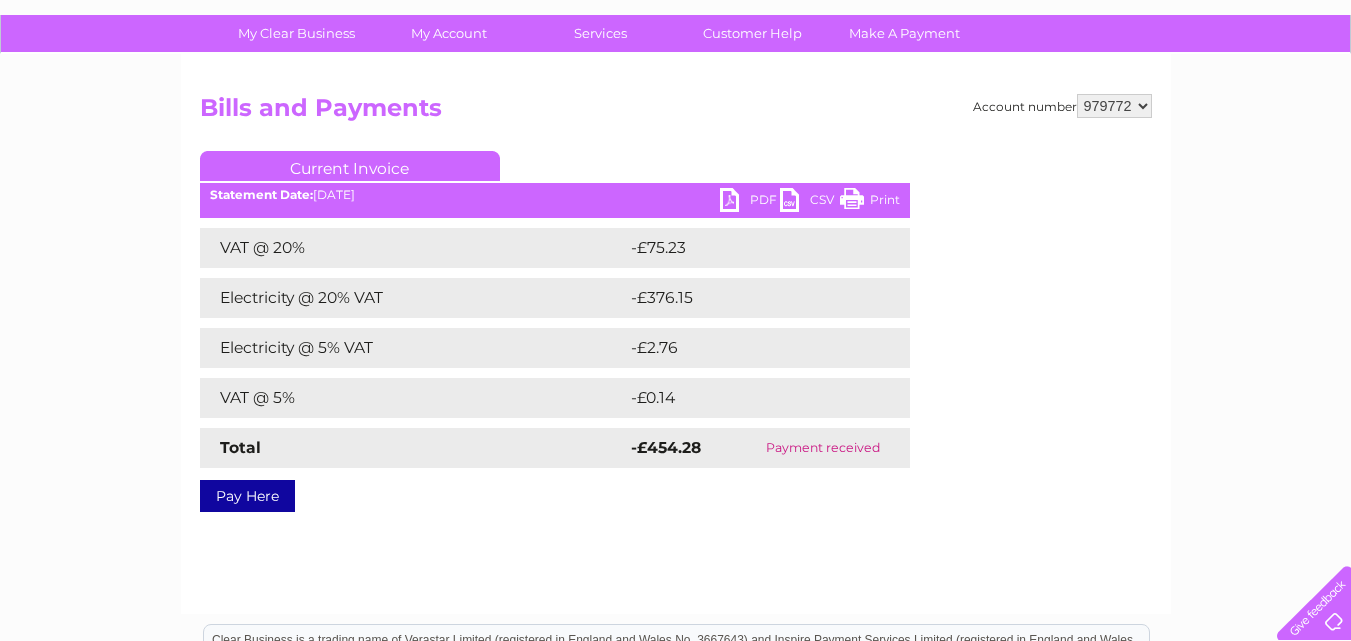 scroll, scrollTop: 100, scrollLeft: 0, axis: vertical 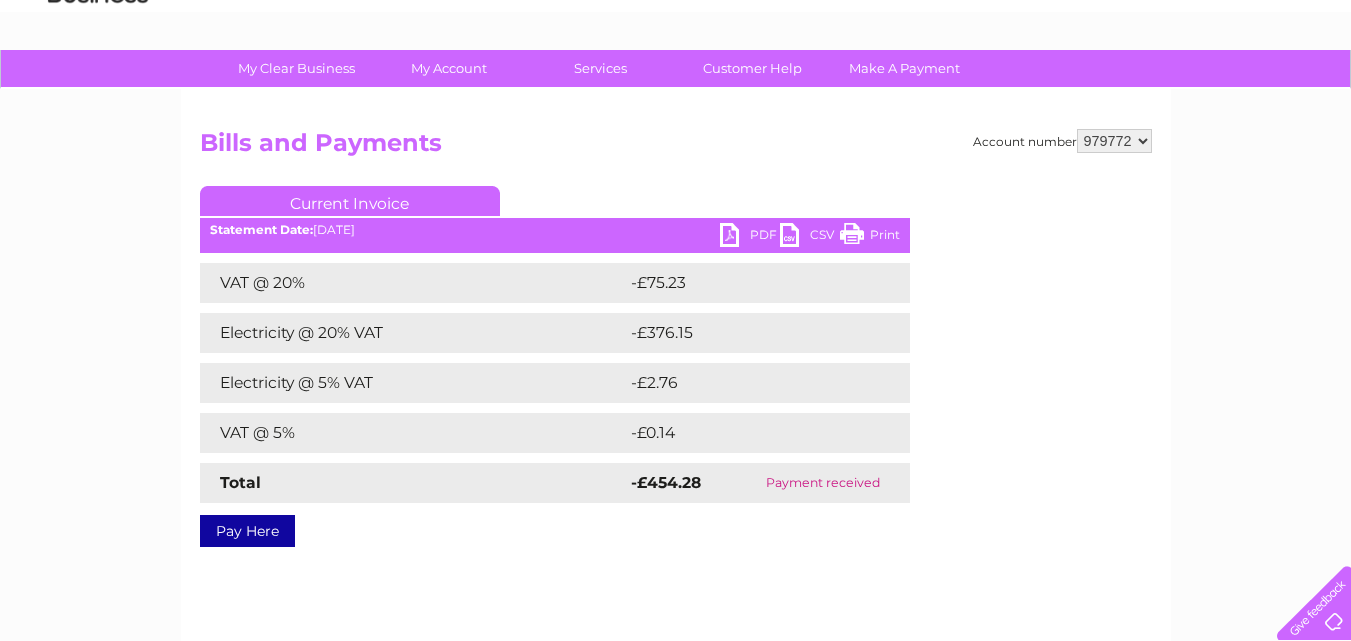 click on "PDF" at bounding box center [750, 237] 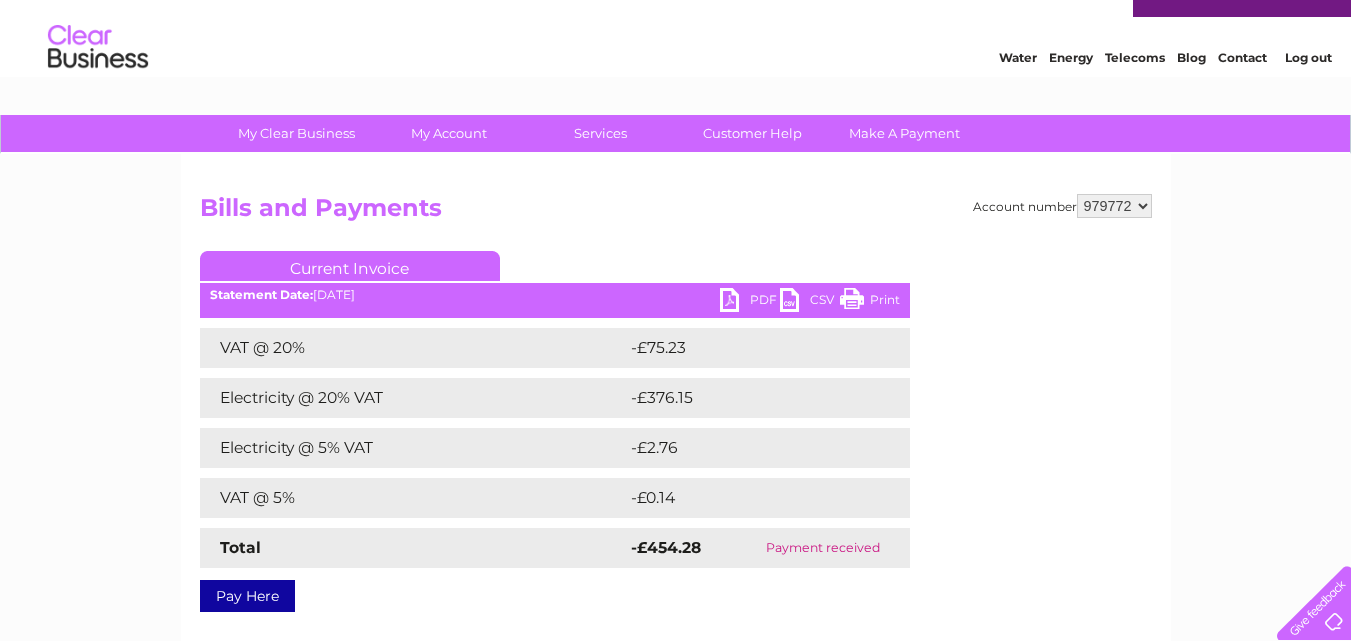scroll, scrollTop: 0, scrollLeft: 0, axis: both 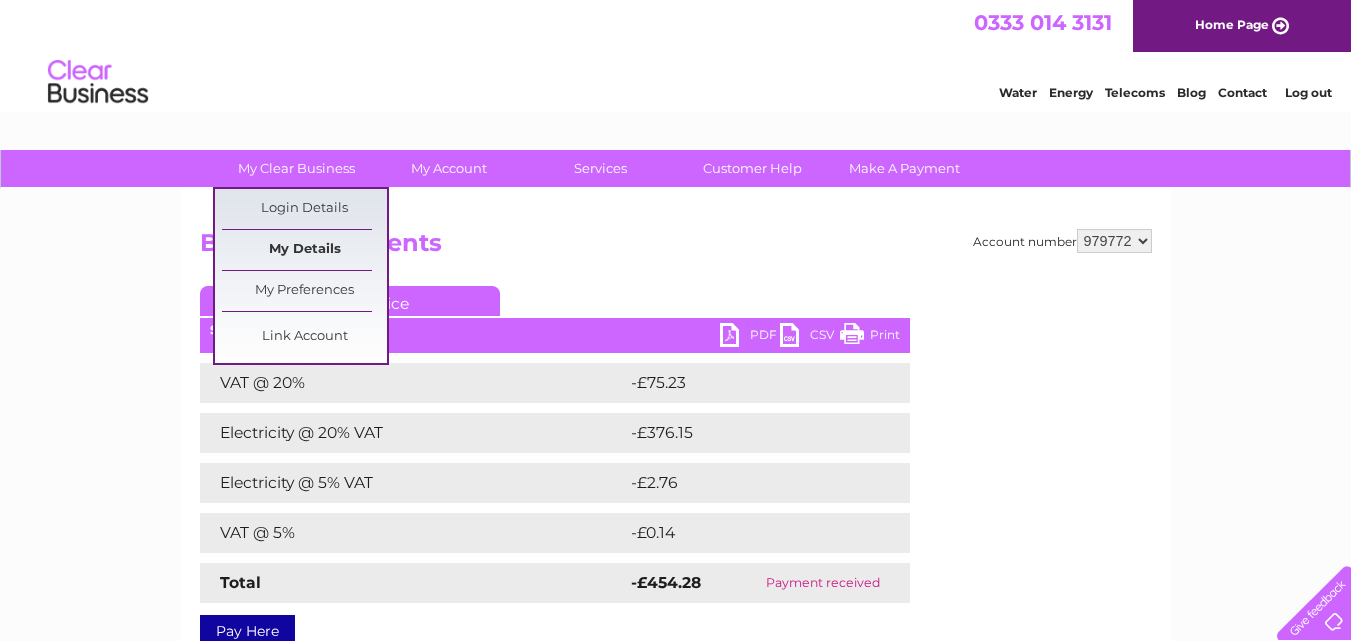 click on "My Details" at bounding box center [304, 250] 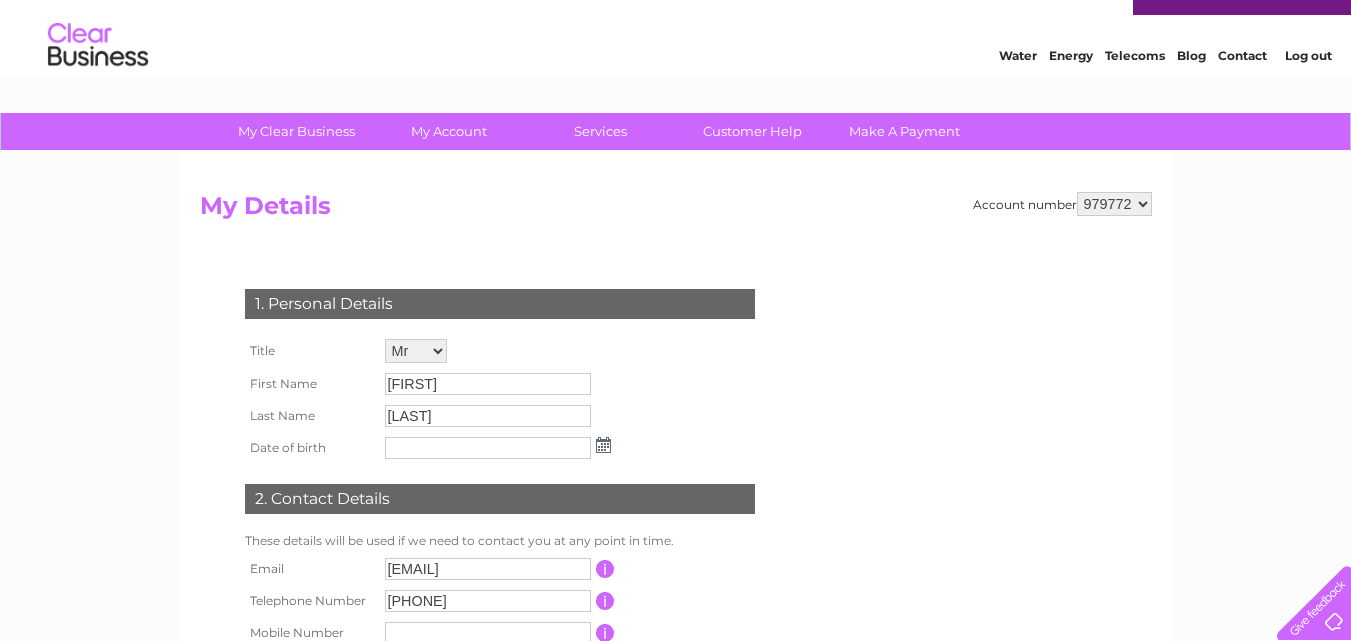 scroll, scrollTop: 11, scrollLeft: 0, axis: vertical 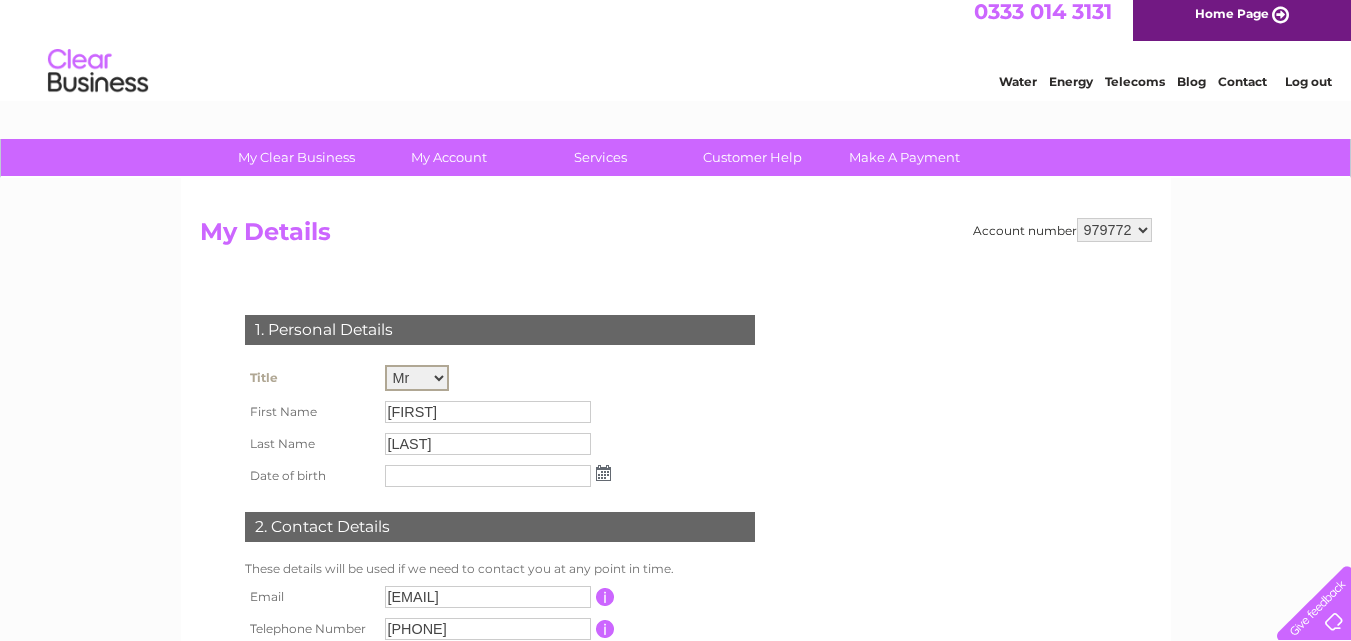 click on "Mr
Mrs
Ms
Miss
Dr
Rev
Prof
Other" at bounding box center [417, 378] 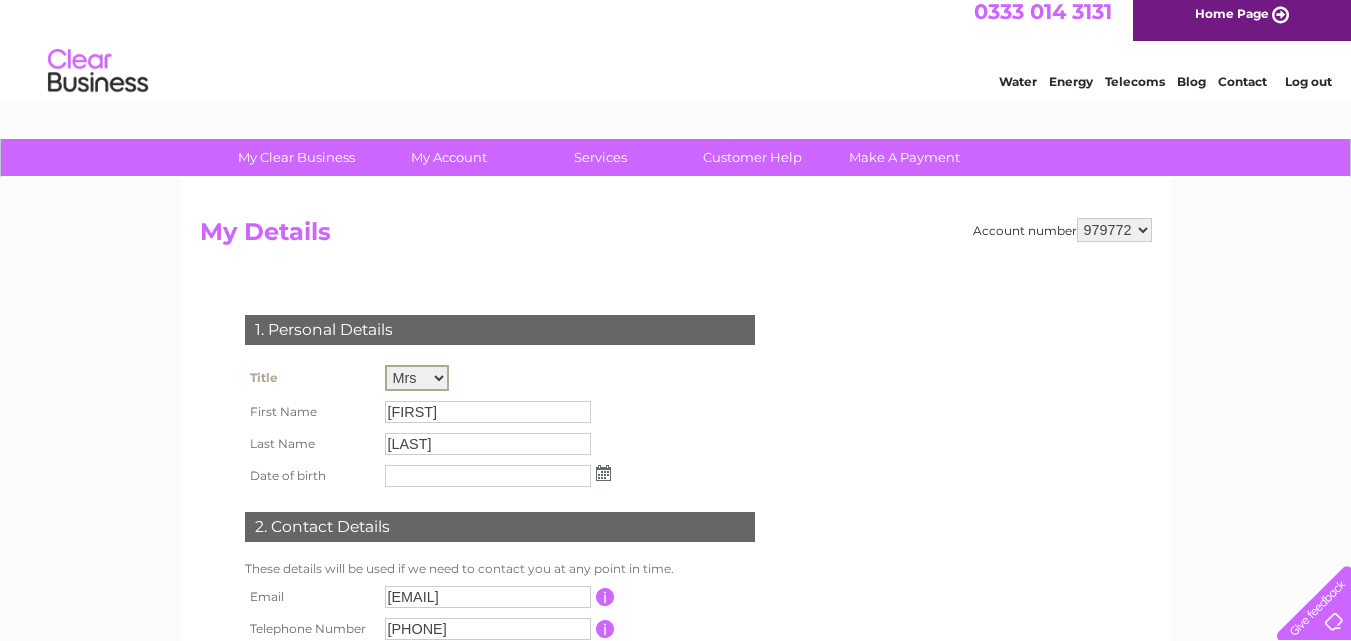click on "Mr
Mrs
Ms
Miss
Dr
Rev
Prof
Other" at bounding box center [417, 378] 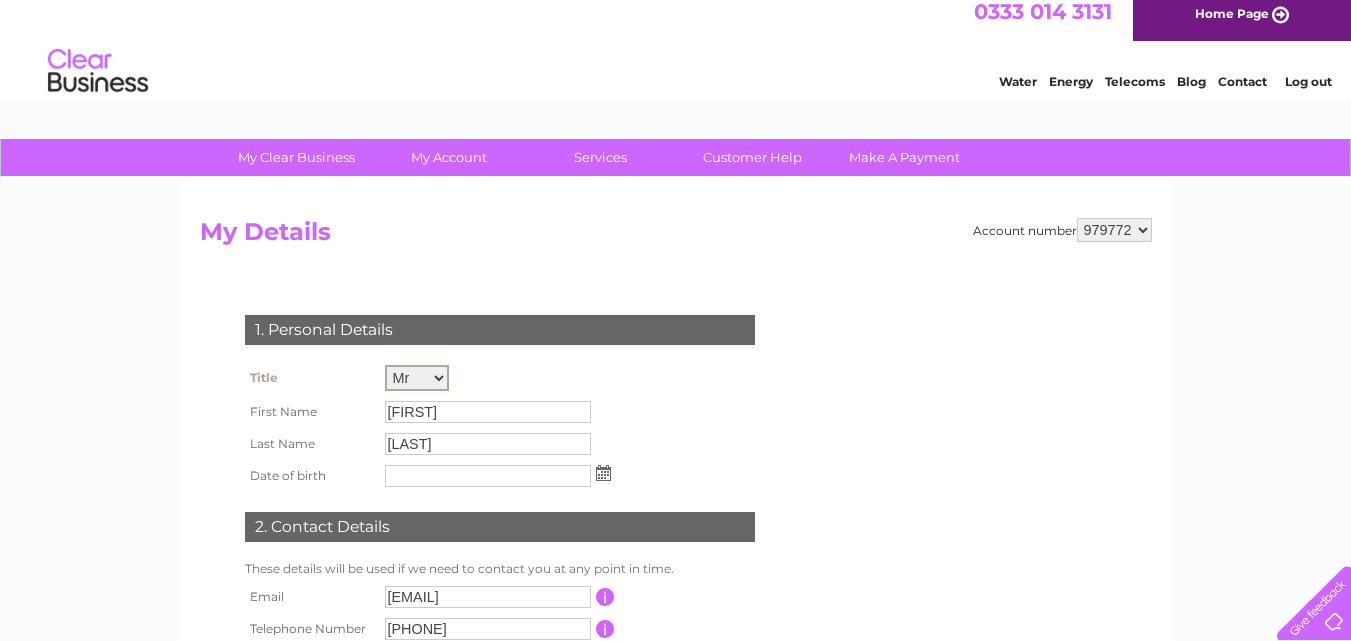 click on "Mr
Mrs
Ms
Miss
Dr
Rev
Prof
Other" at bounding box center [417, 378] 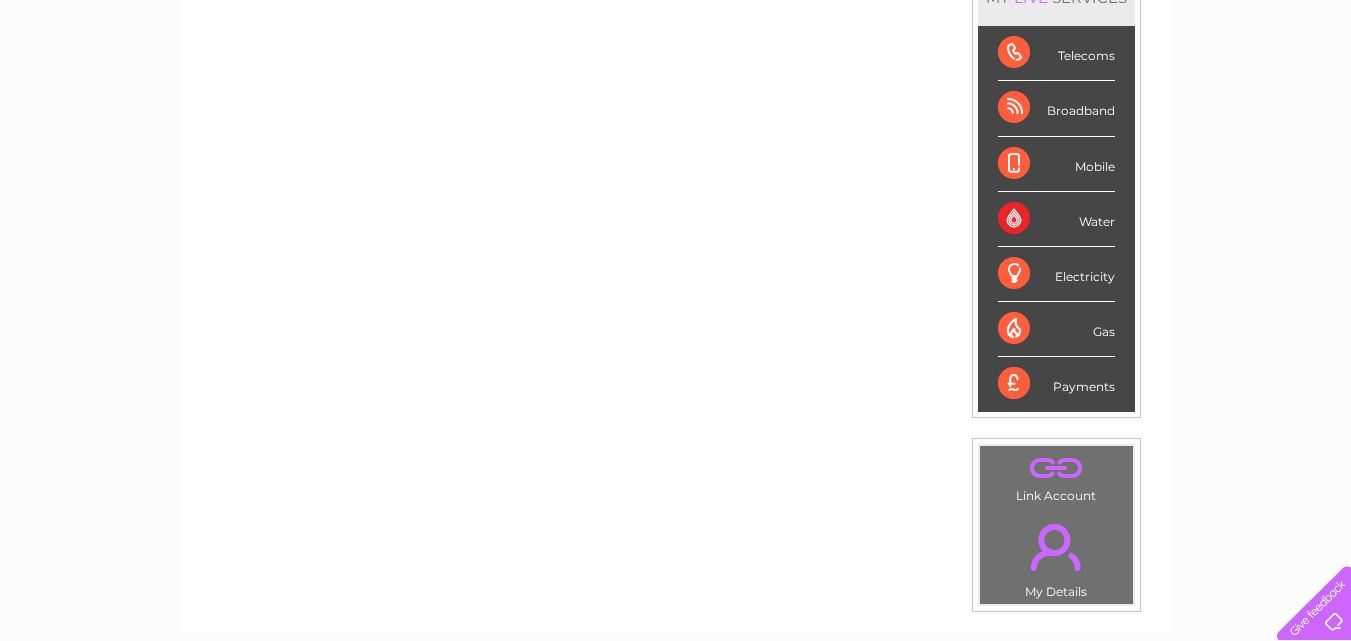 scroll, scrollTop: 200, scrollLeft: 0, axis: vertical 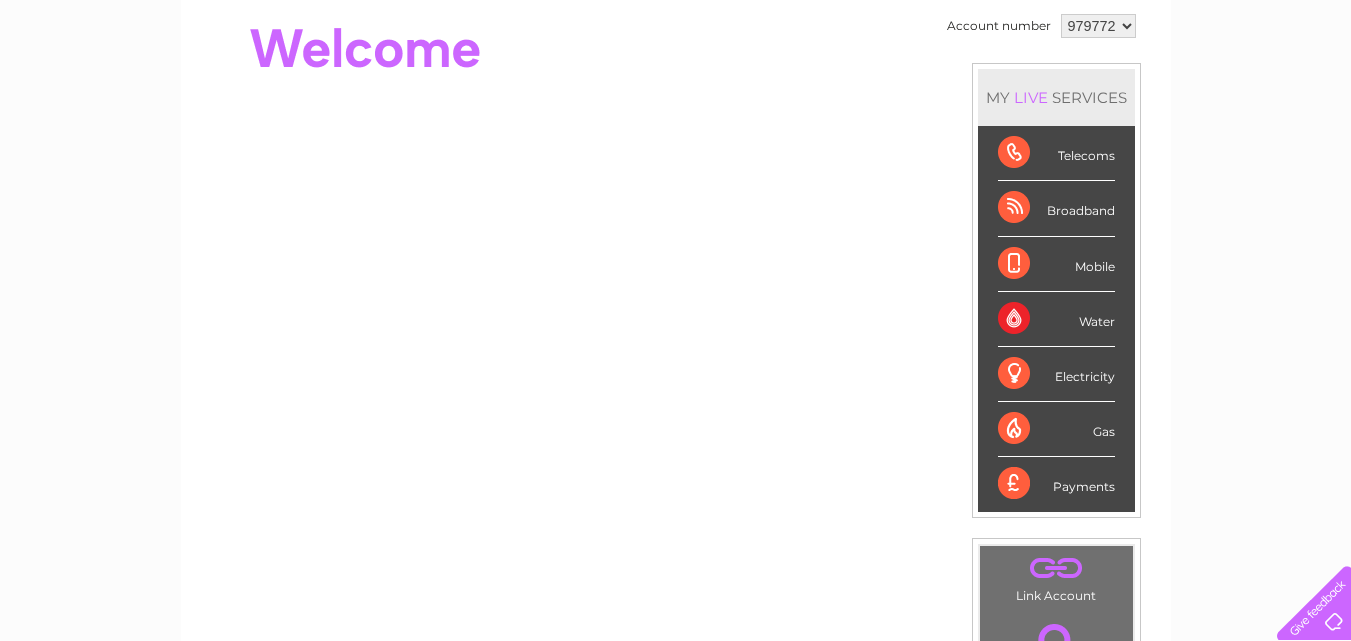 click on "Water" at bounding box center [1056, 319] 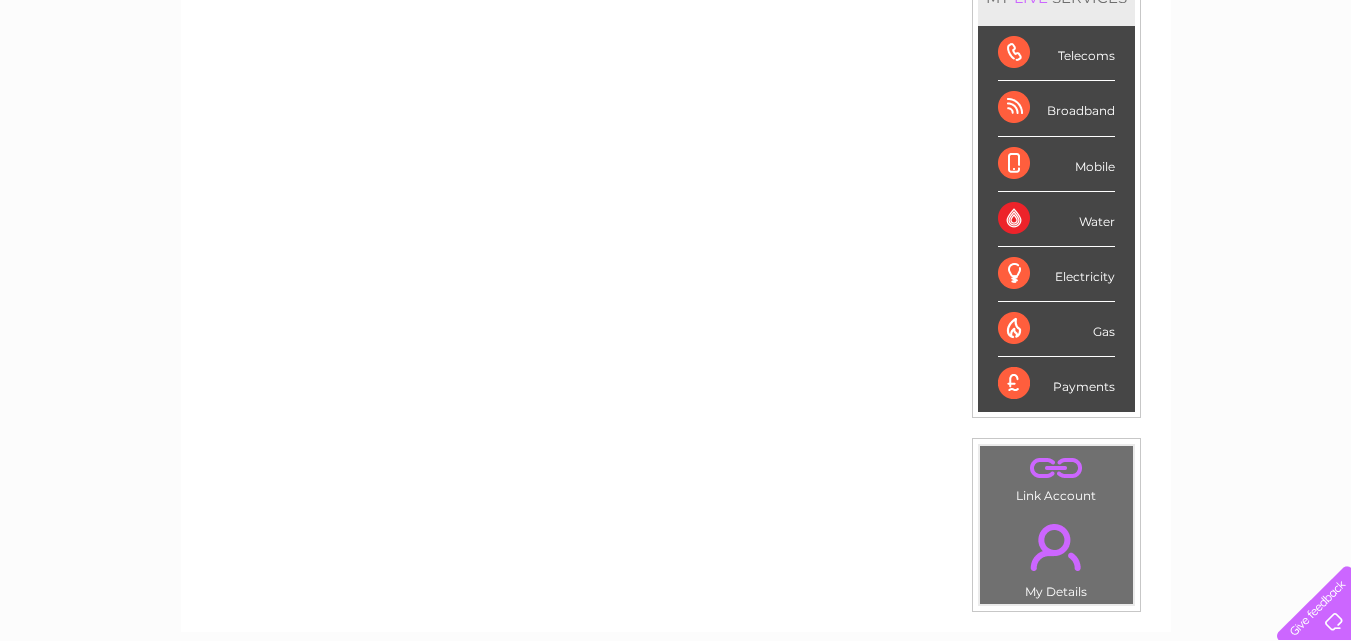 click on "." at bounding box center (1056, 468) 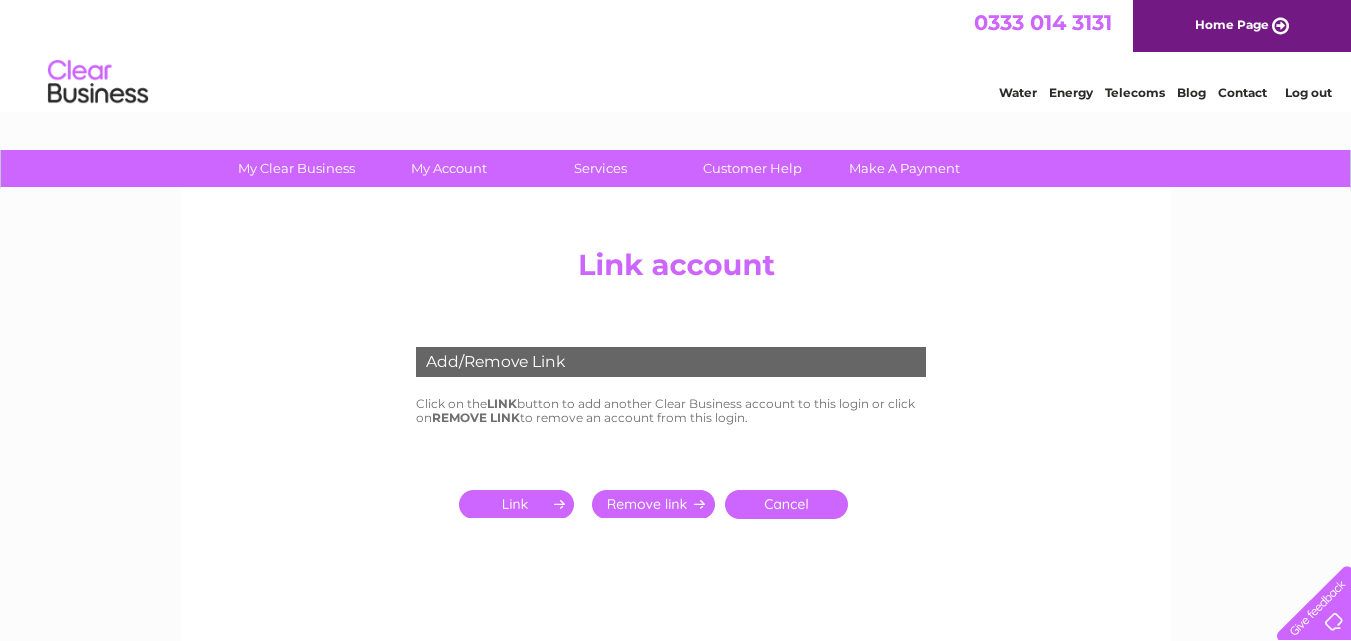 scroll, scrollTop: 0, scrollLeft: 0, axis: both 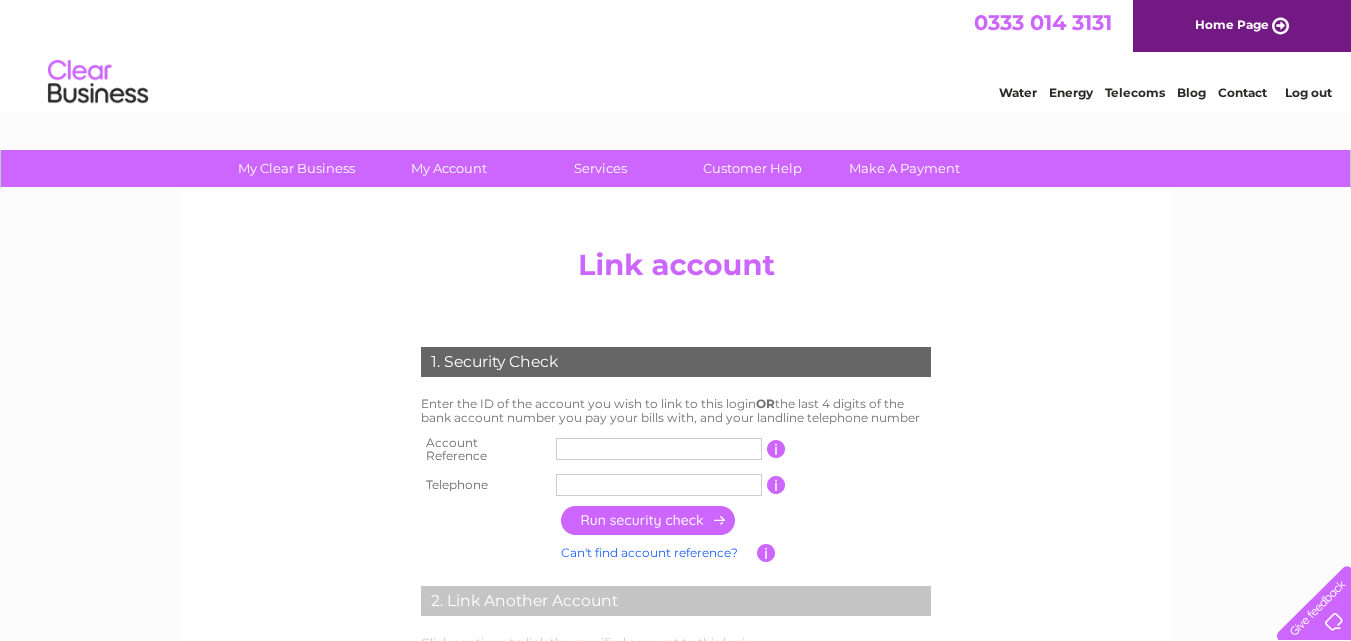 click at bounding box center (659, 449) 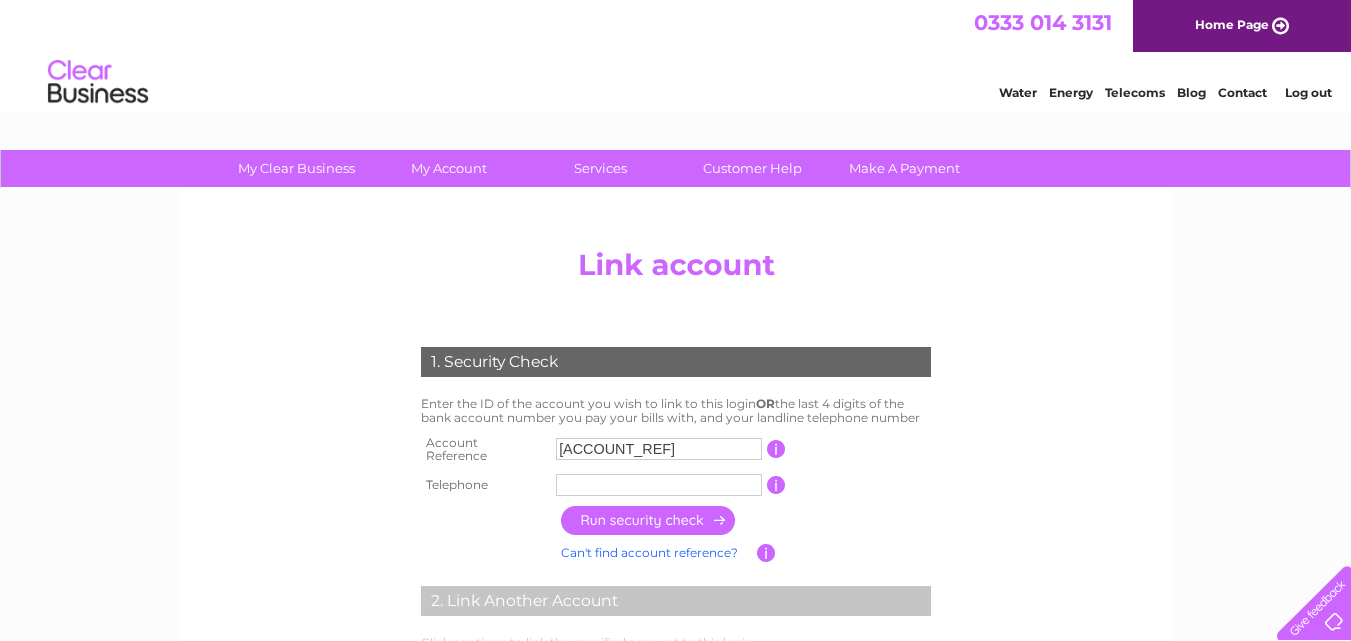 type on "CB303219" 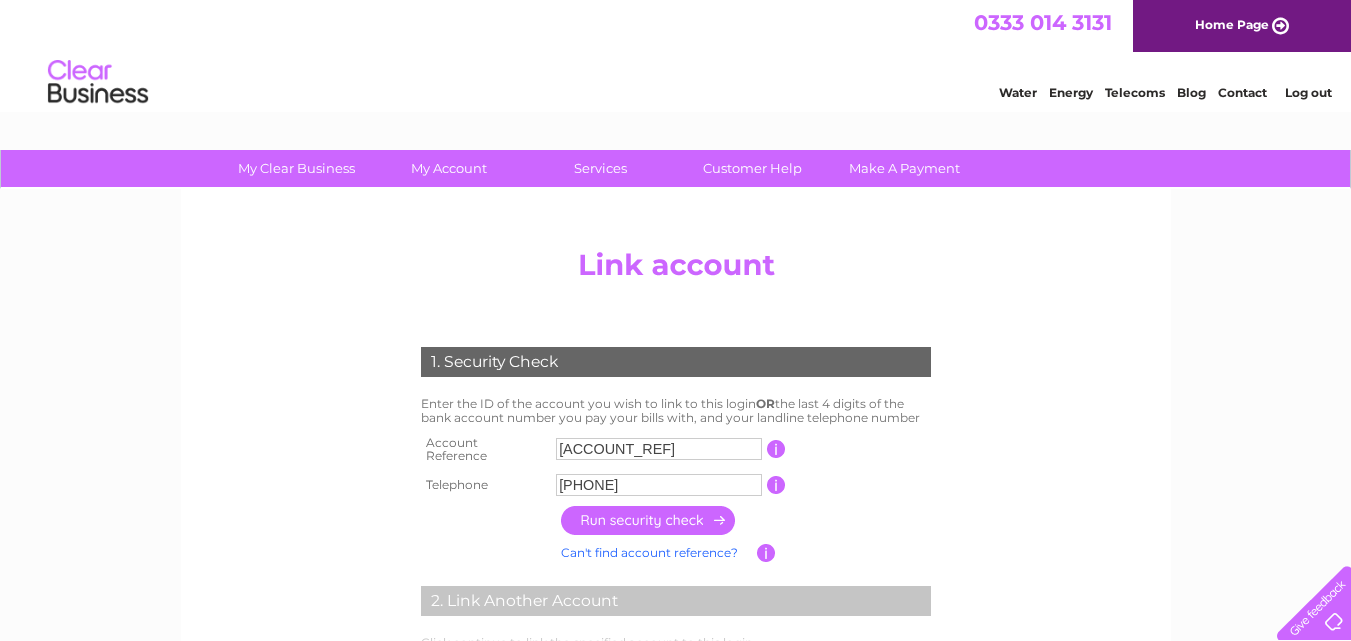 type on "01414719340" 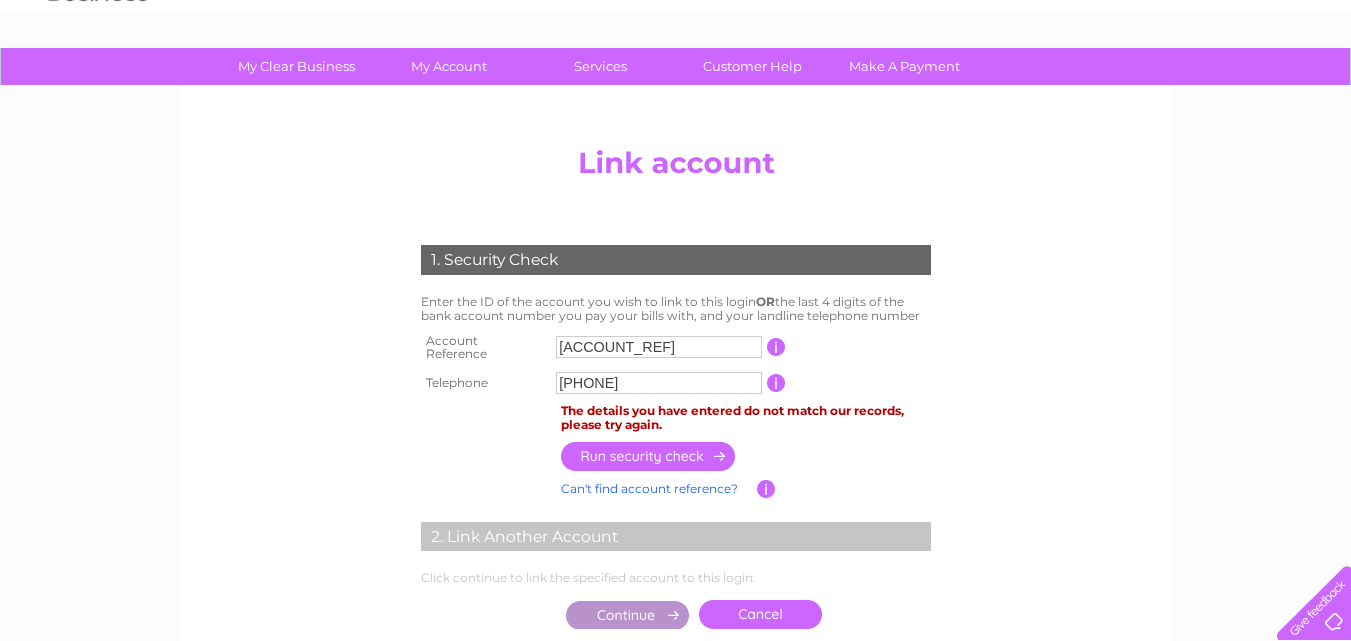 scroll, scrollTop: 100, scrollLeft: 0, axis: vertical 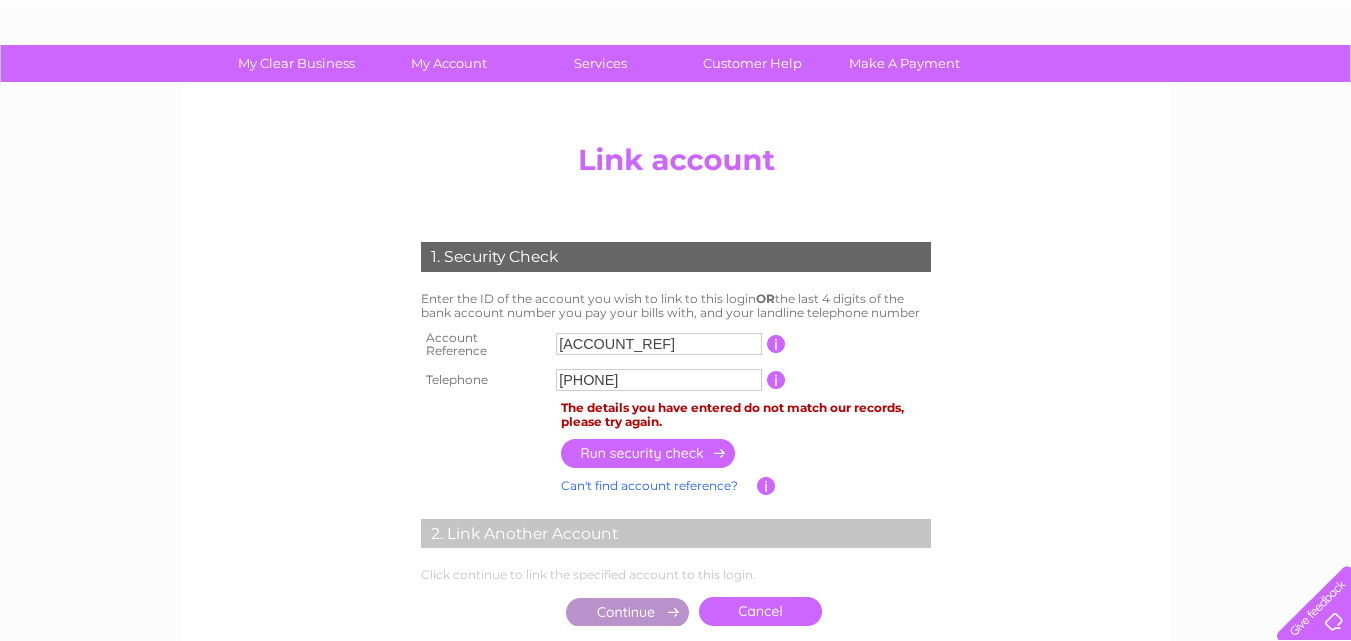 click on "CB303219" at bounding box center [659, 344] 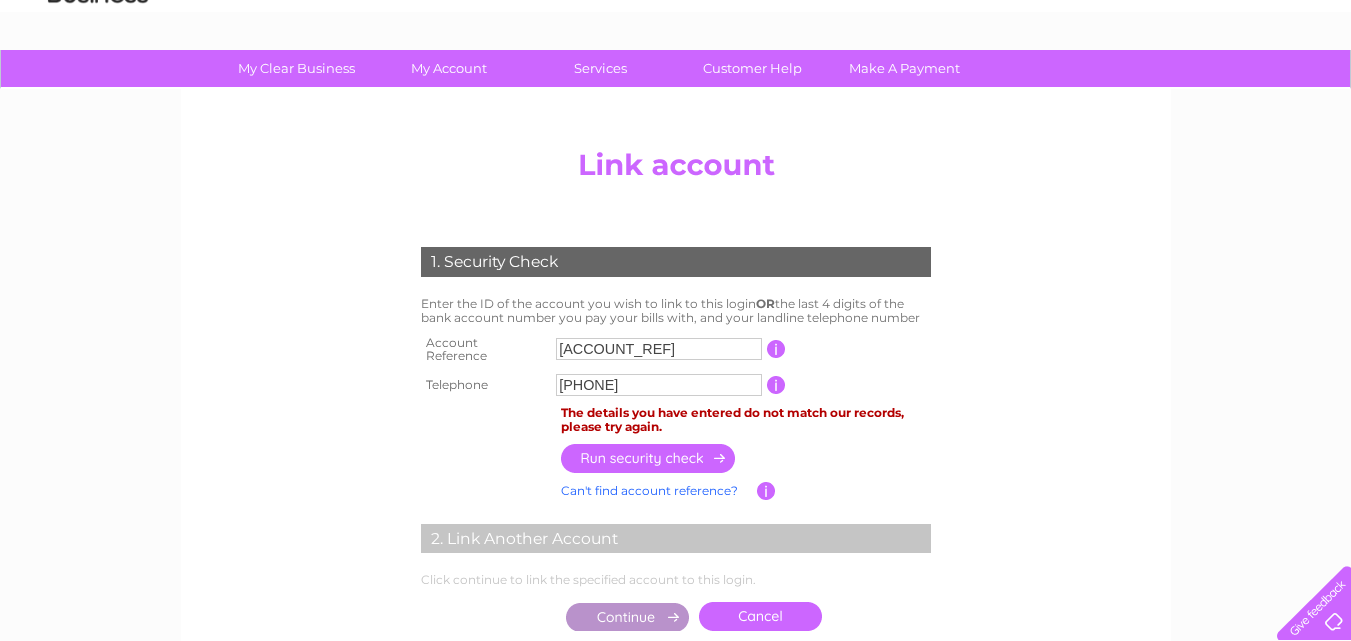 type on "303219" 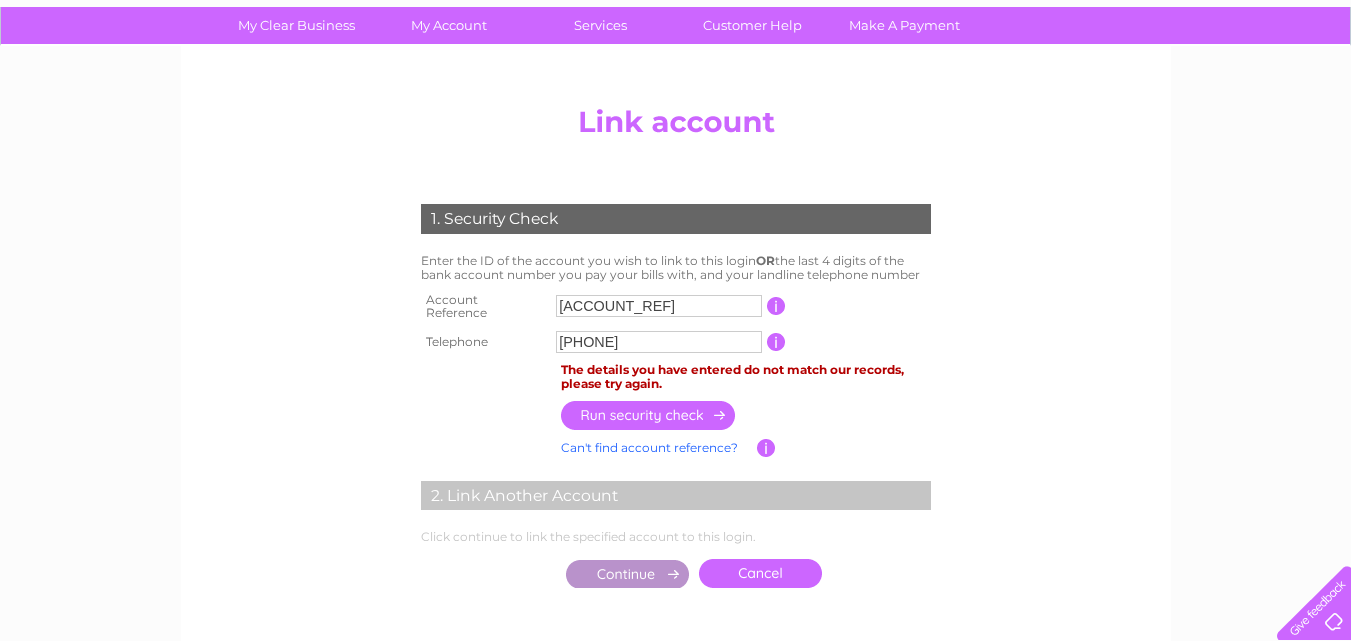scroll, scrollTop: 100, scrollLeft: 0, axis: vertical 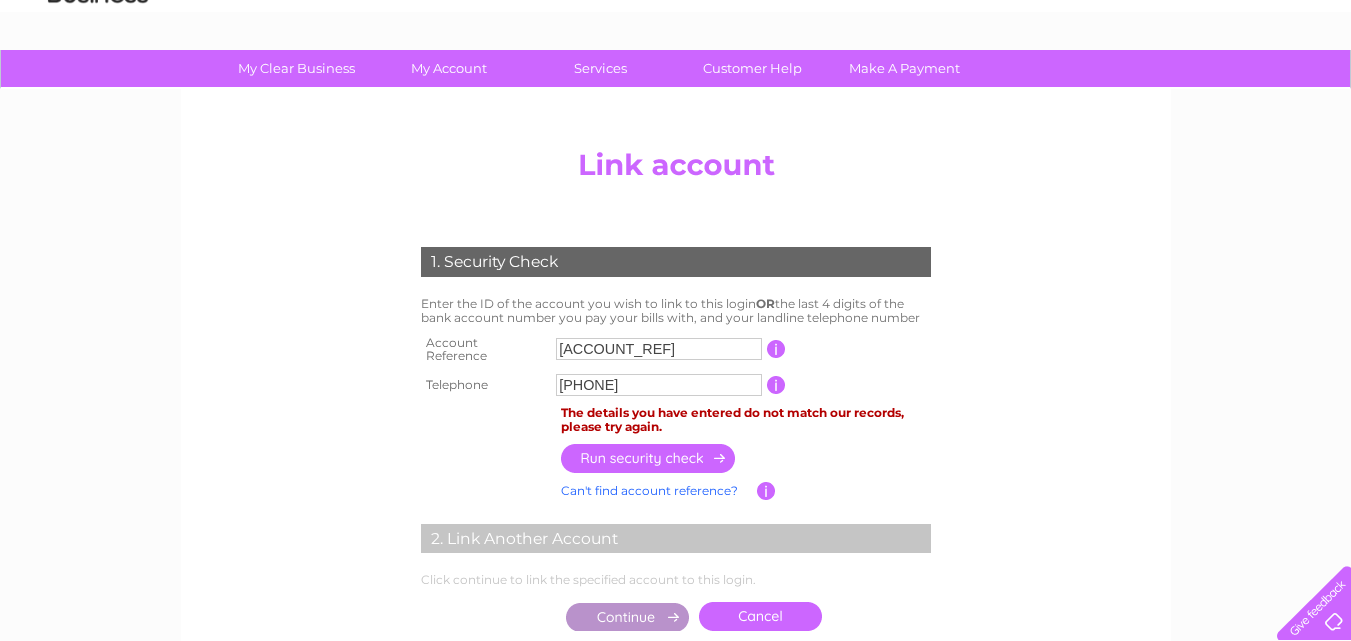 click at bounding box center [776, 385] 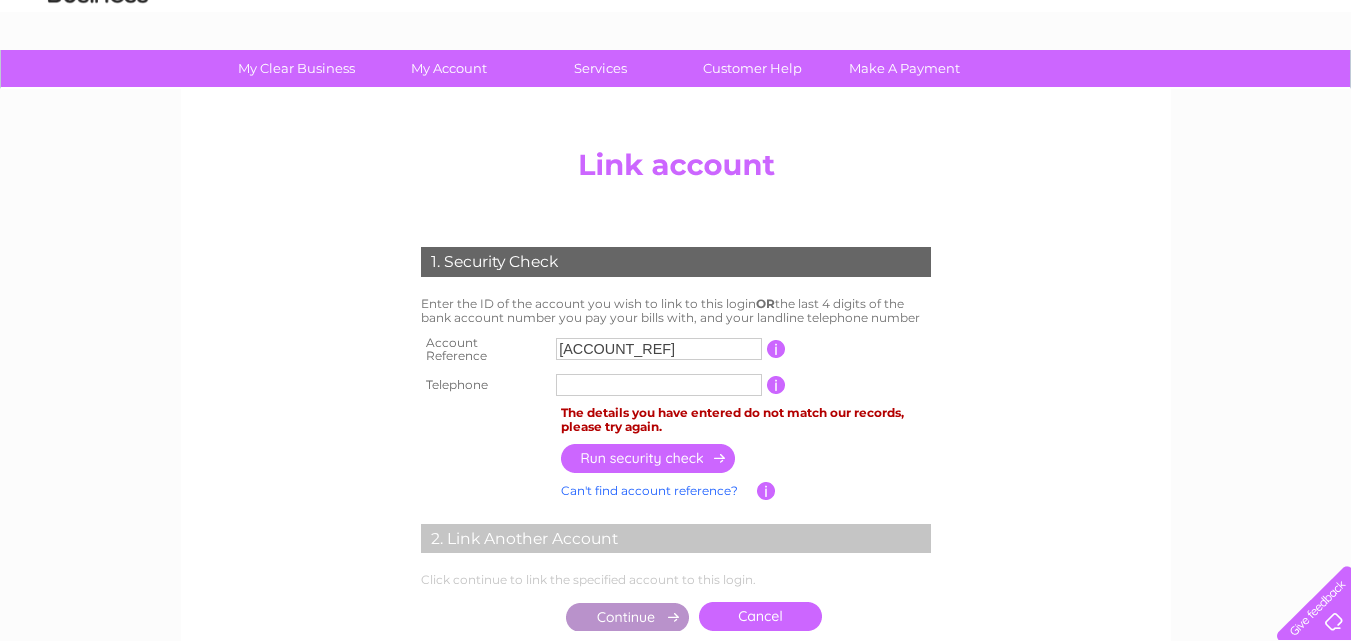 click on "Can't find account reference?
Enter account number
If you can't find your account reference number tell us the last 4 digits of the bank account number you pay
your bill with instead.
If you've changed your mind and want to specify your account reference number instead of your bank account number
click here" at bounding box center [676, 471] 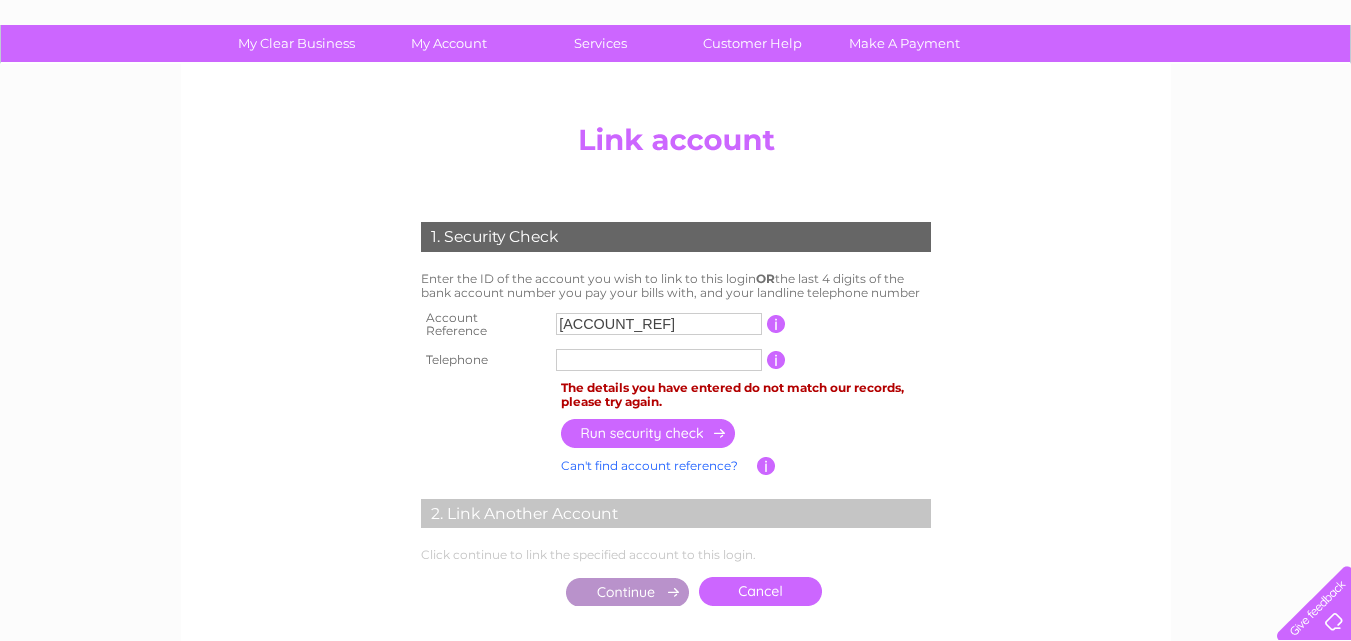 click on "Can't find account reference?
Enter account number
If you can't find your account reference number tell us the last 4 digits of the bank account number you pay
your bill with instead.
If you've changed your mind and want to specify your account reference number instead of your bank account number
click here" at bounding box center [676, 446] 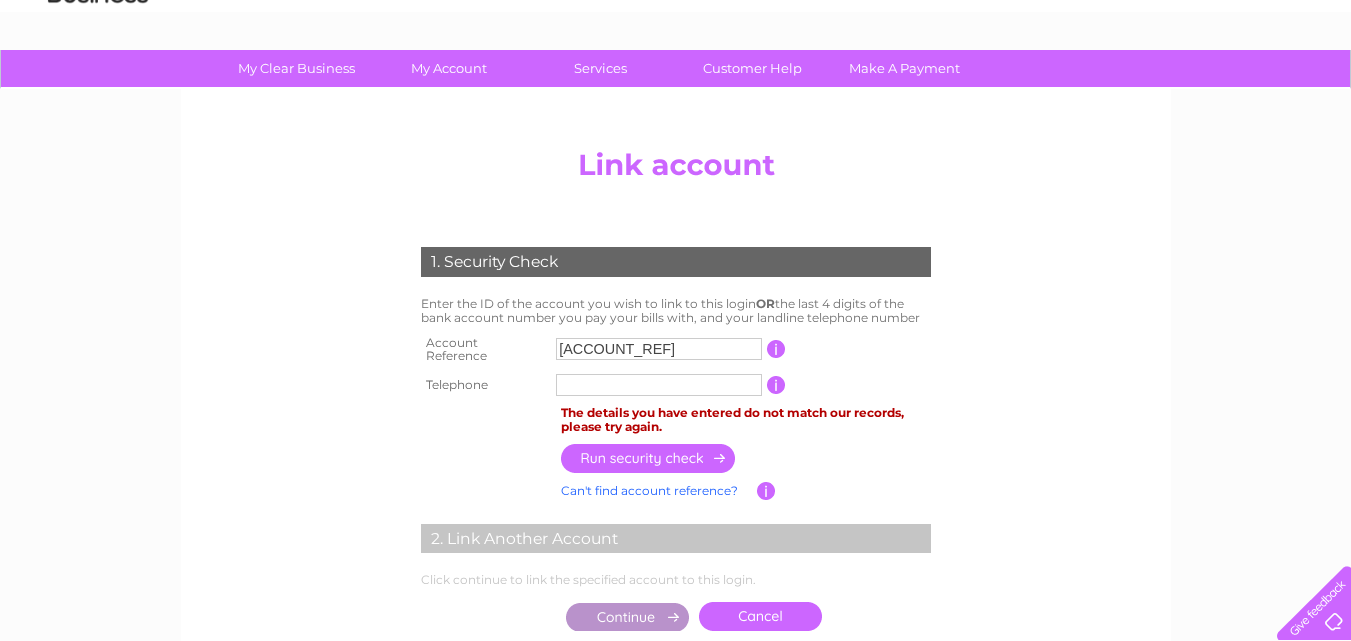 click at bounding box center [649, 458] 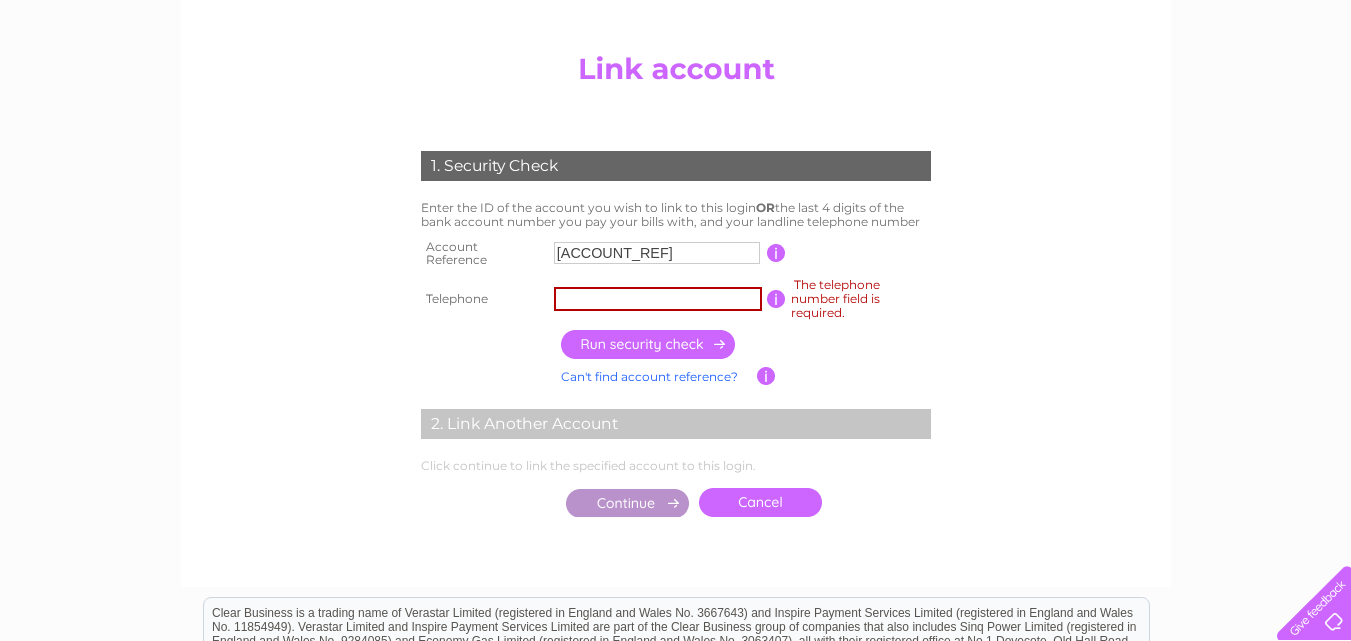 scroll, scrollTop: 200, scrollLeft: 0, axis: vertical 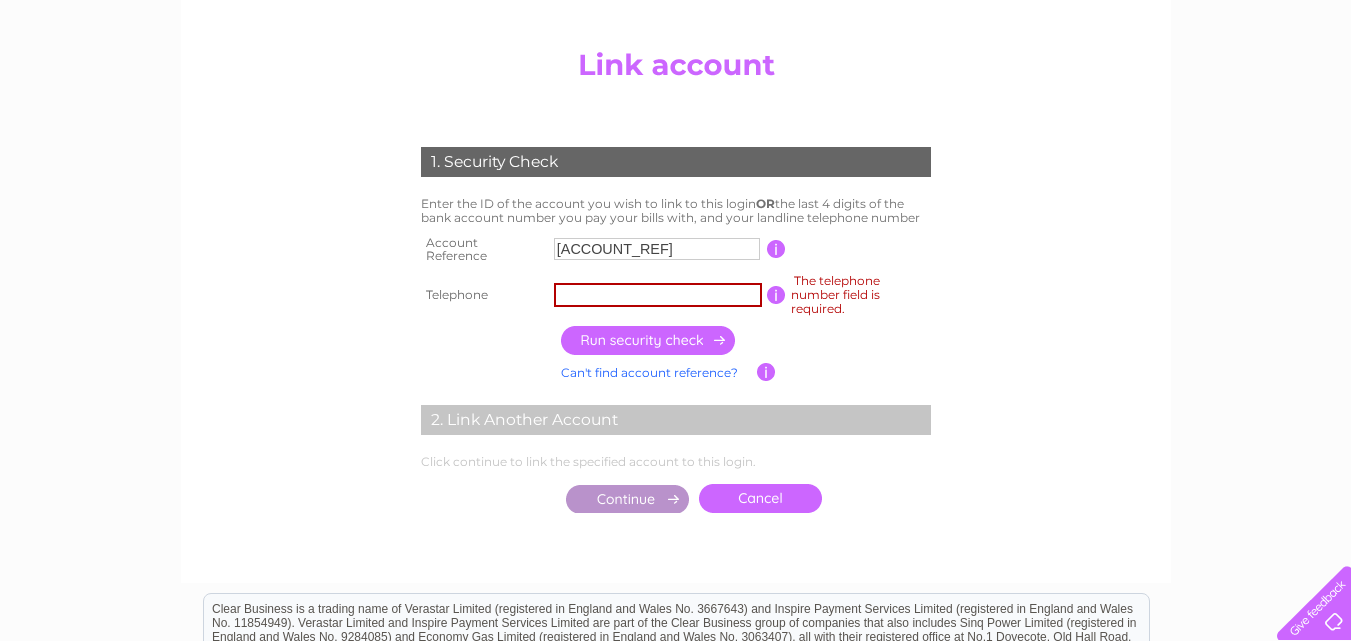 click at bounding box center (776, 295) 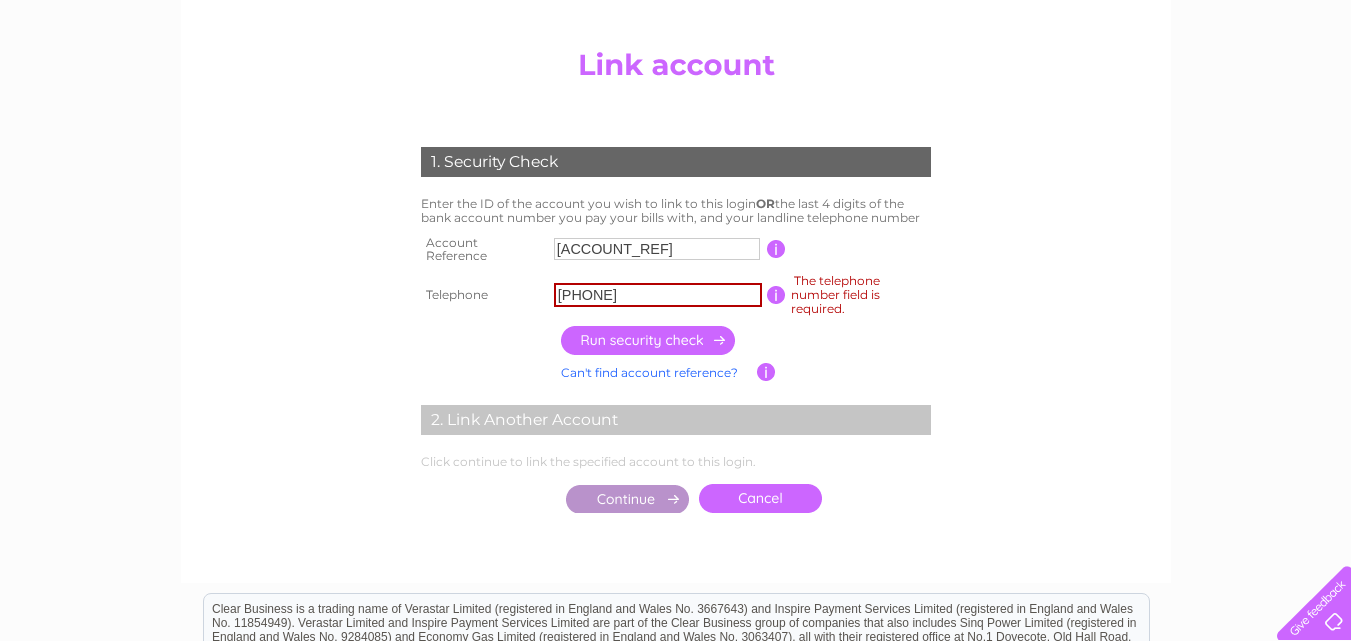 click at bounding box center (776, 249) 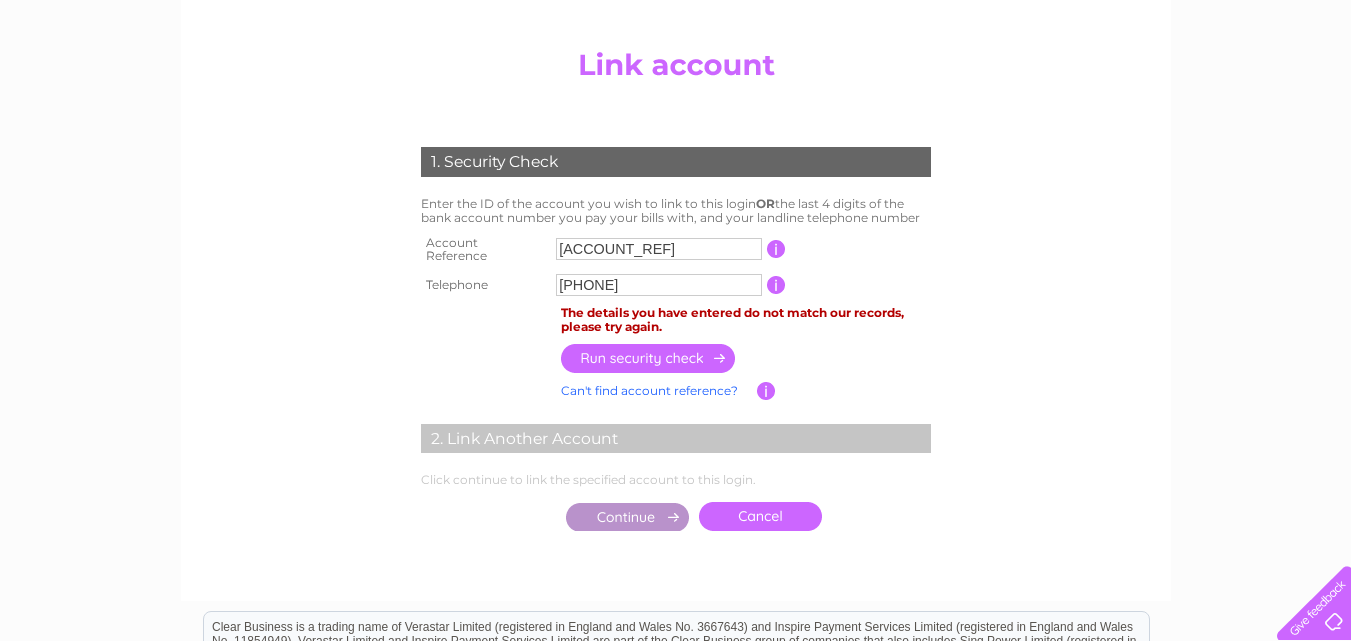 drag, startPoint x: 656, startPoint y: 279, endPoint x: 459, endPoint y: 292, distance: 197.42847 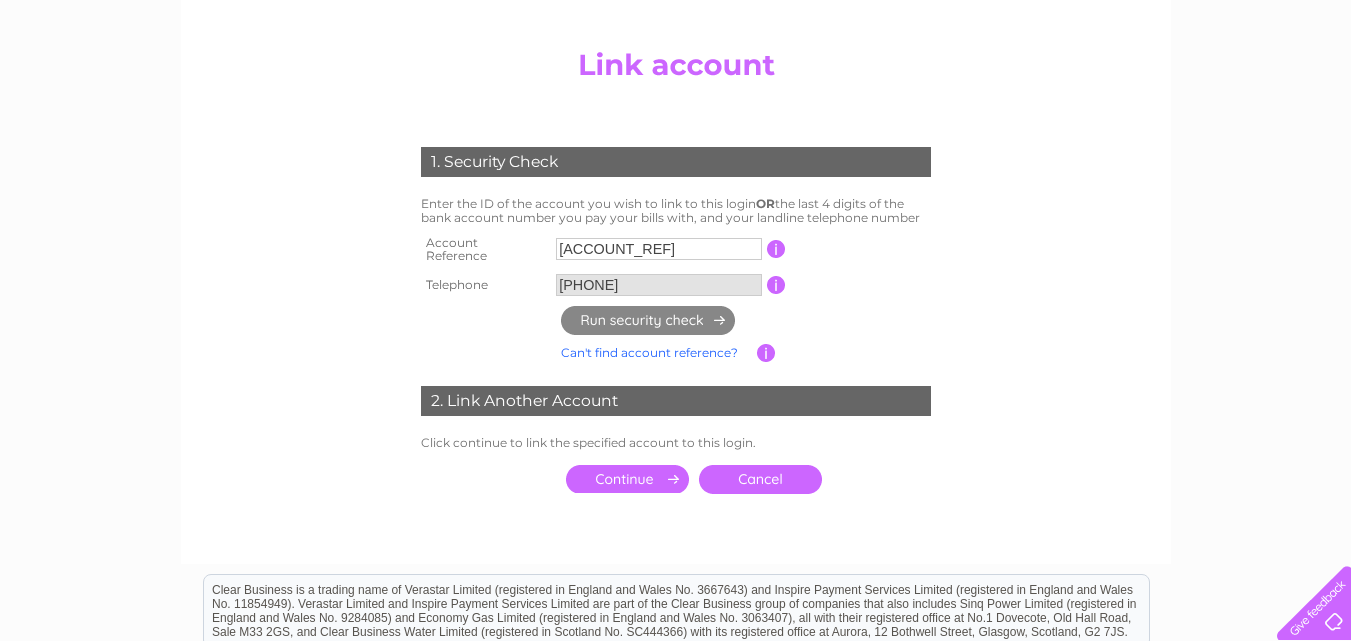 click at bounding box center (627, 479) 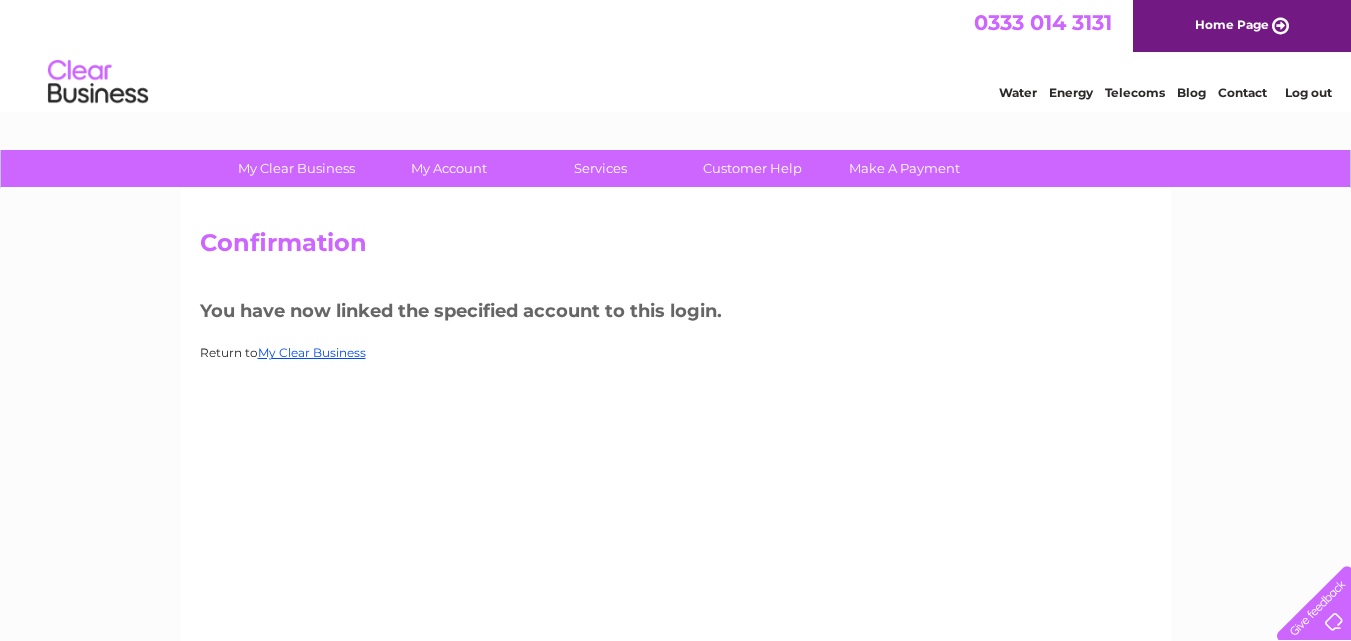 scroll, scrollTop: 0, scrollLeft: 0, axis: both 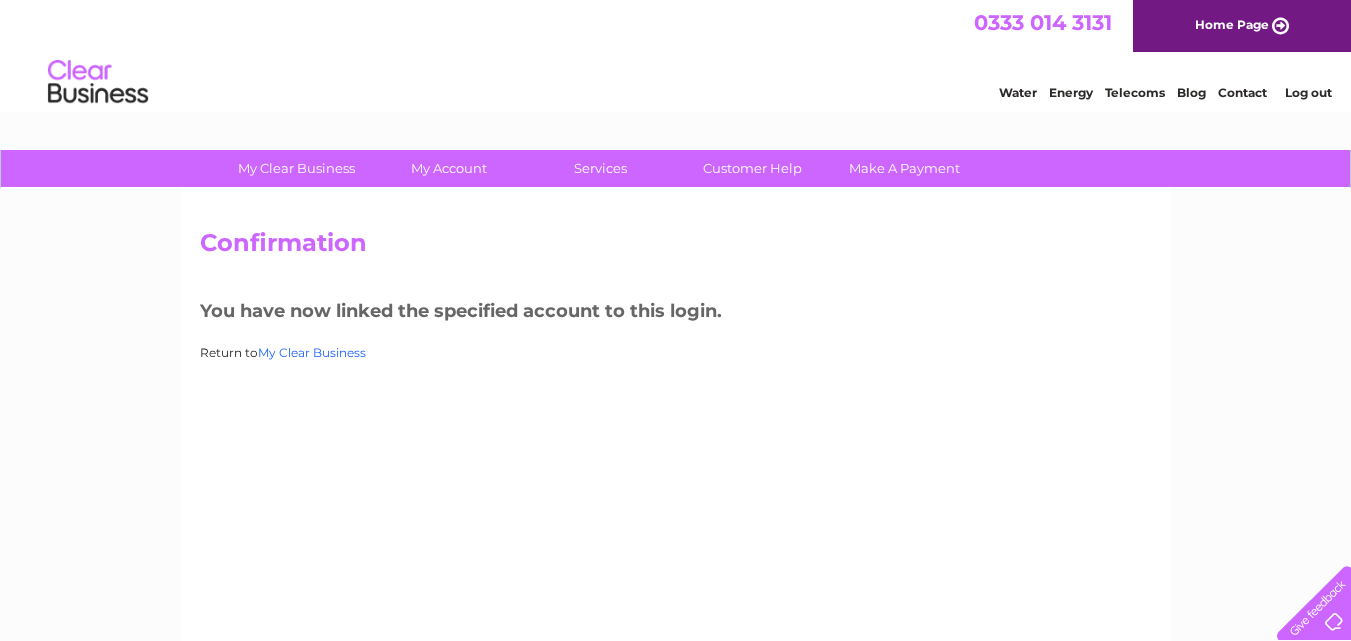click on "My Clear Business" at bounding box center (312, 352) 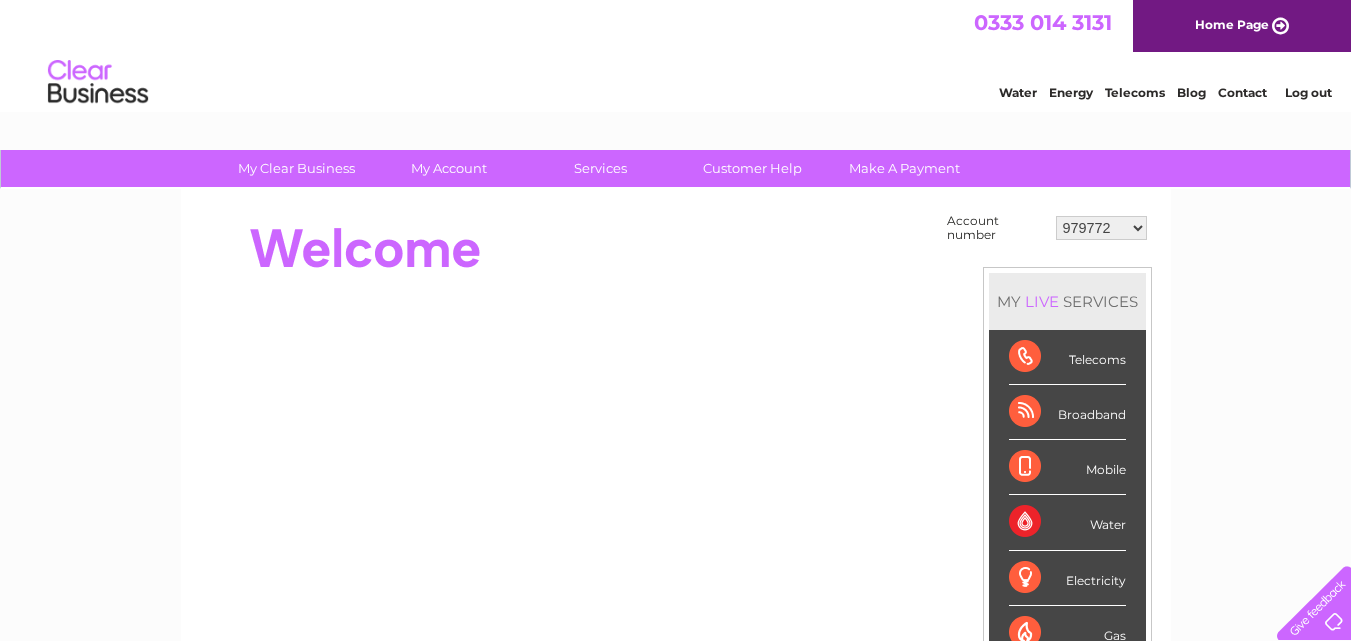 scroll, scrollTop: 0, scrollLeft: 0, axis: both 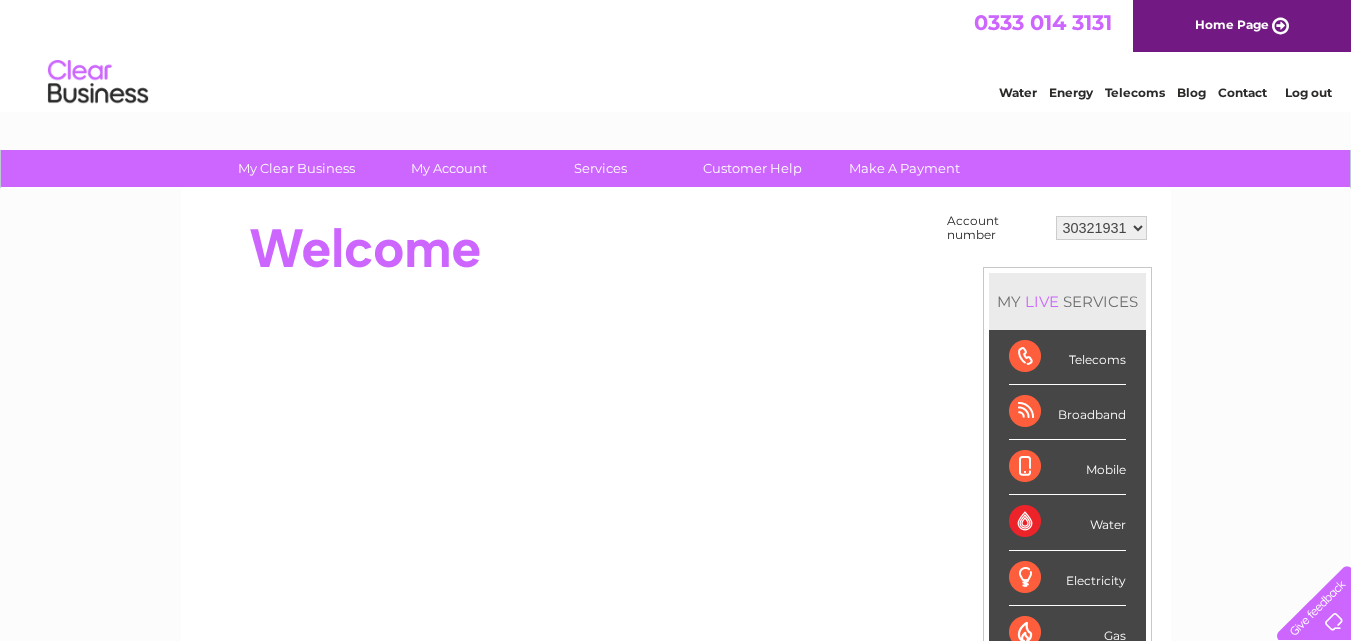 click on "979772
30321931" at bounding box center (1101, 228) 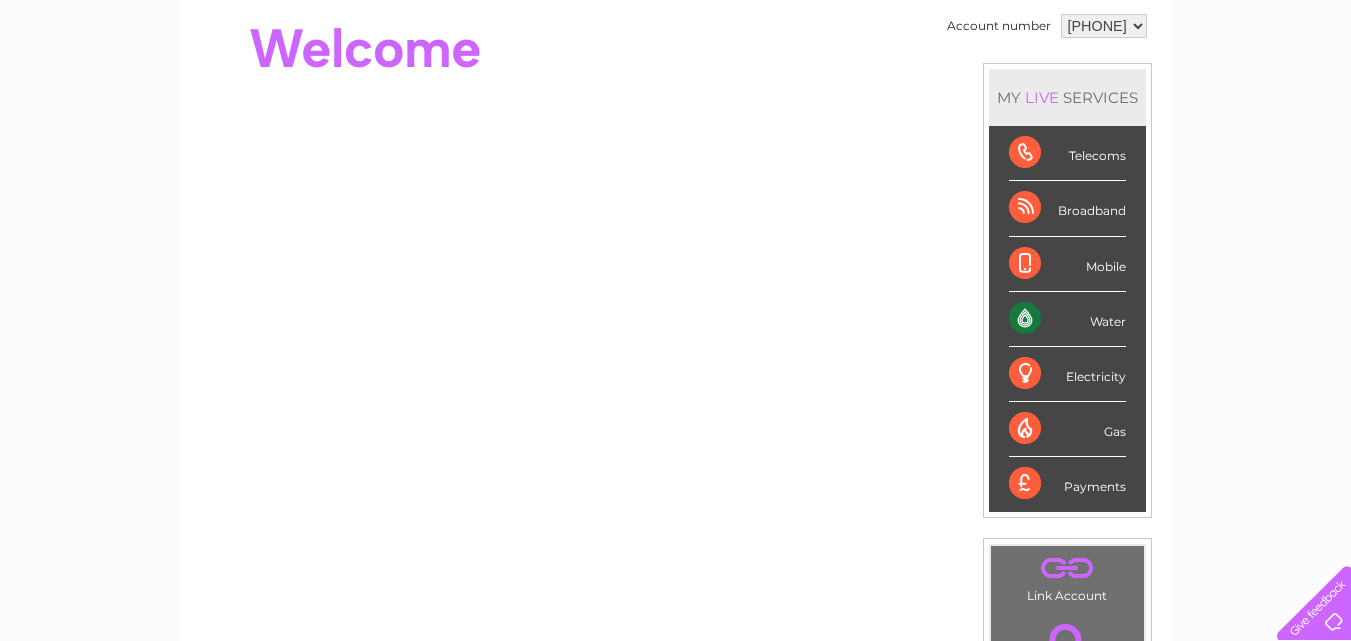 scroll, scrollTop: 0, scrollLeft: 0, axis: both 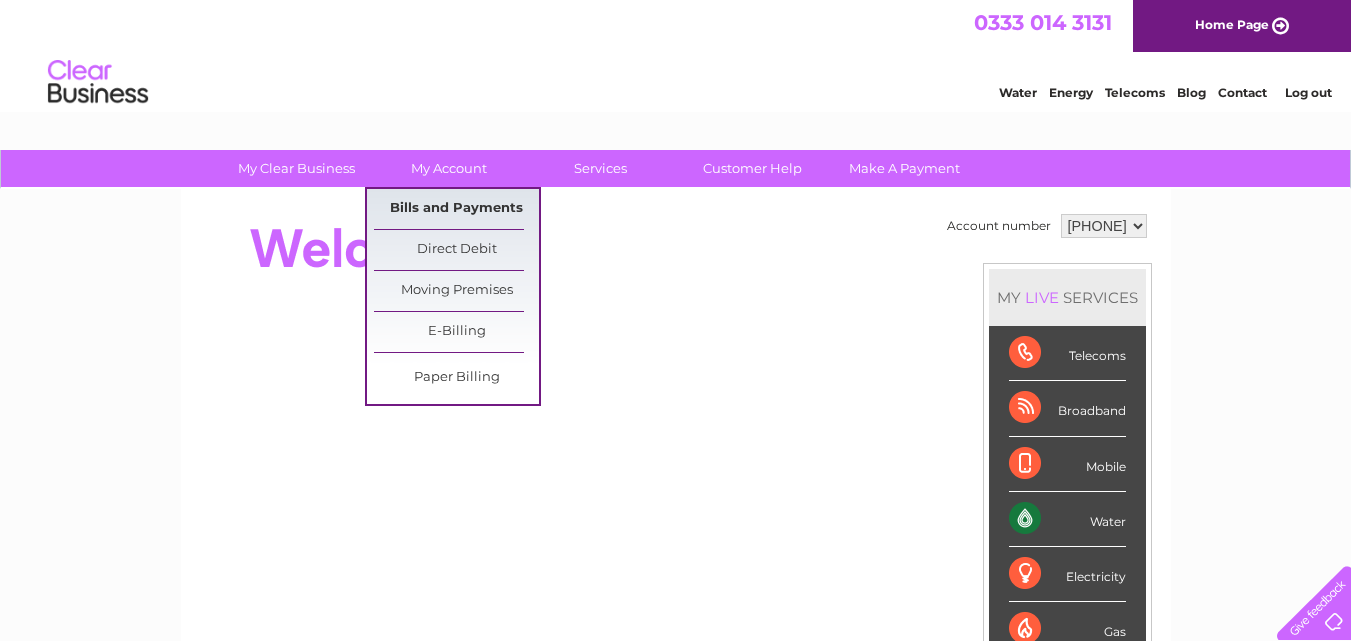click on "Bills and Payments" at bounding box center (456, 209) 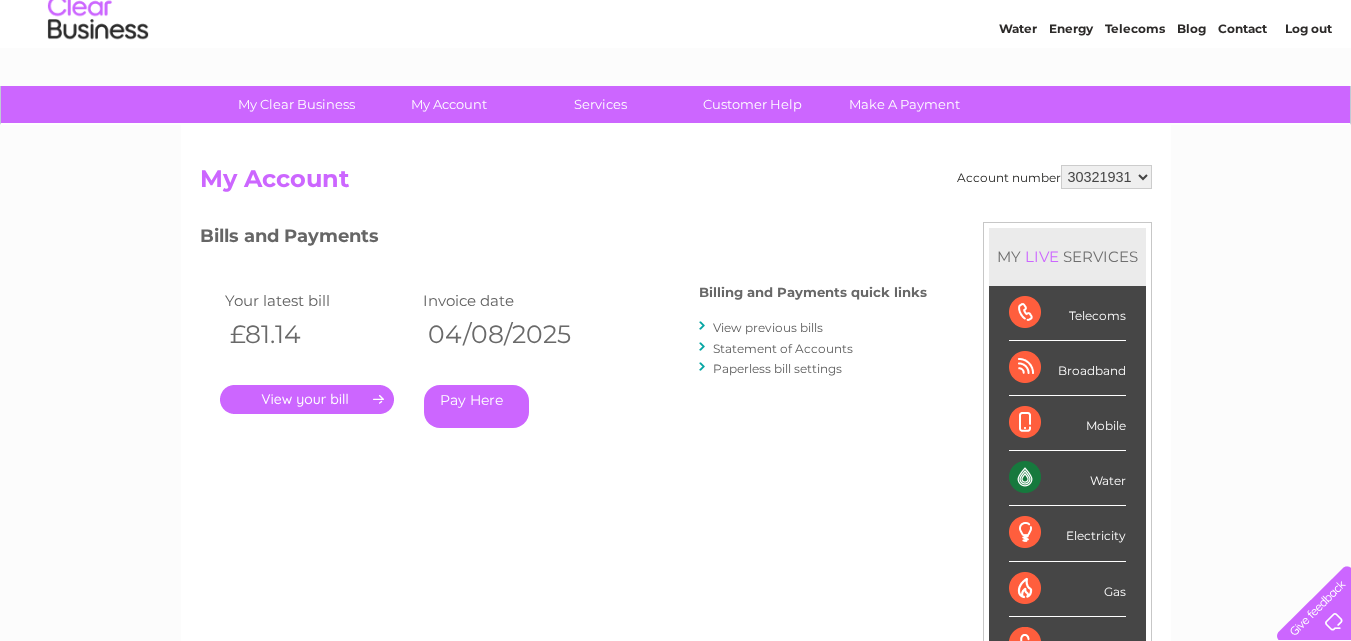 scroll, scrollTop: 100, scrollLeft: 0, axis: vertical 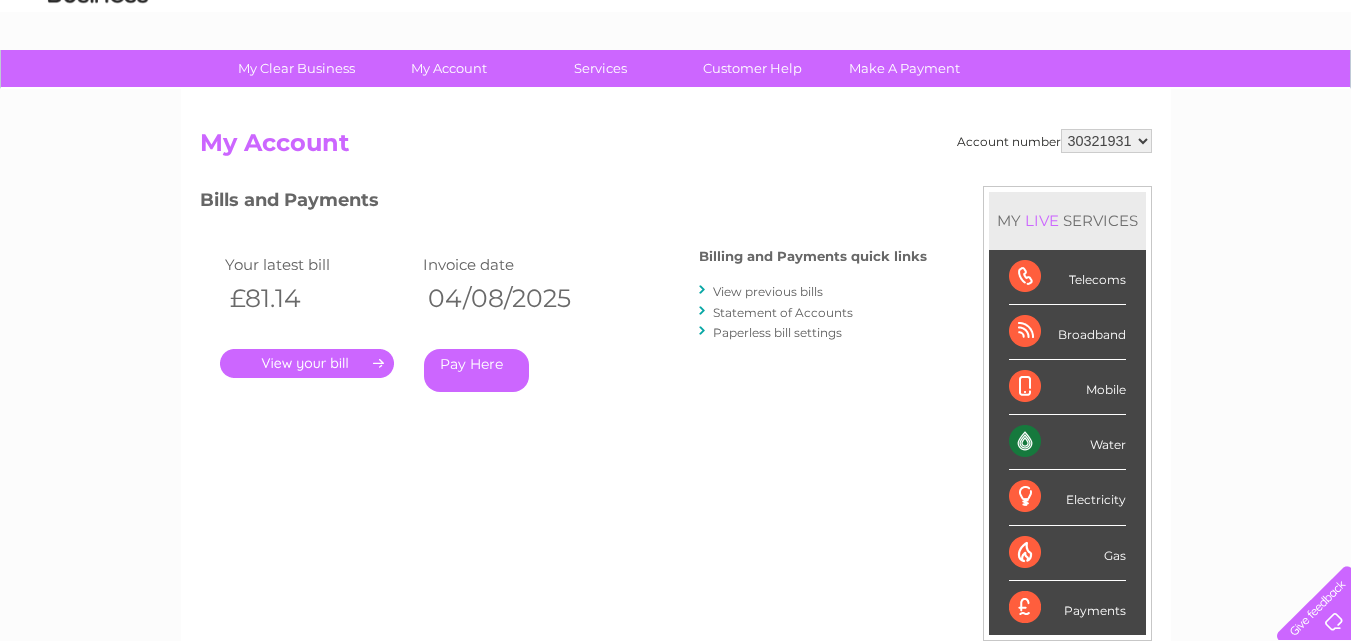 click on "." at bounding box center (307, 363) 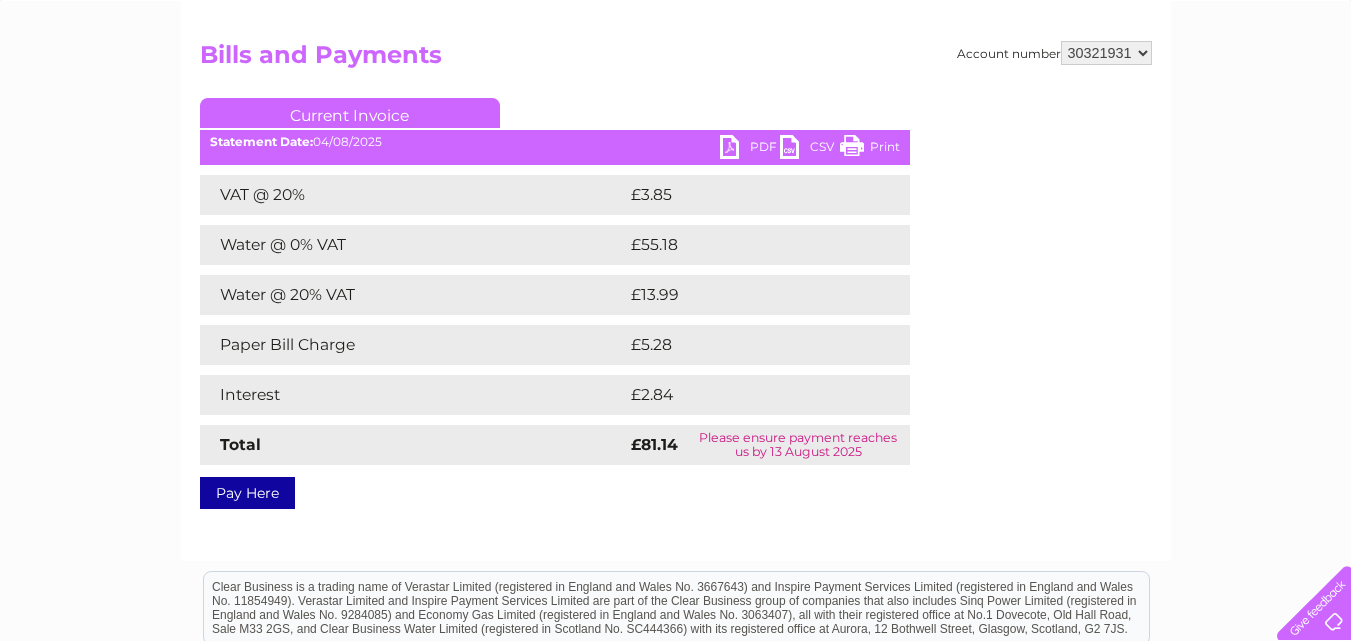 scroll, scrollTop: 200, scrollLeft: 0, axis: vertical 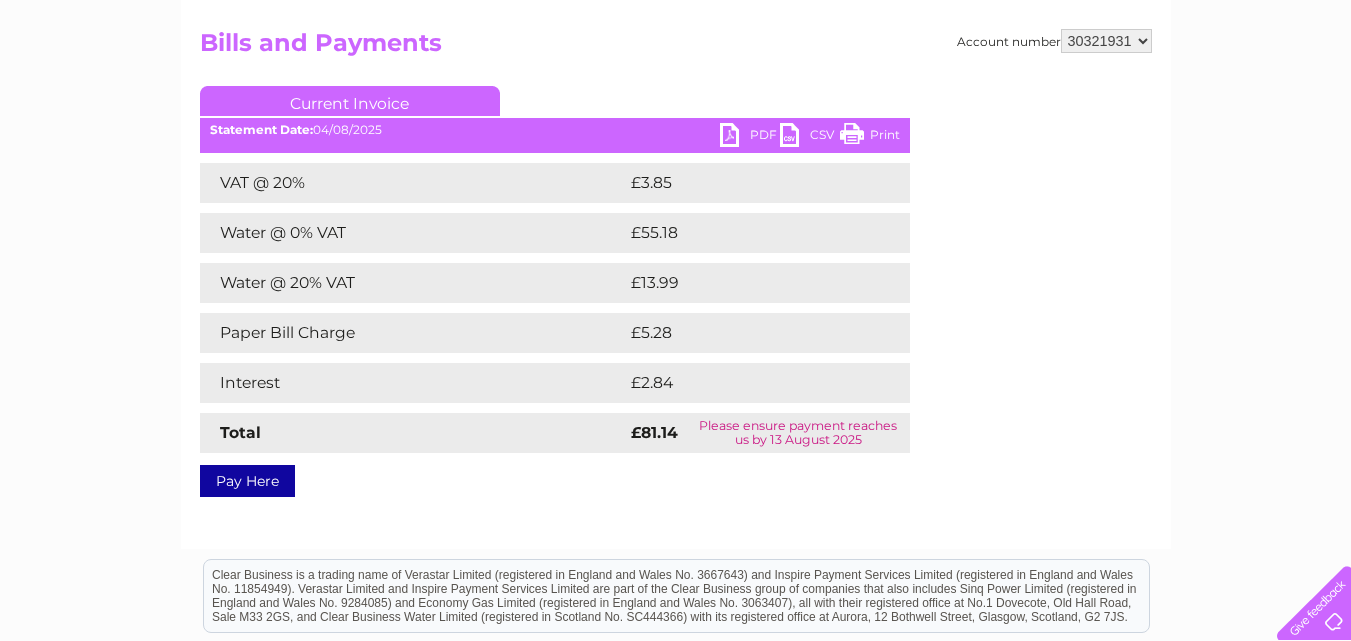 click on "PDF" at bounding box center [750, 137] 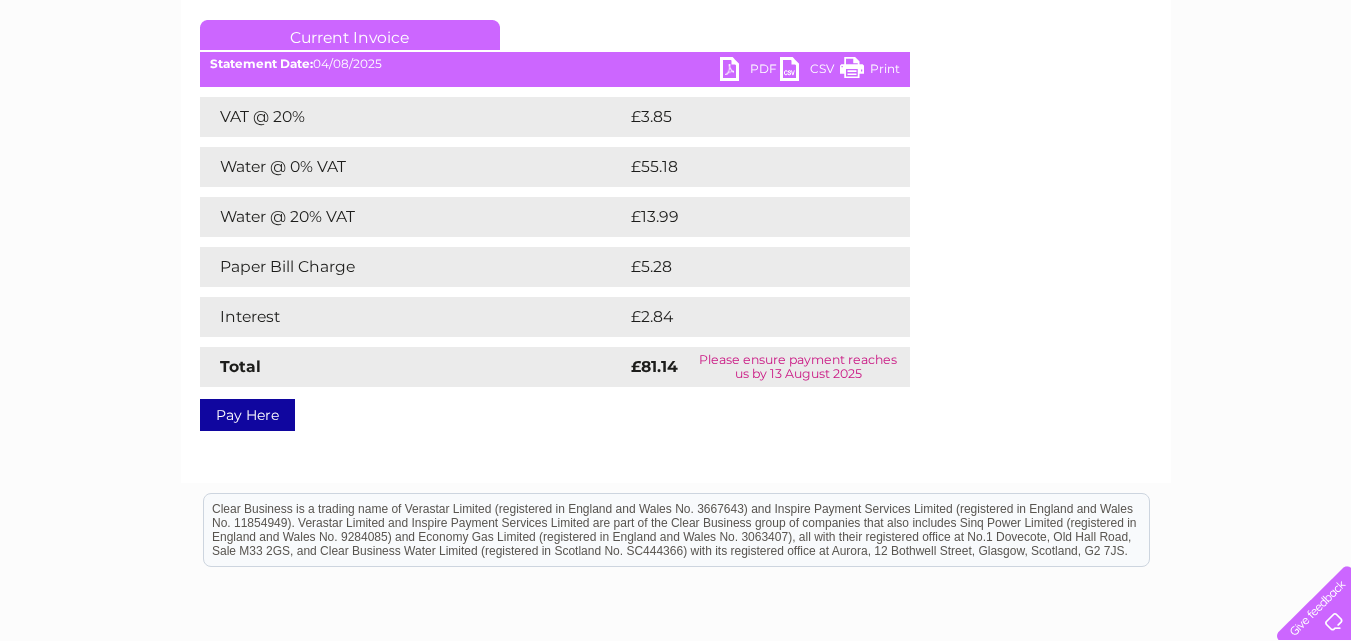 scroll, scrollTop: 265, scrollLeft: 0, axis: vertical 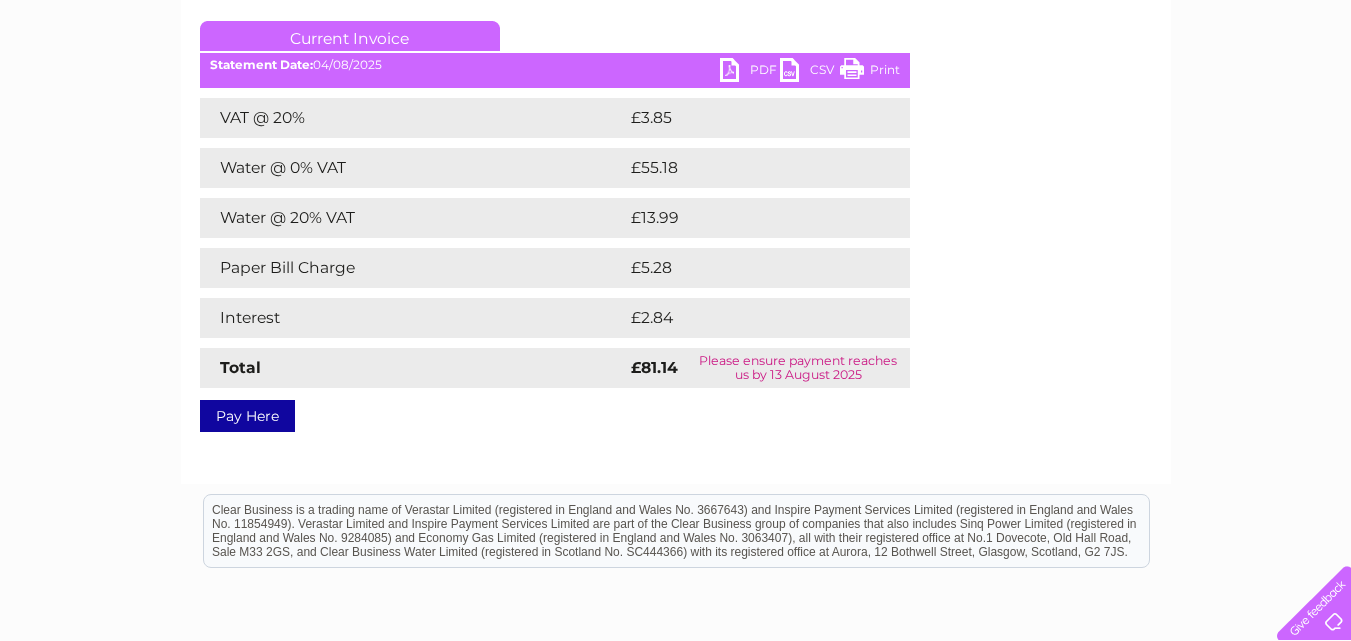 click on "PDF" at bounding box center (750, 72) 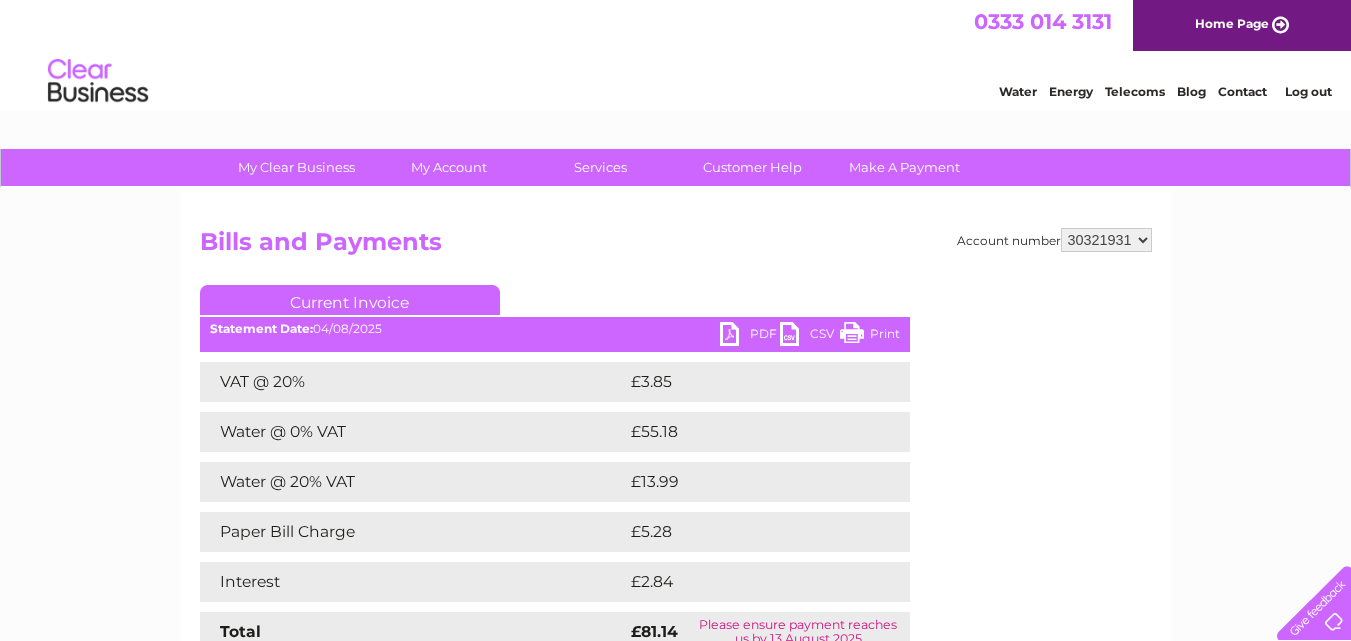 scroll, scrollTop: 0, scrollLeft: 0, axis: both 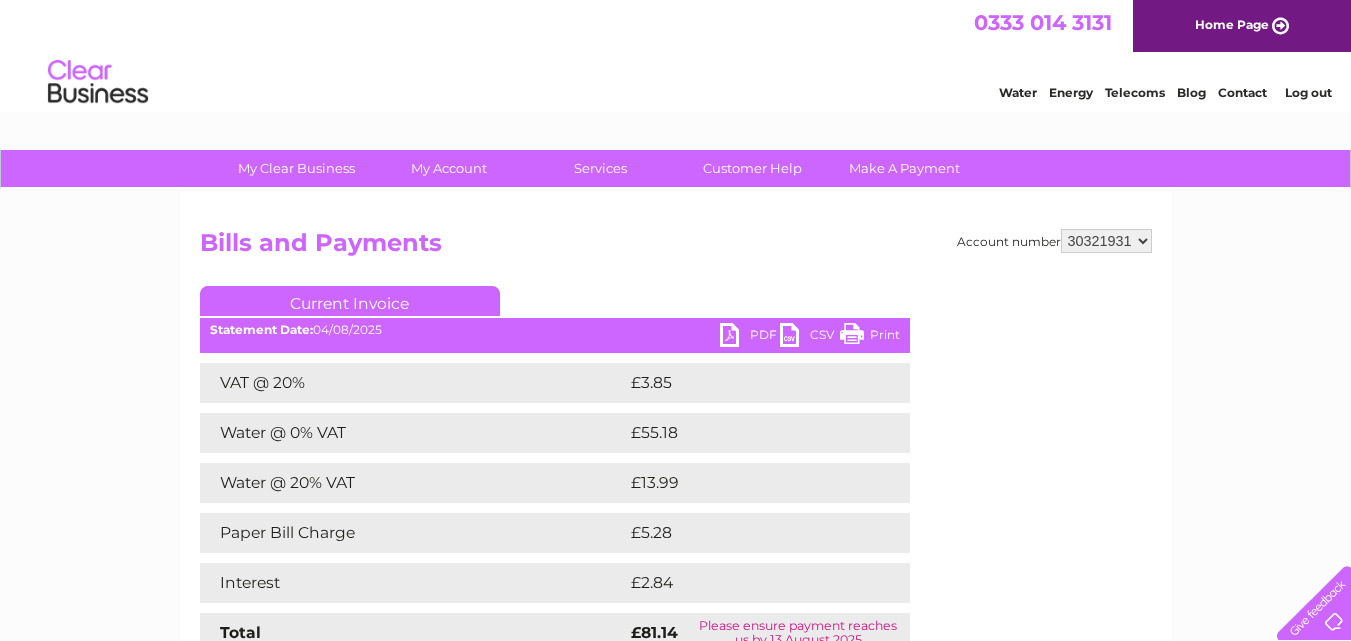 click on "979772
30321931" at bounding box center (1106, 241) 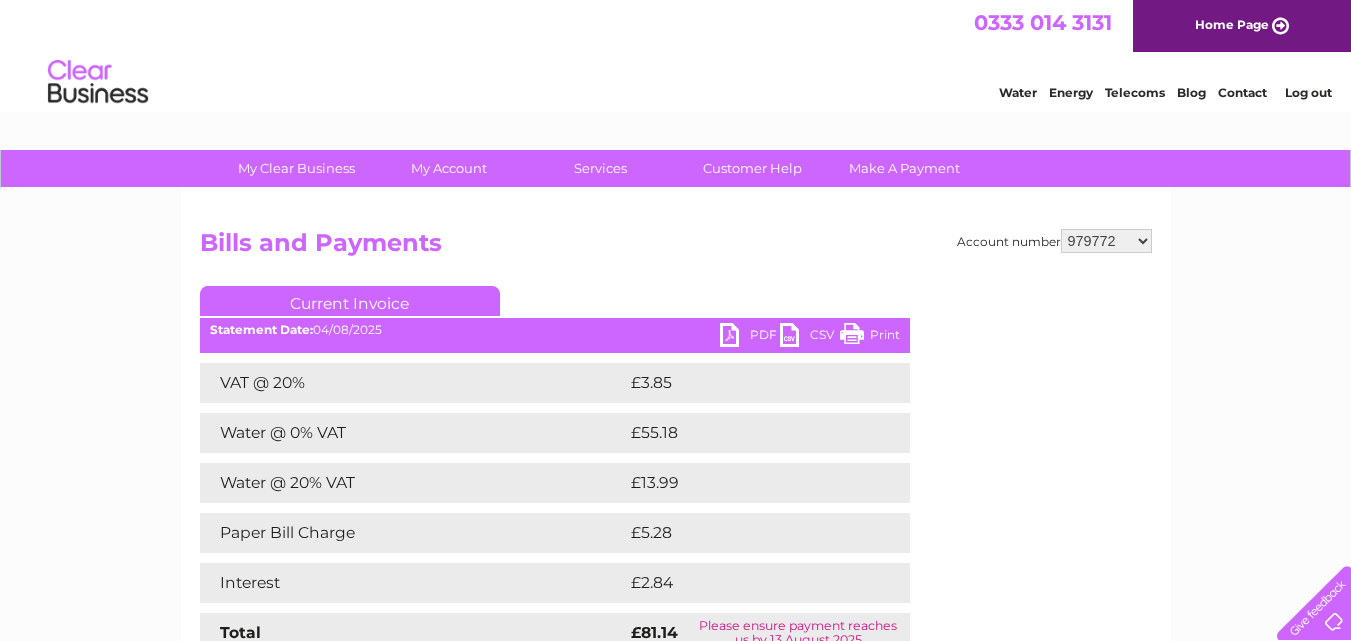 click on "979772
30321931" at bounding box center [1106, 241] 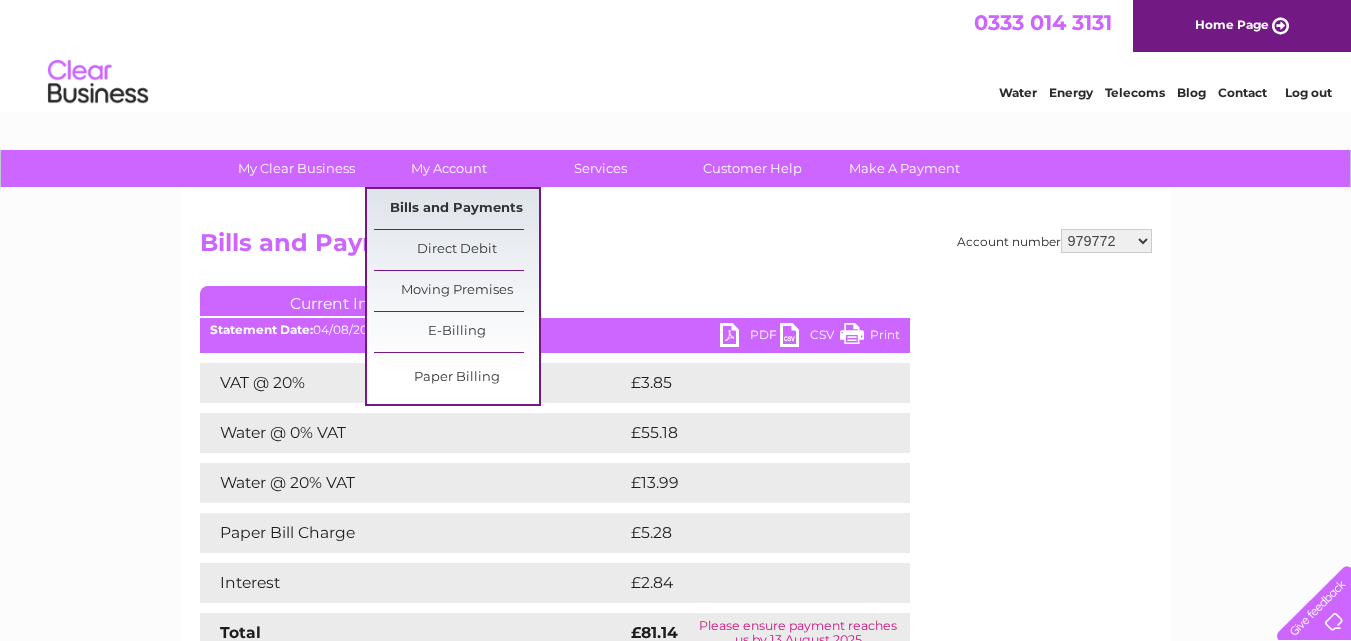 click on "Bills and Payments" at bounding box center [456, 209] 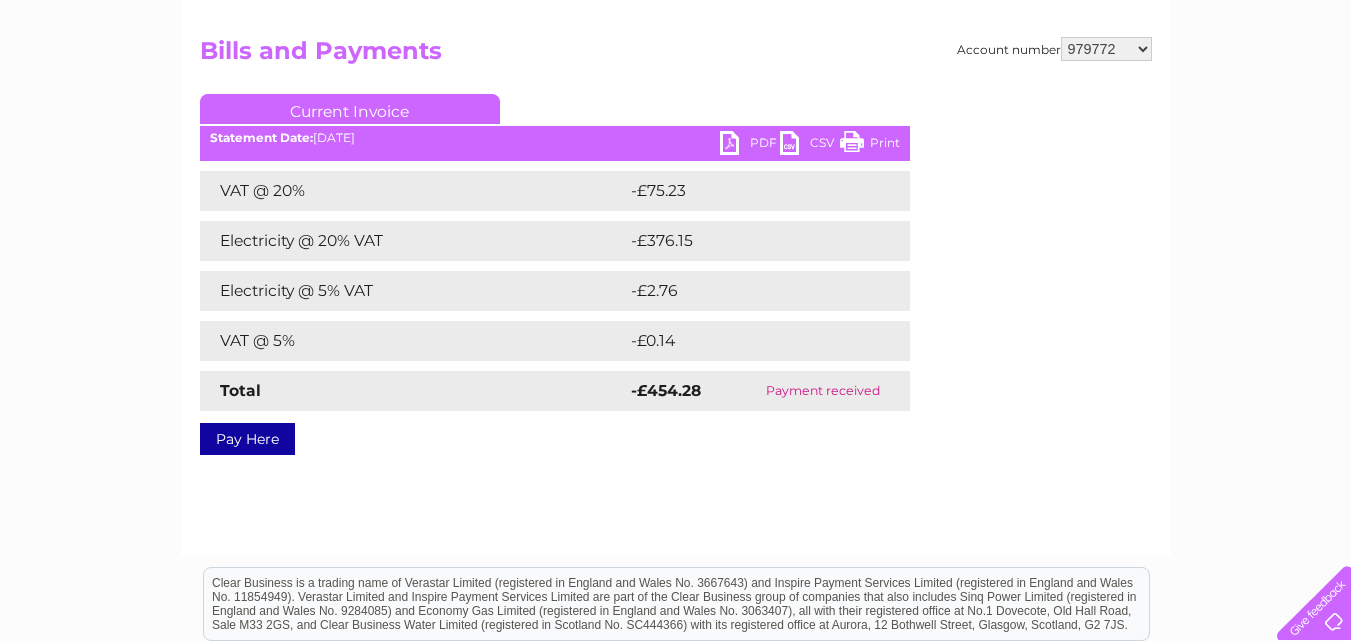 scroll, scrollTop: 200, scrollLeft: 0, axis: vertical 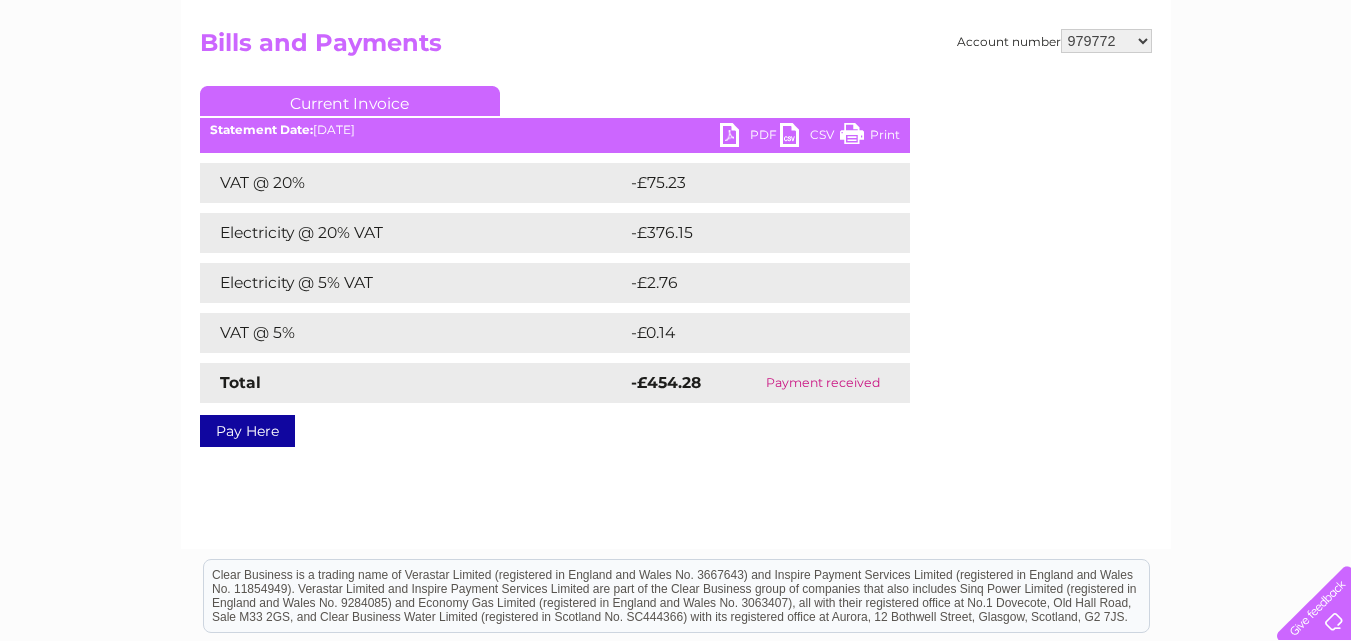 click on "979772
30321931" at bounding box center [1106, 41] 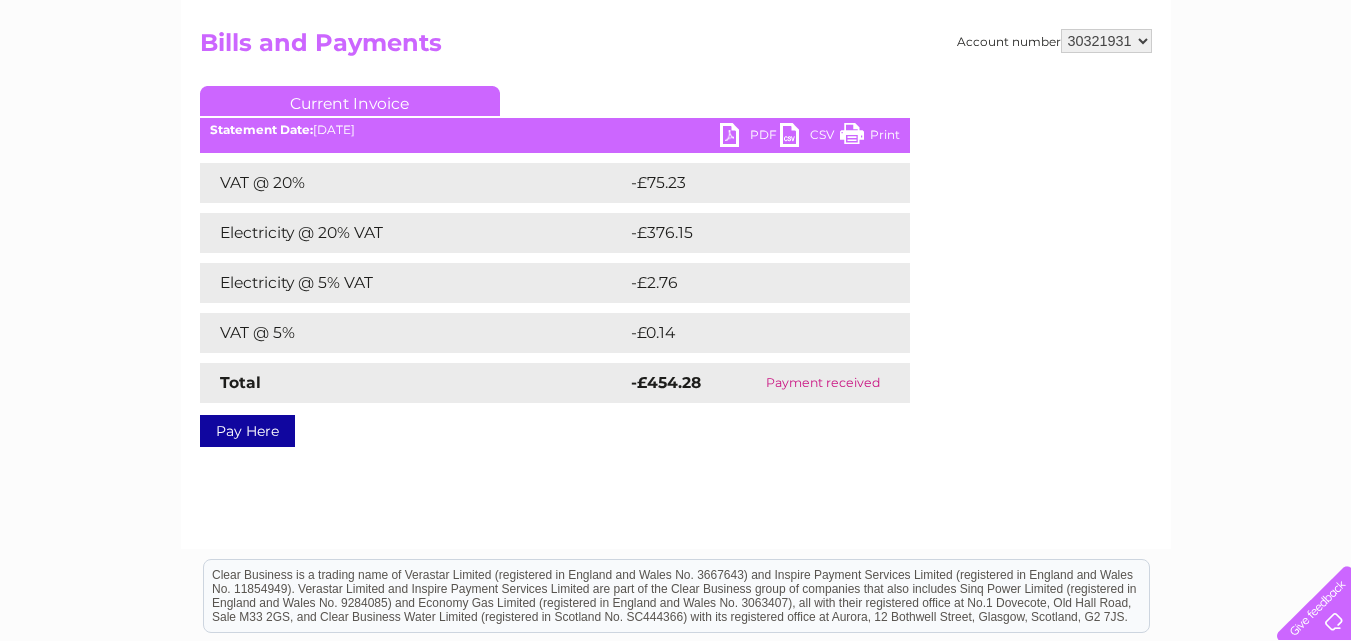 click on "979772
30321931" at bounding box center (1106, 41) 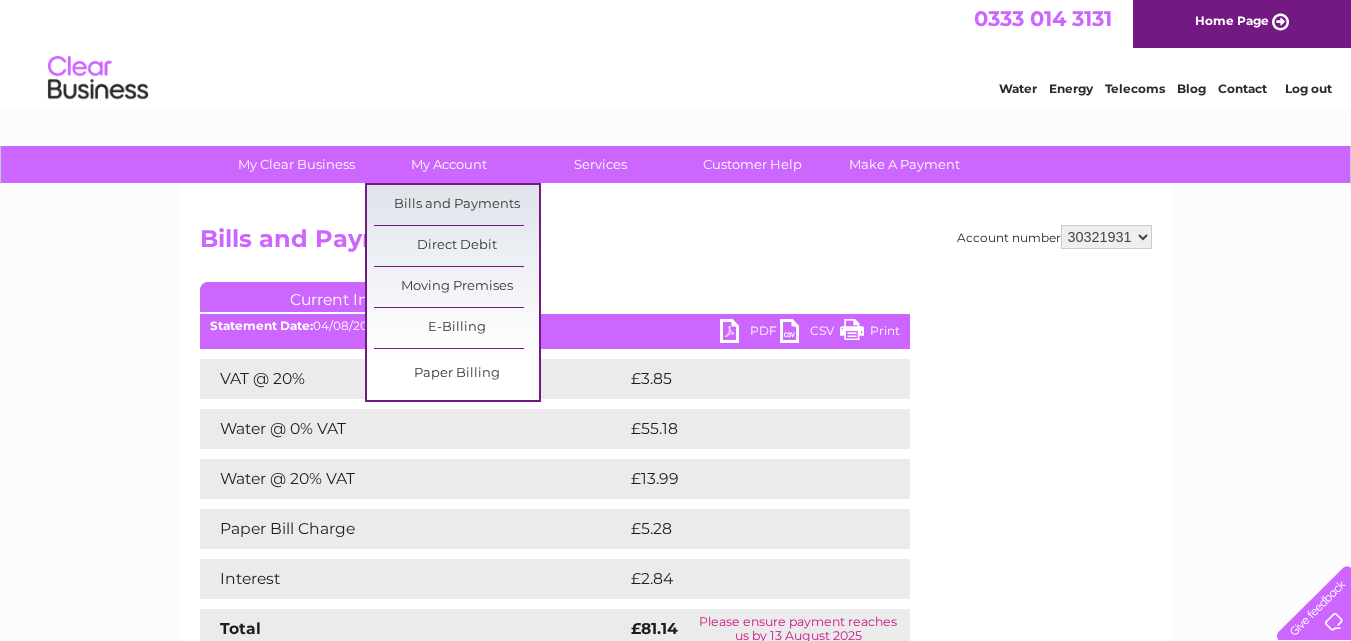 scroll, scrollTop: 0, scrollLeft: 0, axis: both 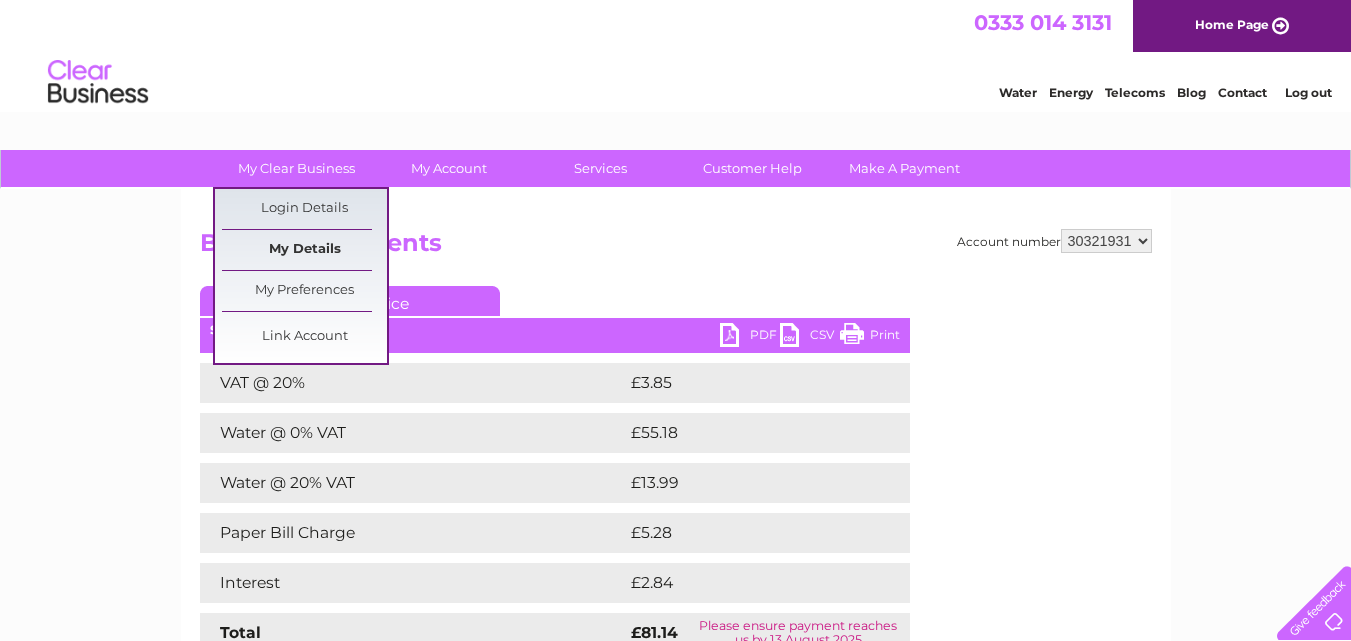 click on "My Details" at bounding box center (304, 250) 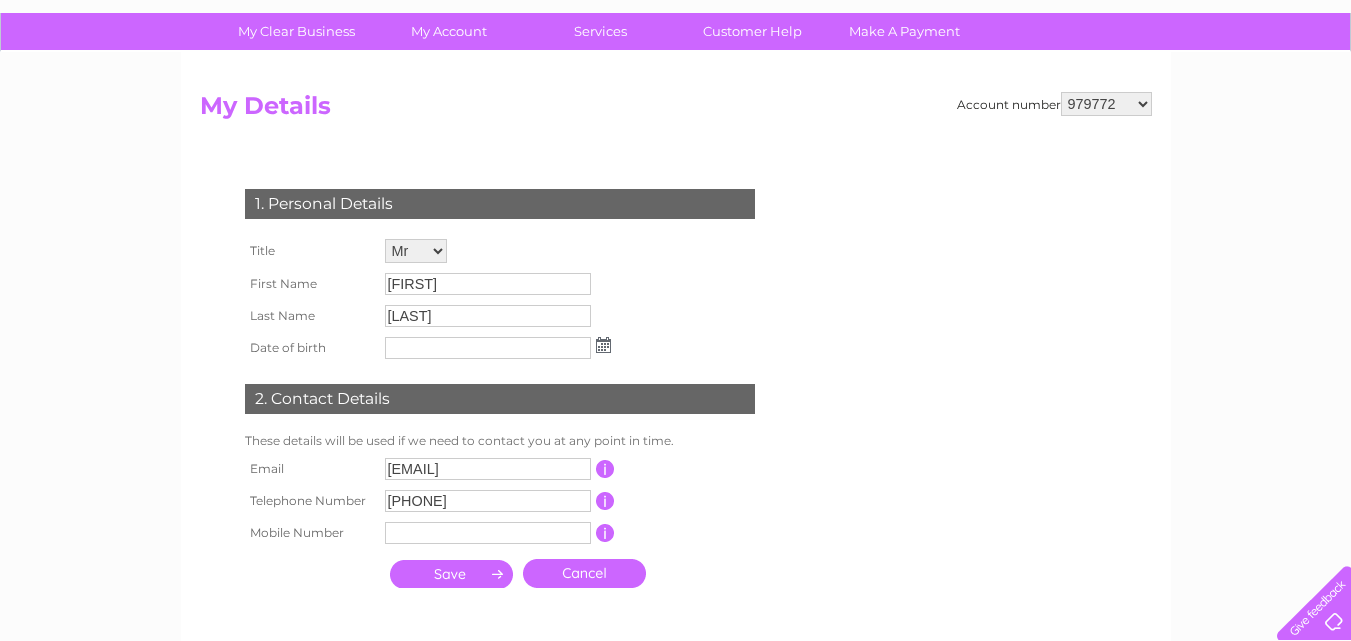 scroll, scrollTop: 200, scrollLeft: 0, axis: vertical 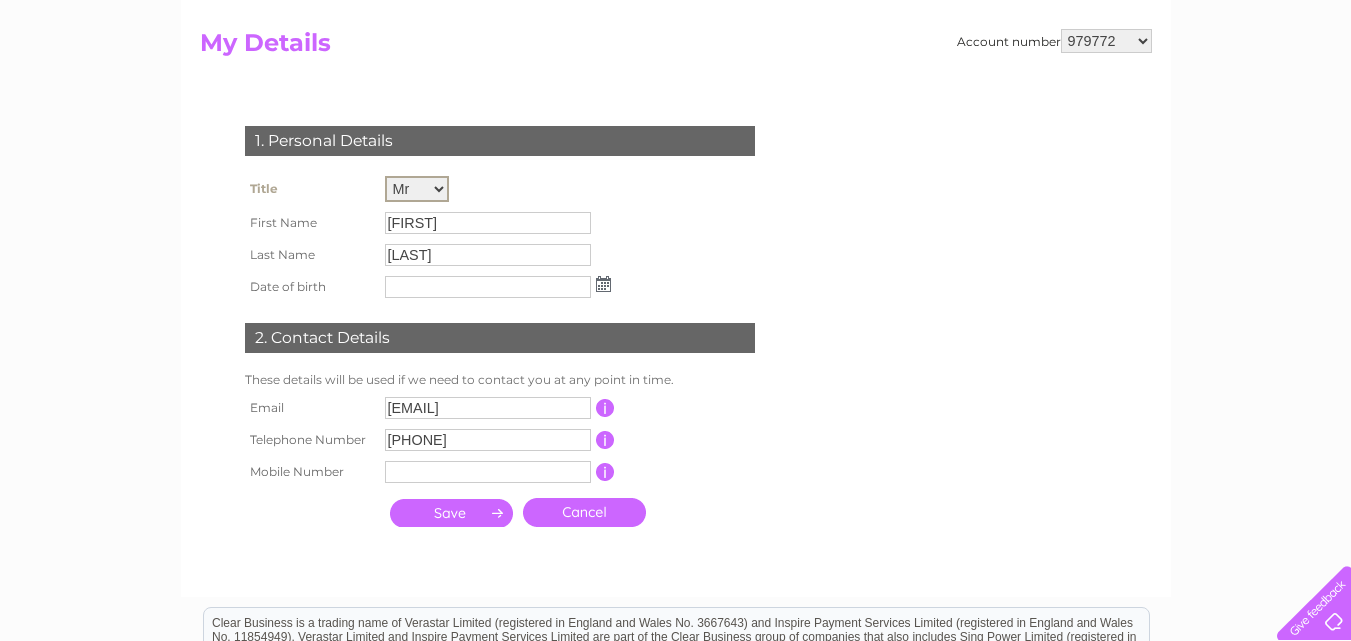 click on "Mr
Mrs
Ms
Miss
Dr
Rev
Prof
Other" at bounding box center (417, 189) 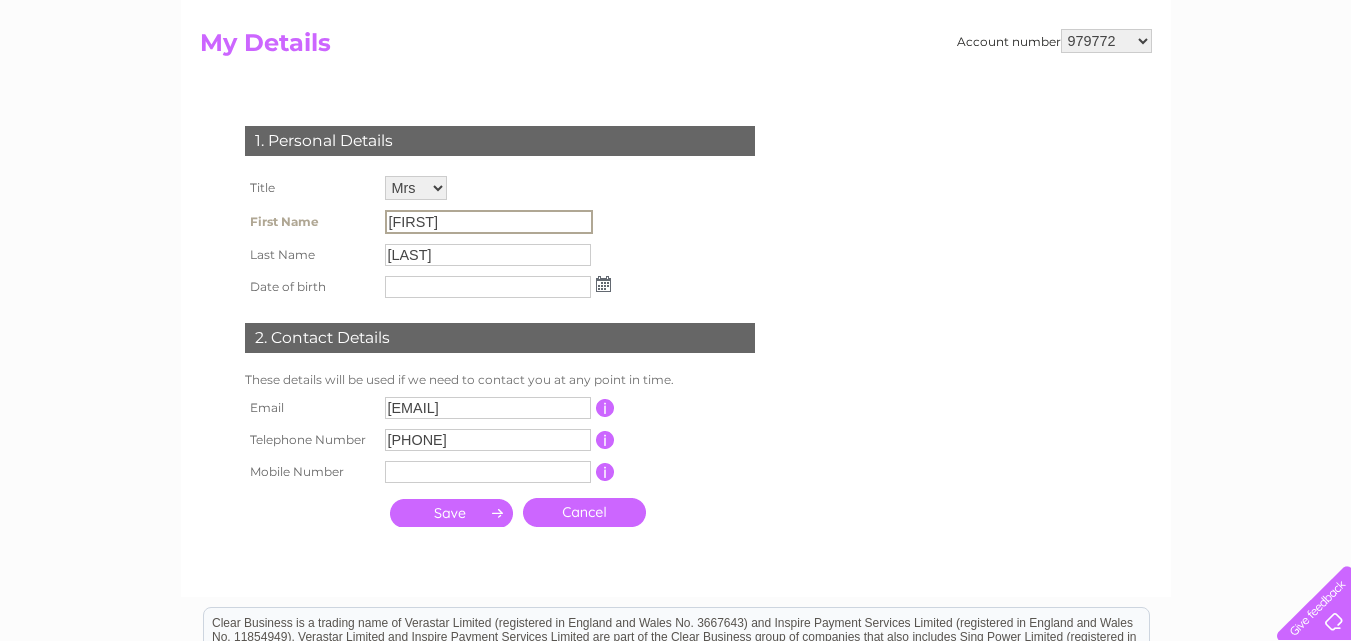 drag, startPoint x: 439, startPoint y: 224, endPoint x: 318, endPoint y: 237, distance: 121.69634 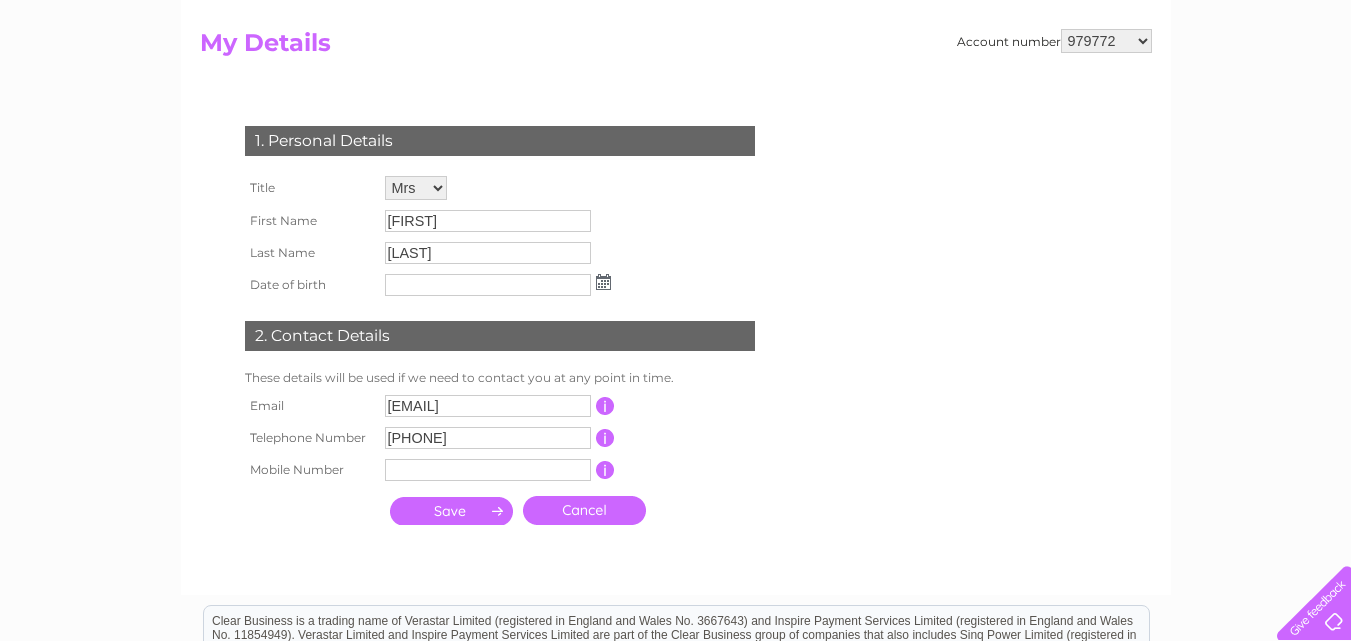 click on "979772
30321931" at bounding box center [1106, 41] 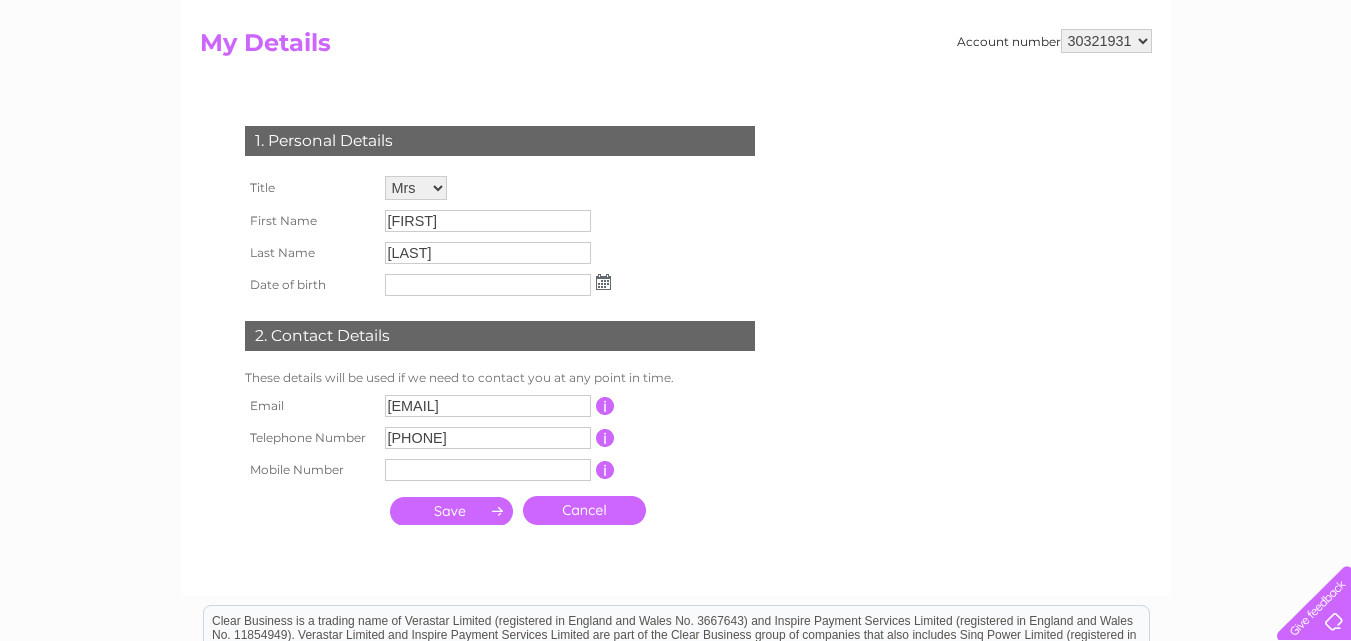 click on "979772
30321931" at bounding box center [1106, 41] 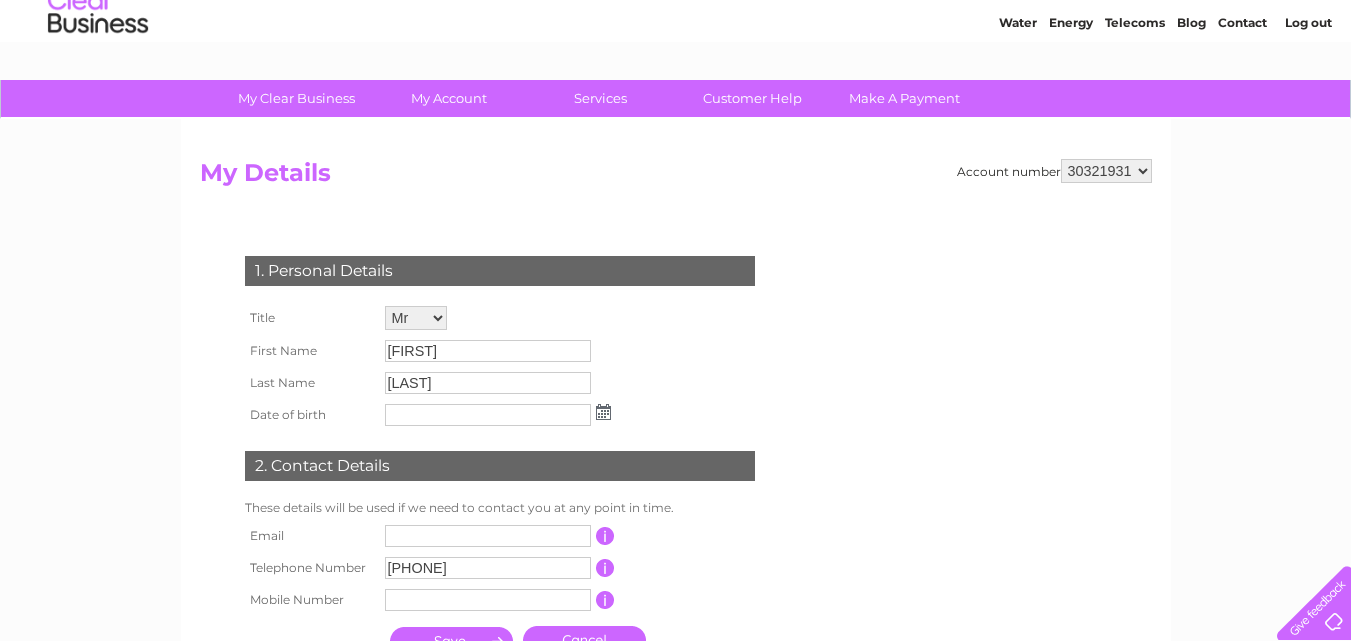 scroll, scrollTop: 100, scrollLeft: 0, axis: vertical 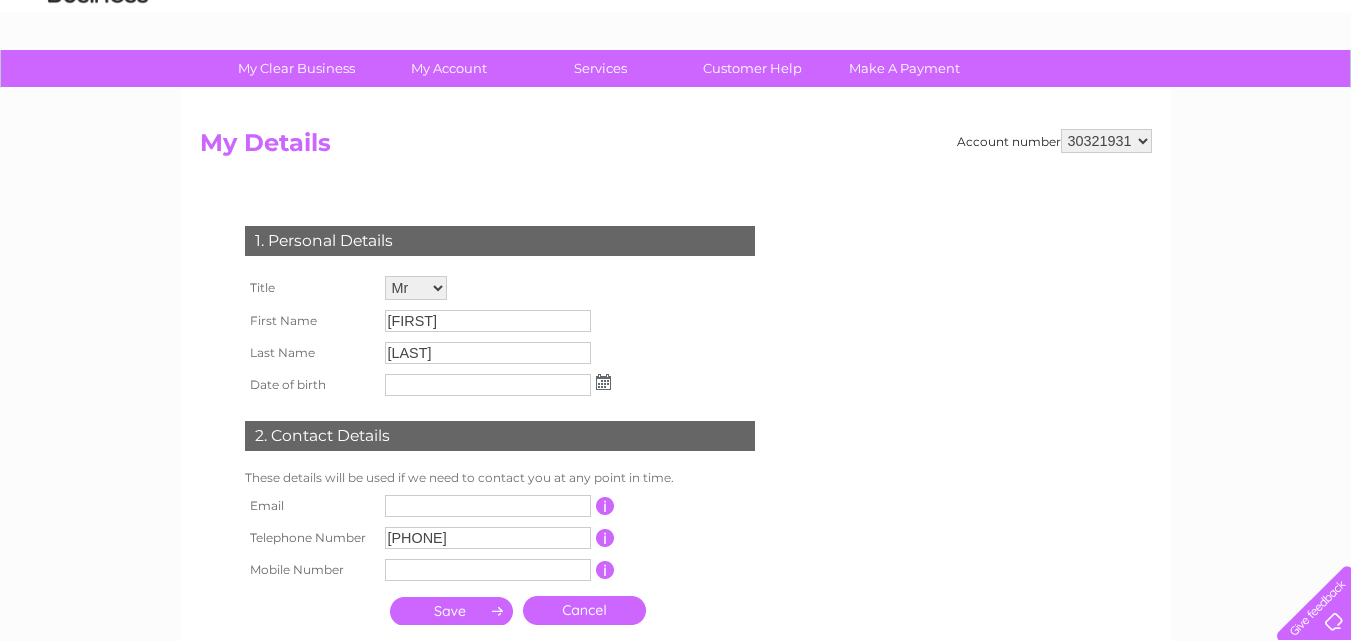 click on "[FIRST]" at bounding box center (488, 321) 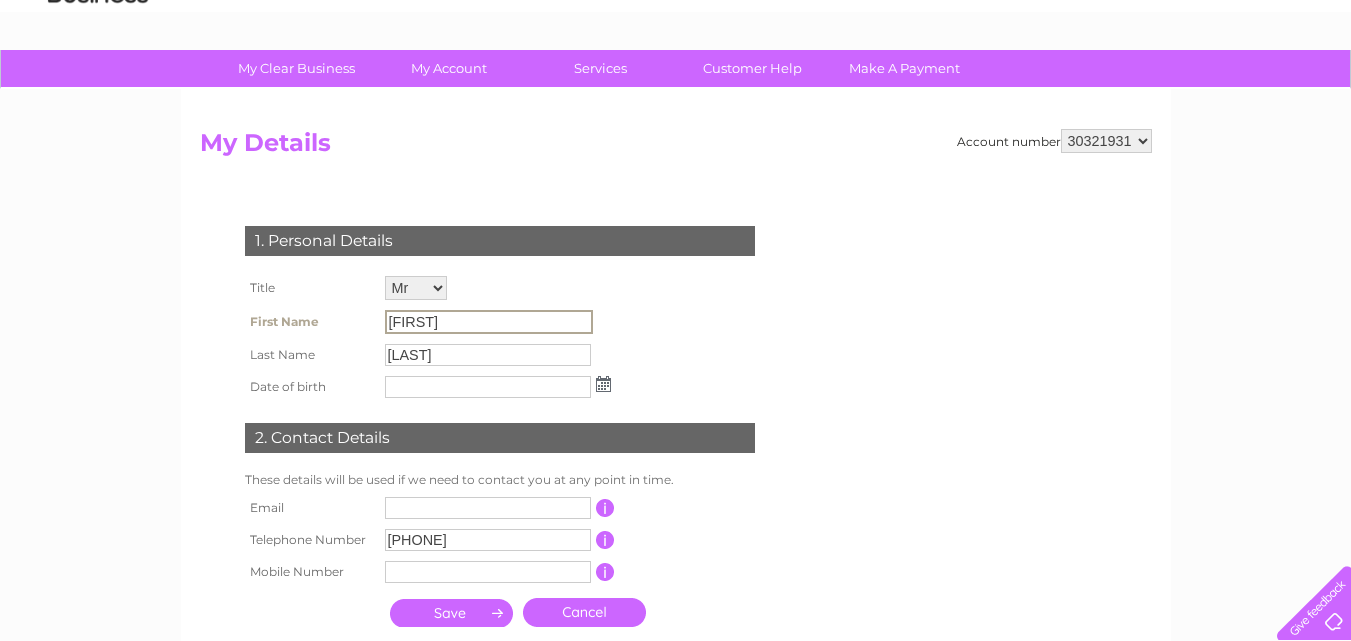 click on "[FIRST]" at bounding box center (489, 322) 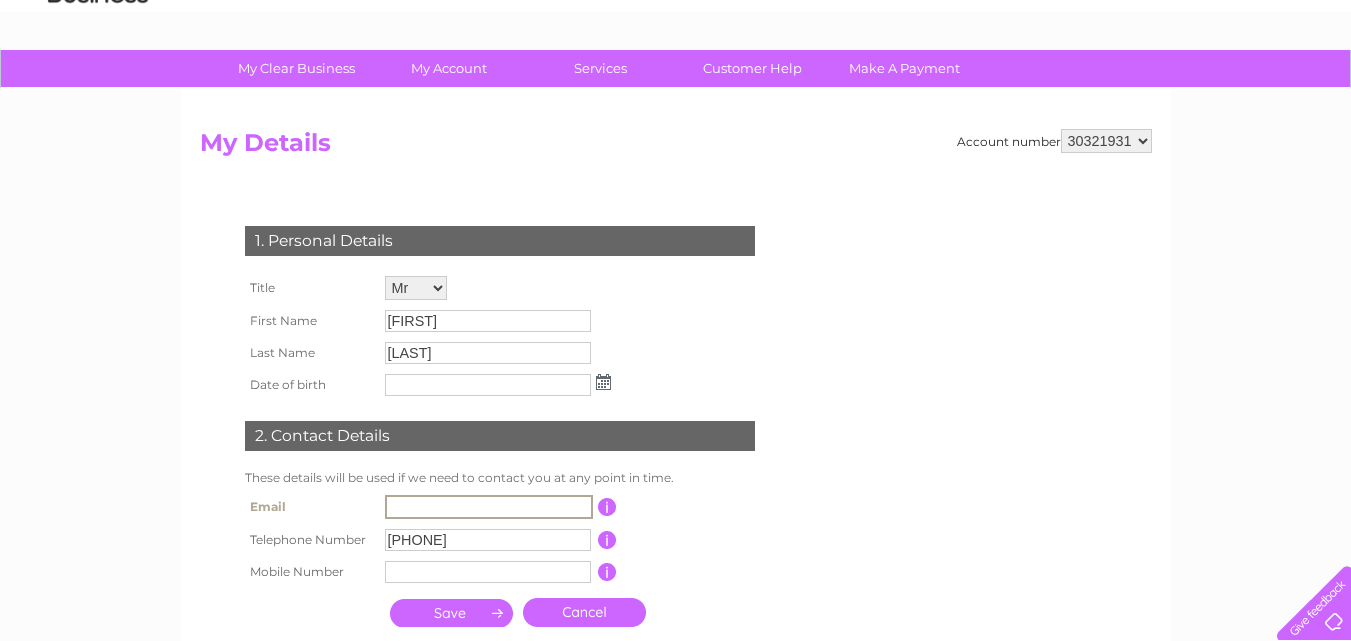 type on "[EMAIL]" 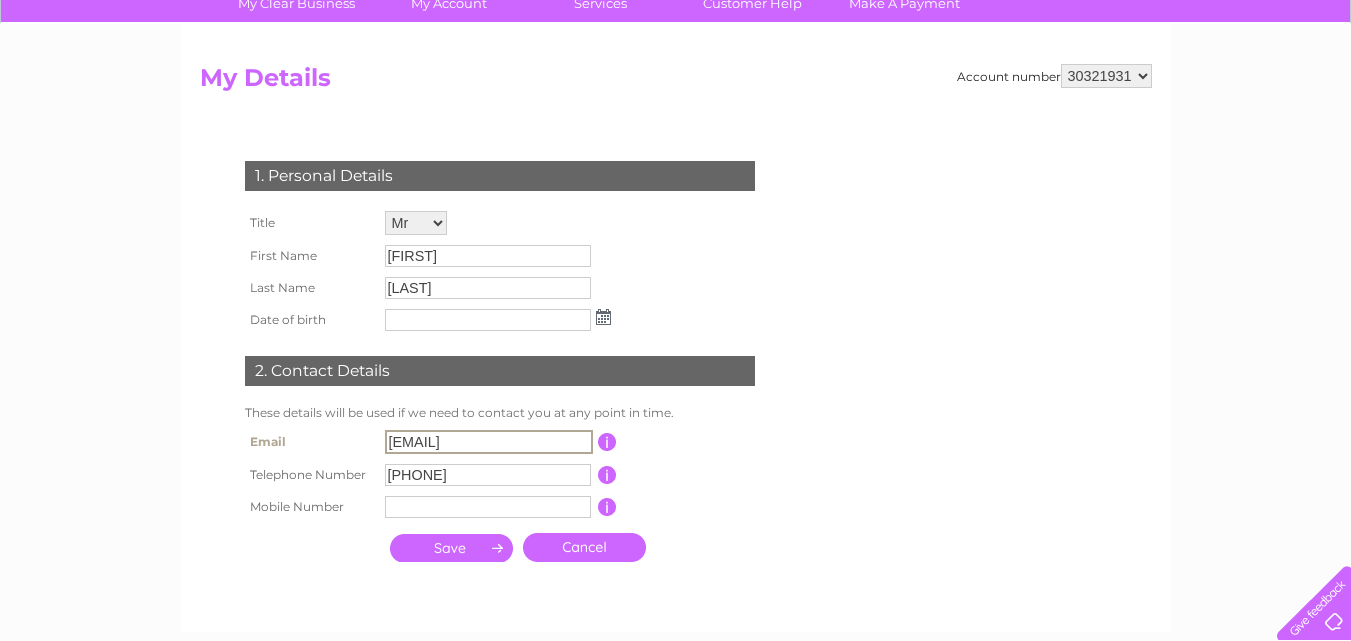 scroll, scrollTop: 200, scrollLeft: 0, axis: vertical 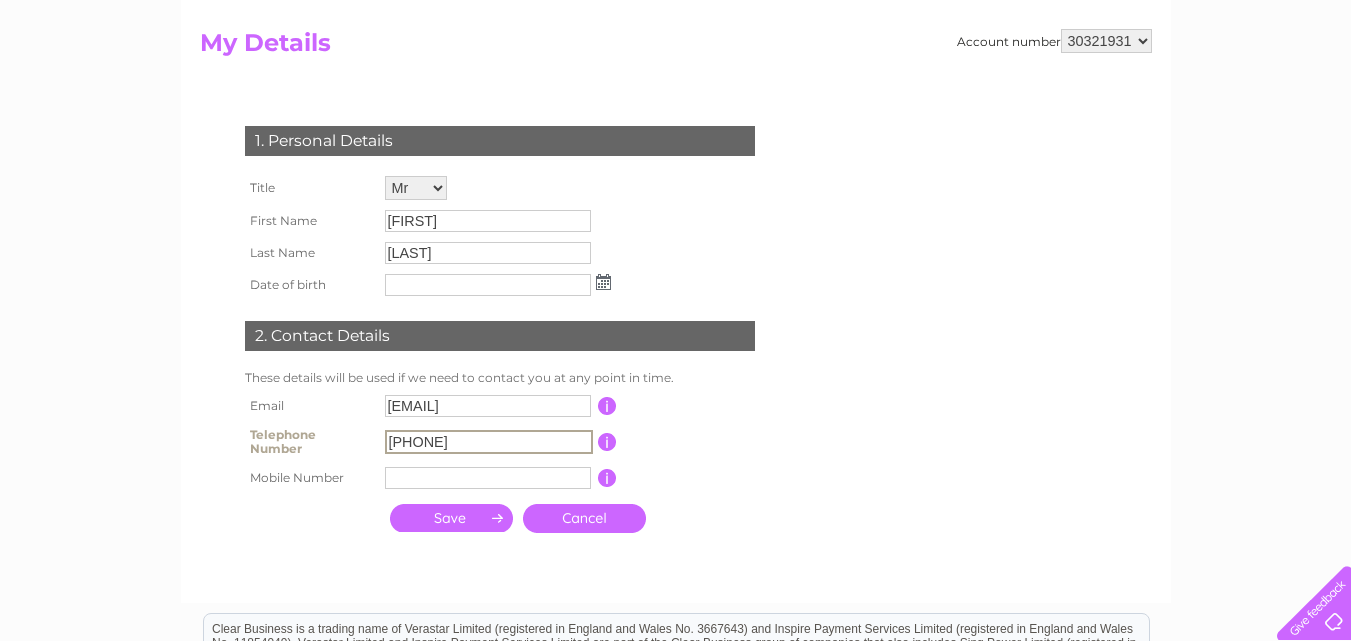 drag, startPoint x: 498, startPoint y: 444, endPoint x: 358, endPoint y: 448, distance: 140.05713 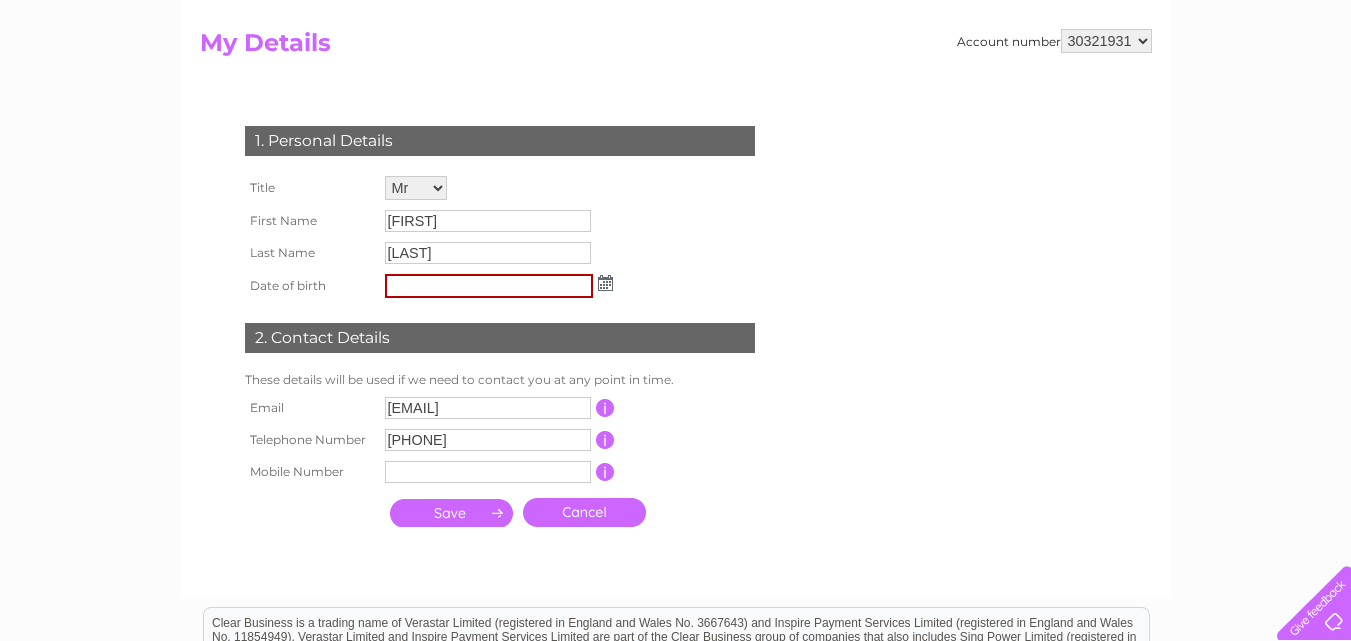 click at bounding box center [451, 513] 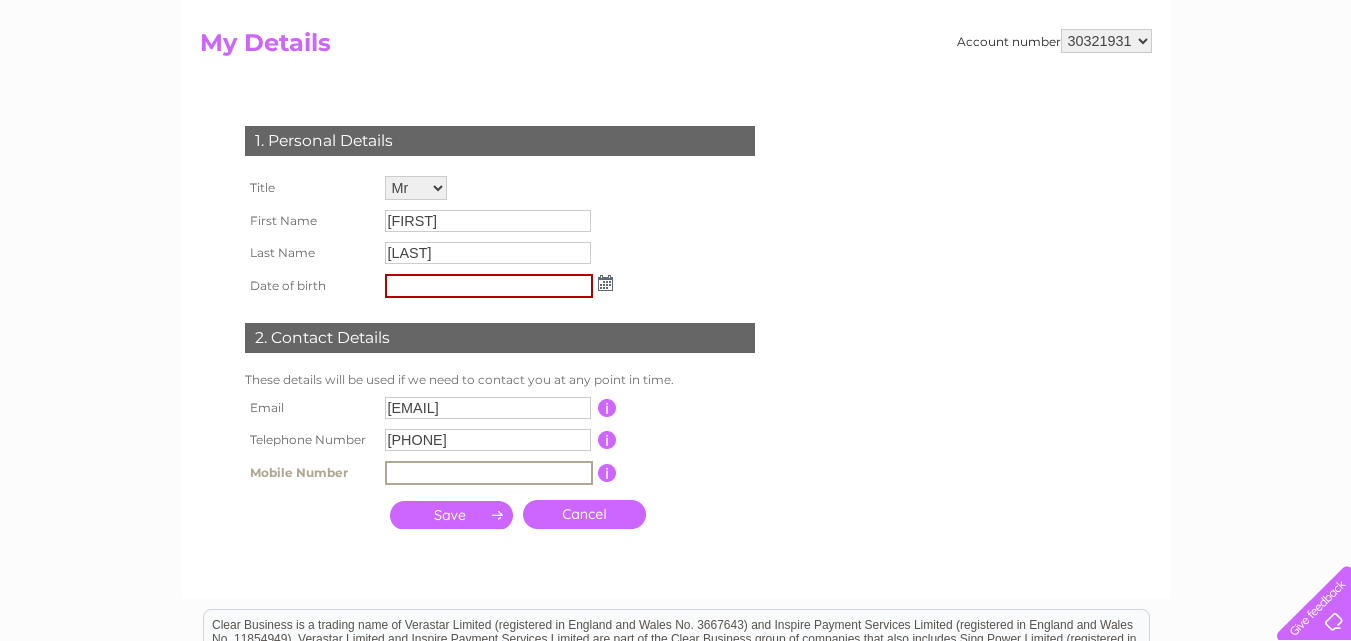 click at bounding box center (489, 473) 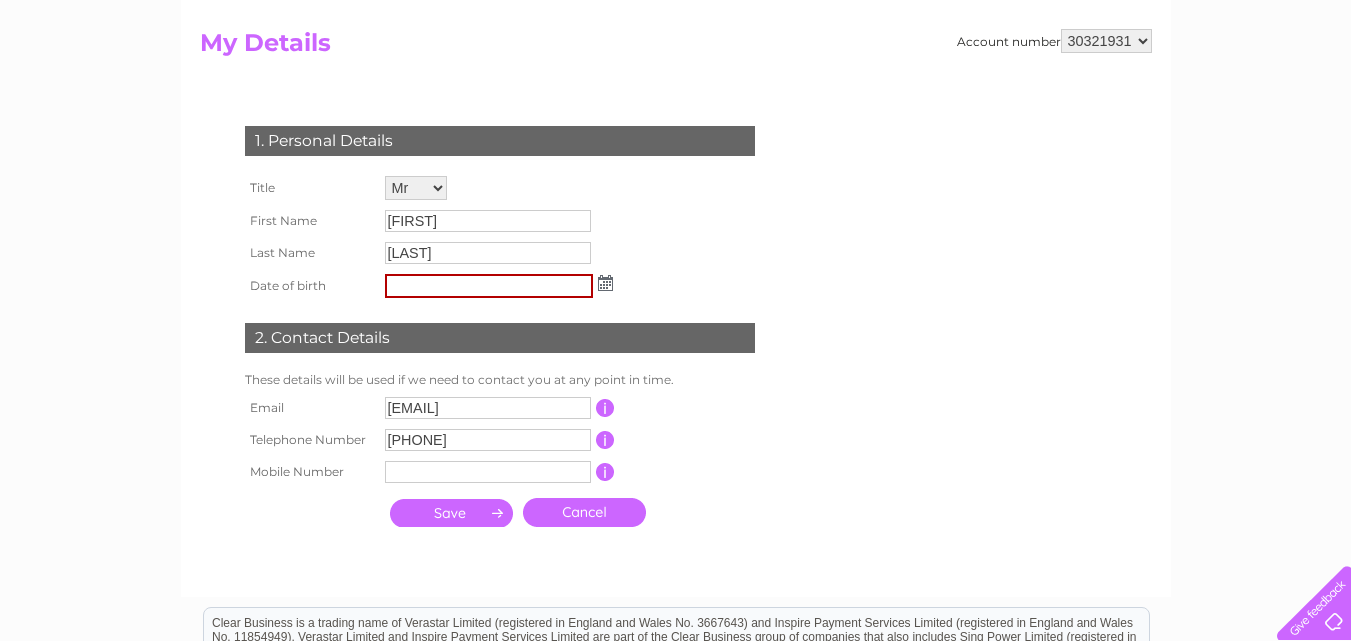 click at bounding box center (605, 472) 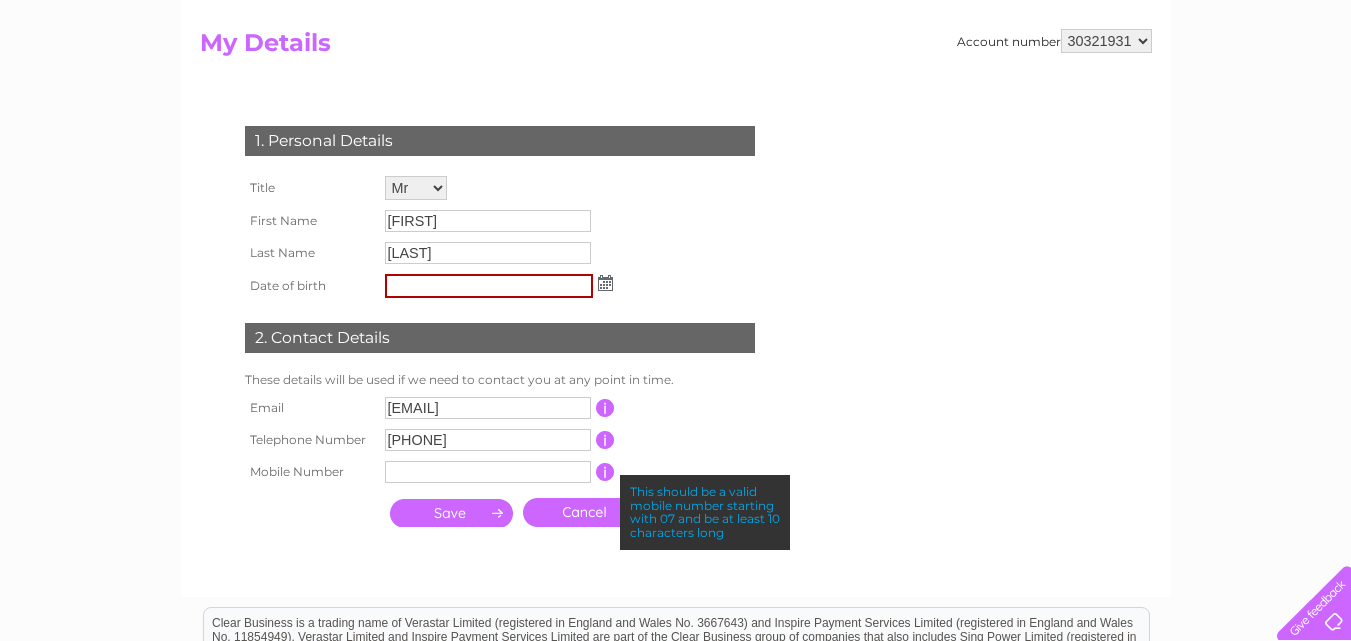 click at bounding box center (605, 440) 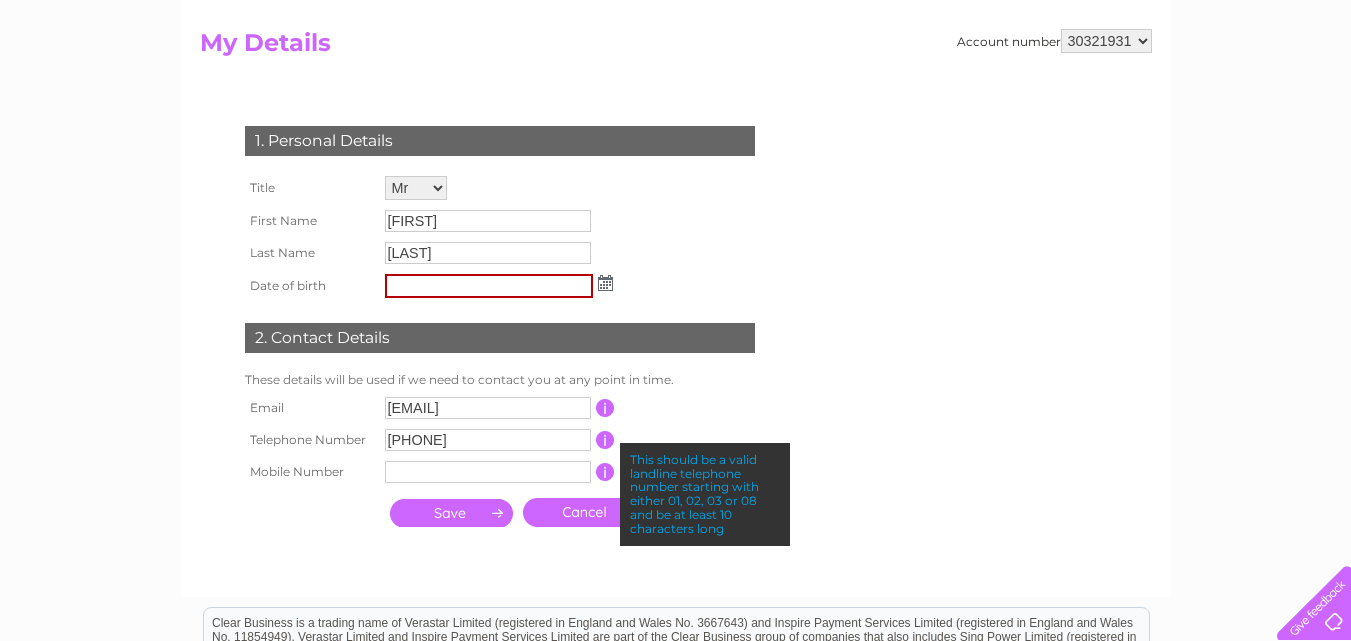 click at bounding box center (605, 408) 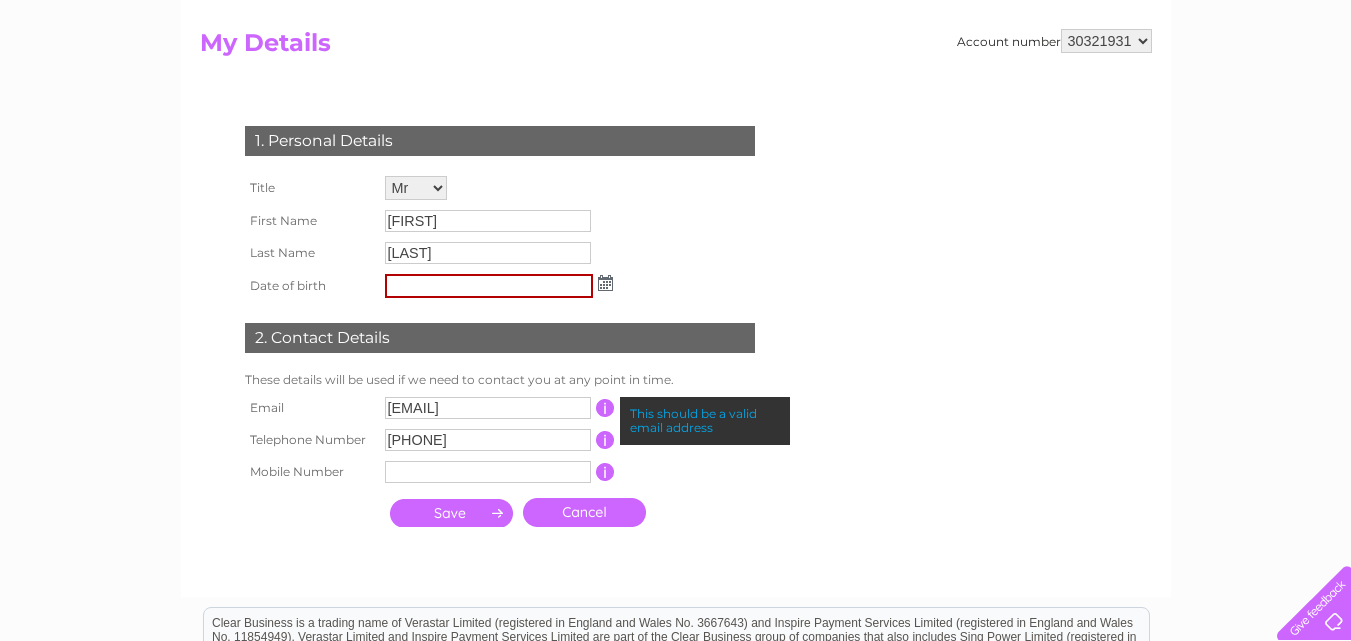 click on "Account number    979772
30321931
My Details
1. Personal Details
Title
Mr
Mrs
Ms
Miss
Dr
Rev
Prof
Other
First Name
Steward
Last Name
Rough Email" at bounding box center [676, 293] 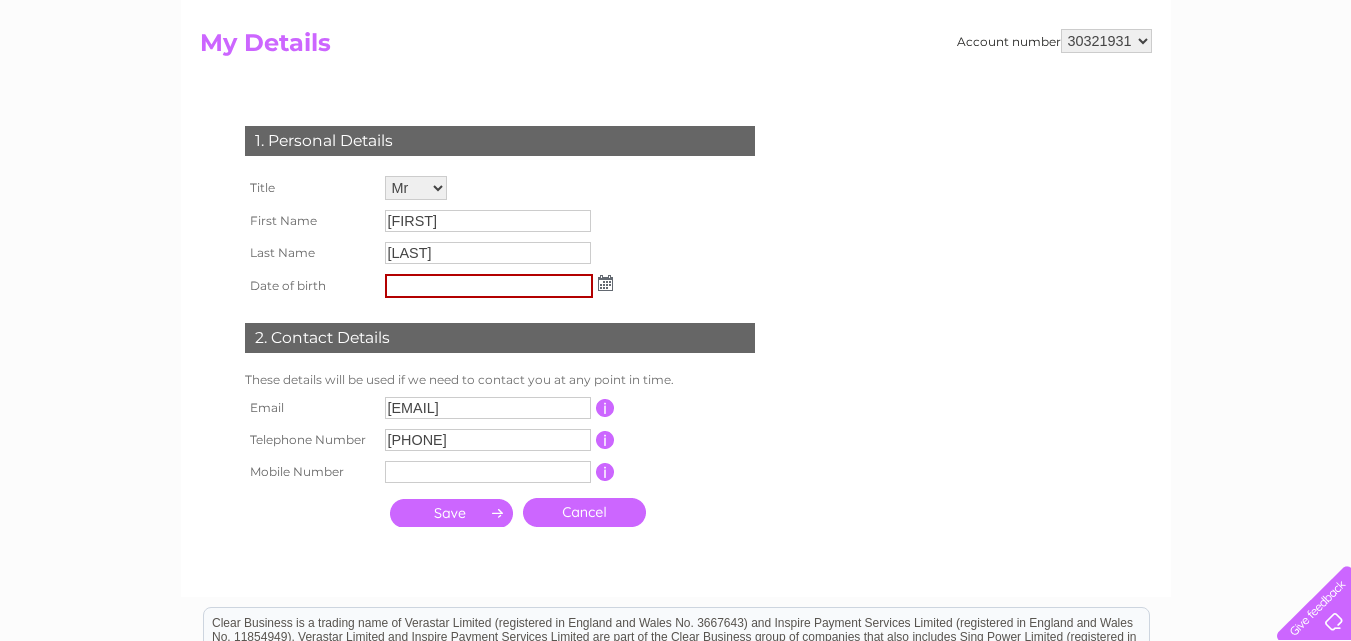 click at bounding box center (451, 513) 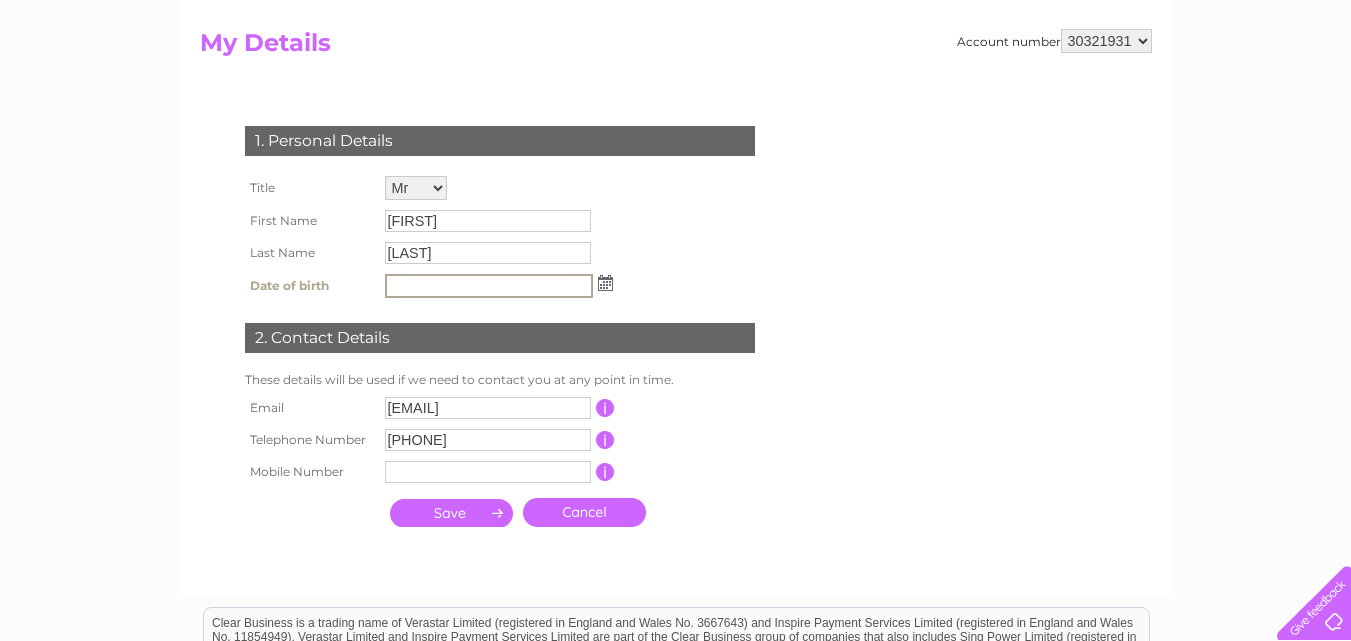 click on "1. Personal Details
Title
Mr
Mrs
Ms
Miss
Dr
Rev
Prof
Other
First Name
Steward
Last Name
Rough
Date of birth
Email" at bounding box center (504, 321) 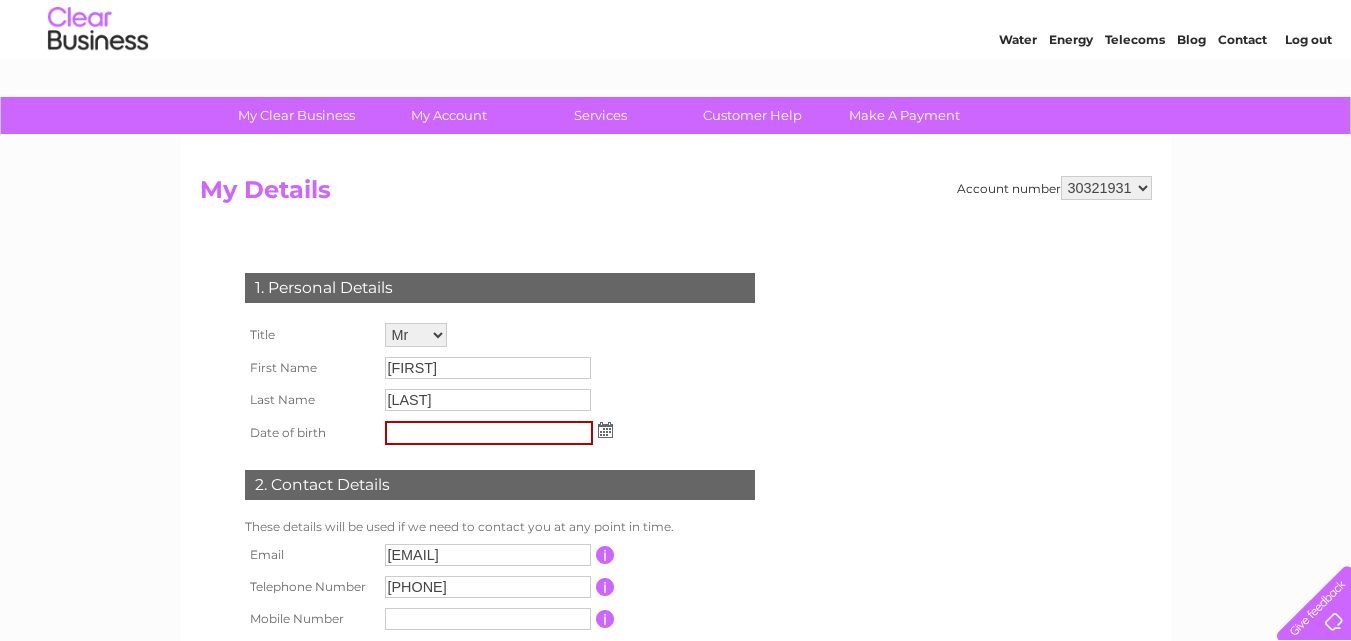 scroll, scrollTop: 0, scrollLeft: 0, axis: both 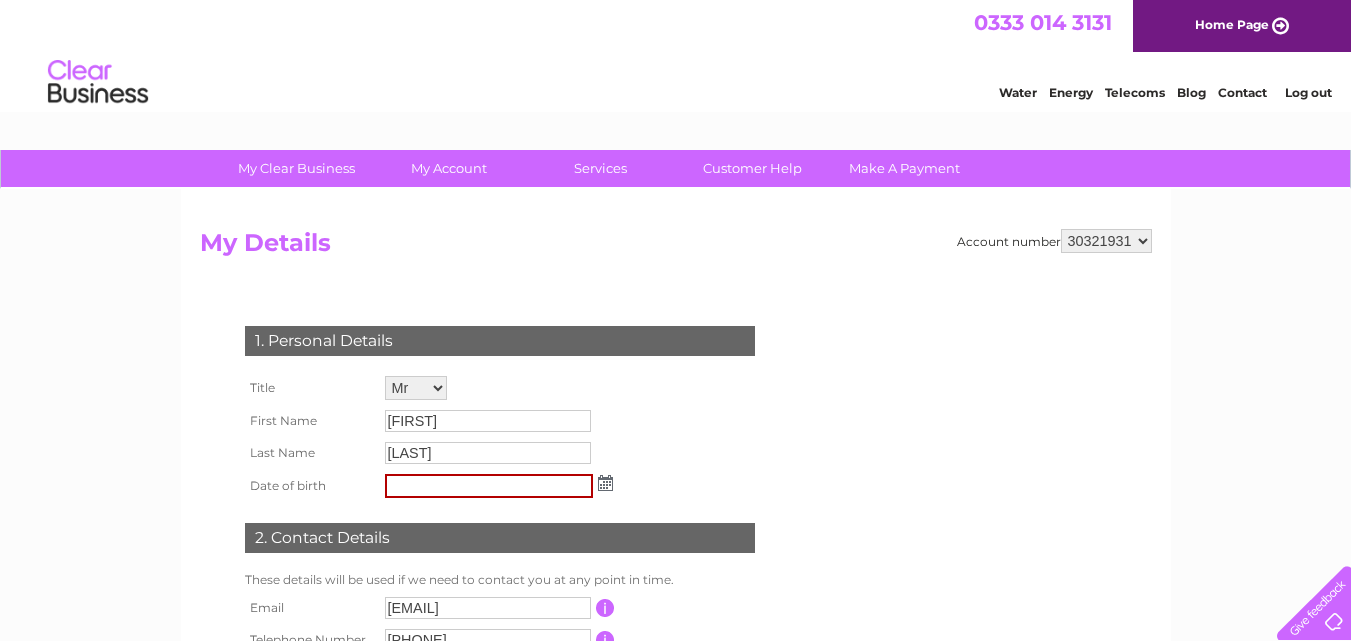 click on "1. Personal Details
Title
Mr
Mrs
Ms
Miss
Dr
Rev
Prof
Other
First Name
Steward
Last Name
Rough
Date of birth
Email" at bounding box center [504, 521] 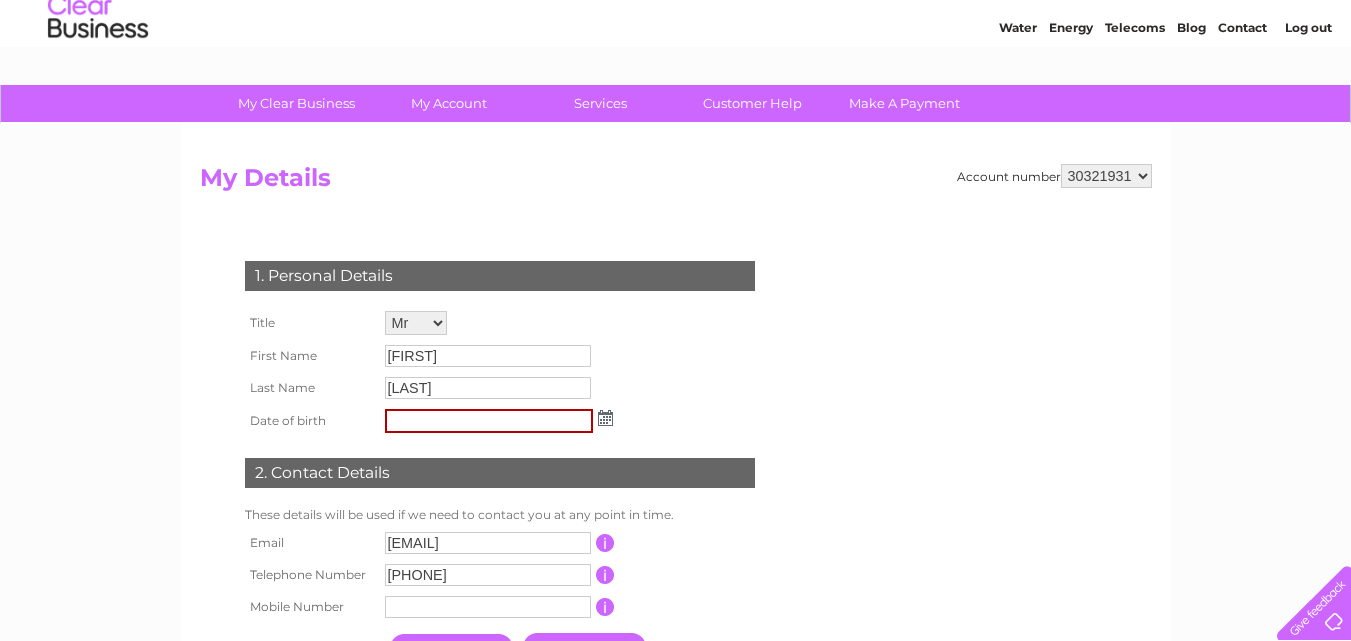 scroll, scrollTop: 100, scrollLeft: 0, axis: vertical 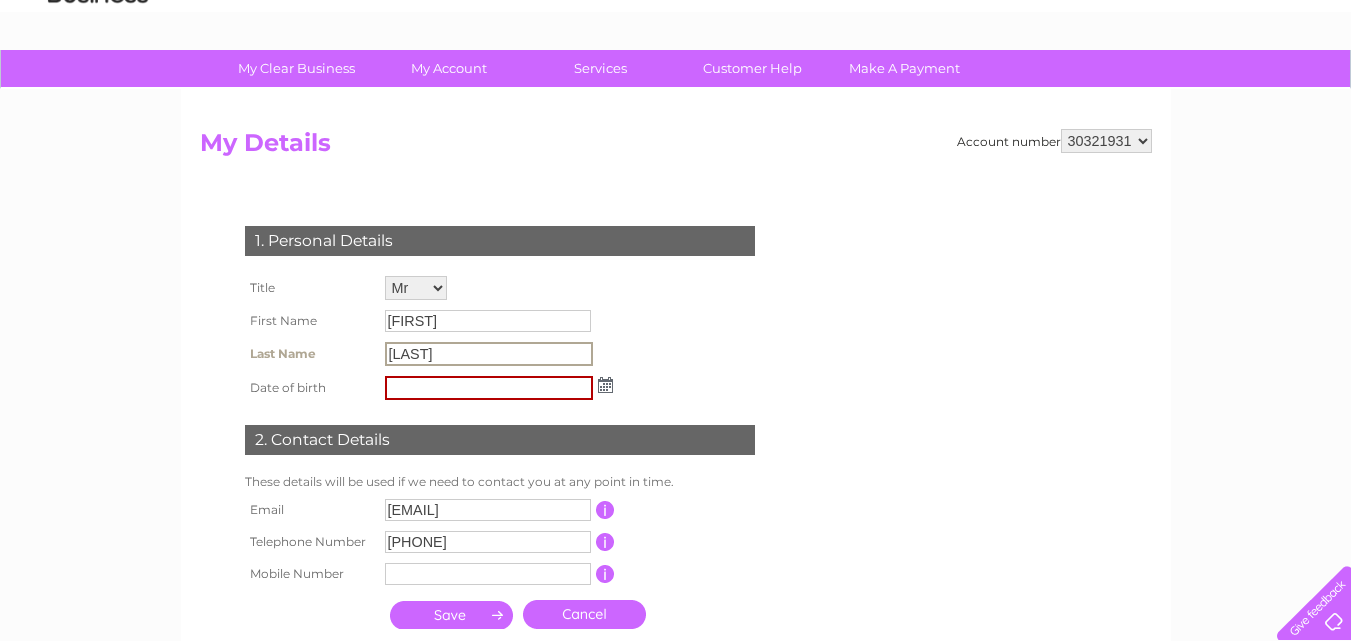 click on "Rough" at bounding box center (489, 354) 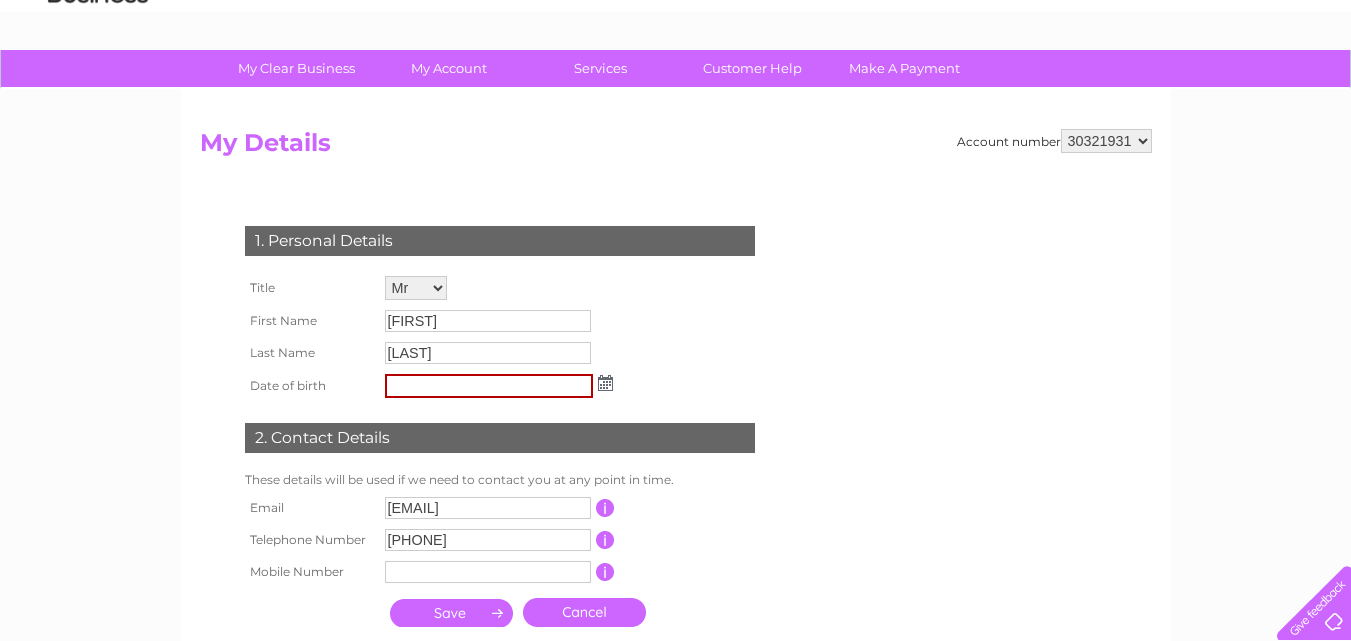 drag, startPoint x: 386, startPoint y: 383, endPoint x: 407, endPoint y: 380, distance: 21.213203 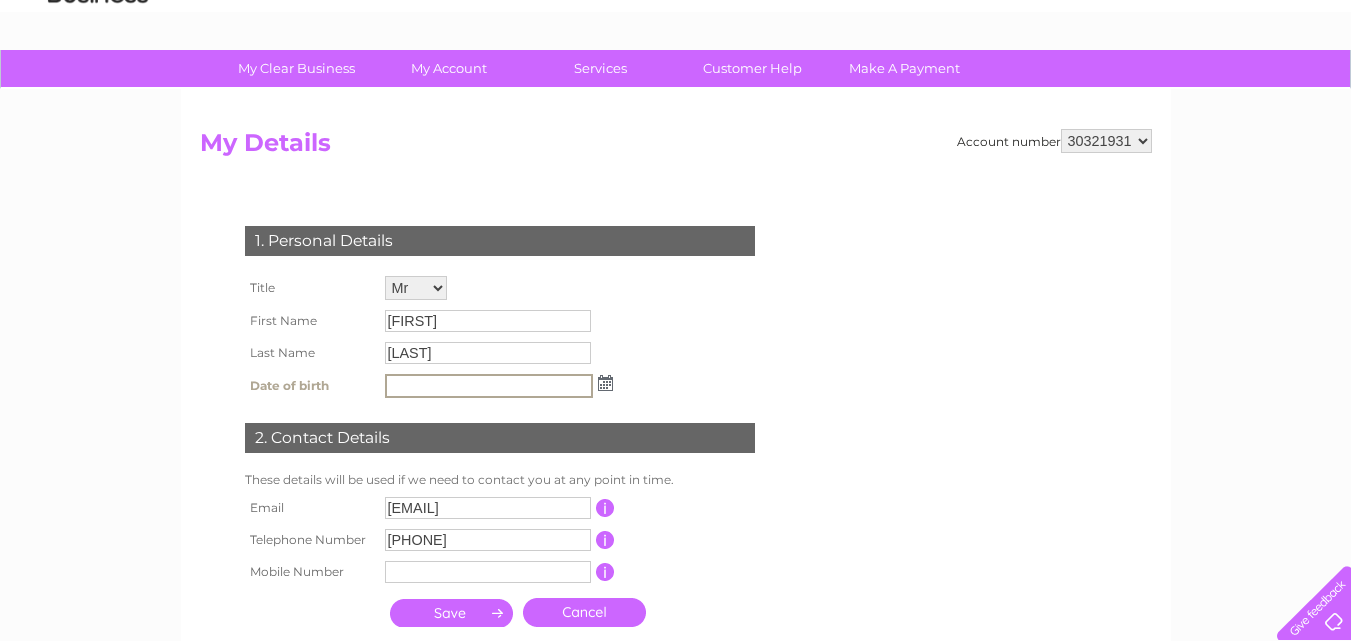 scroll, scrollTop: 200, scrollLeft: 0, axis: vertical 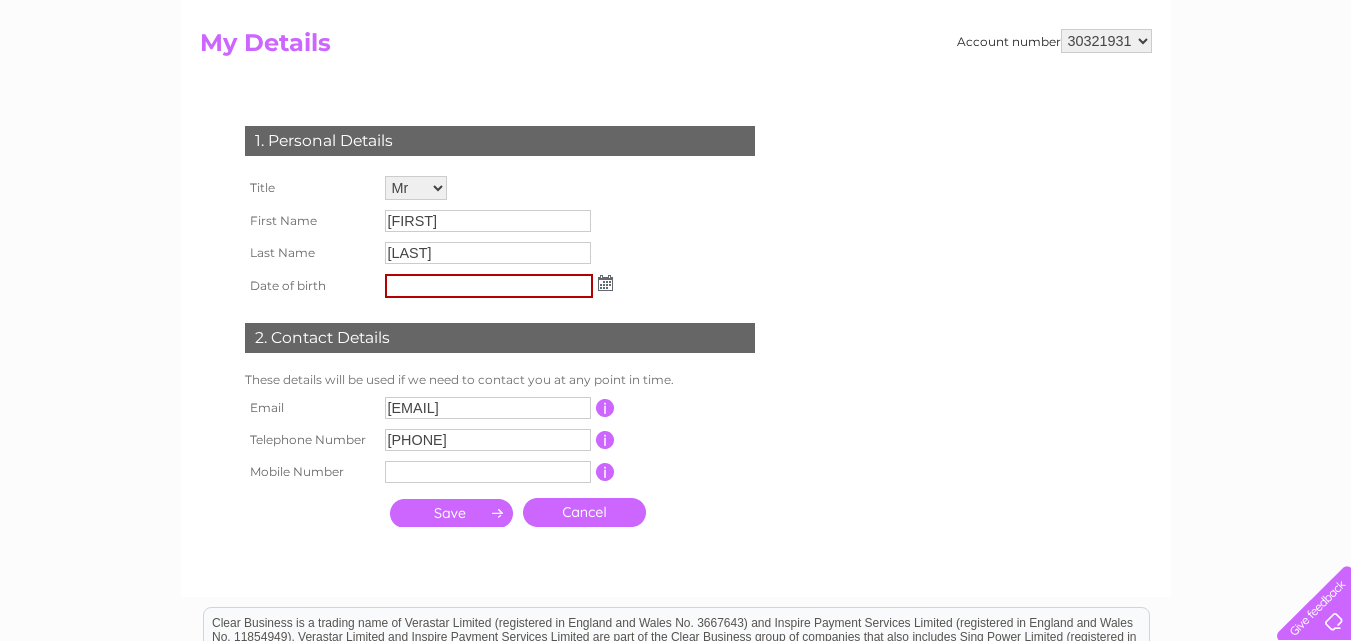 click at bounding box center (605, 283) 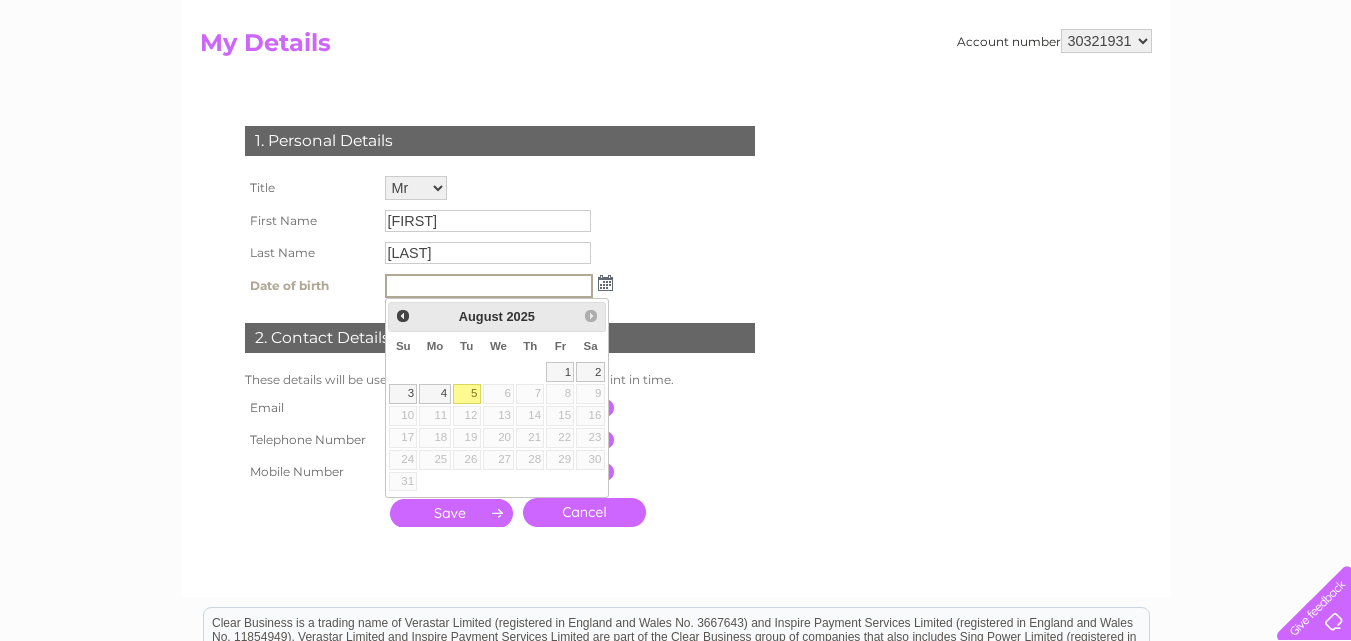 click on "1. Personal Details
Title
Mr
Mrs
Ms
Miss
Dr
Rev
Prof
Other
First Name
Steward
Last Name
Rough
Date of birth
Email" at bounding box center (504, 321) 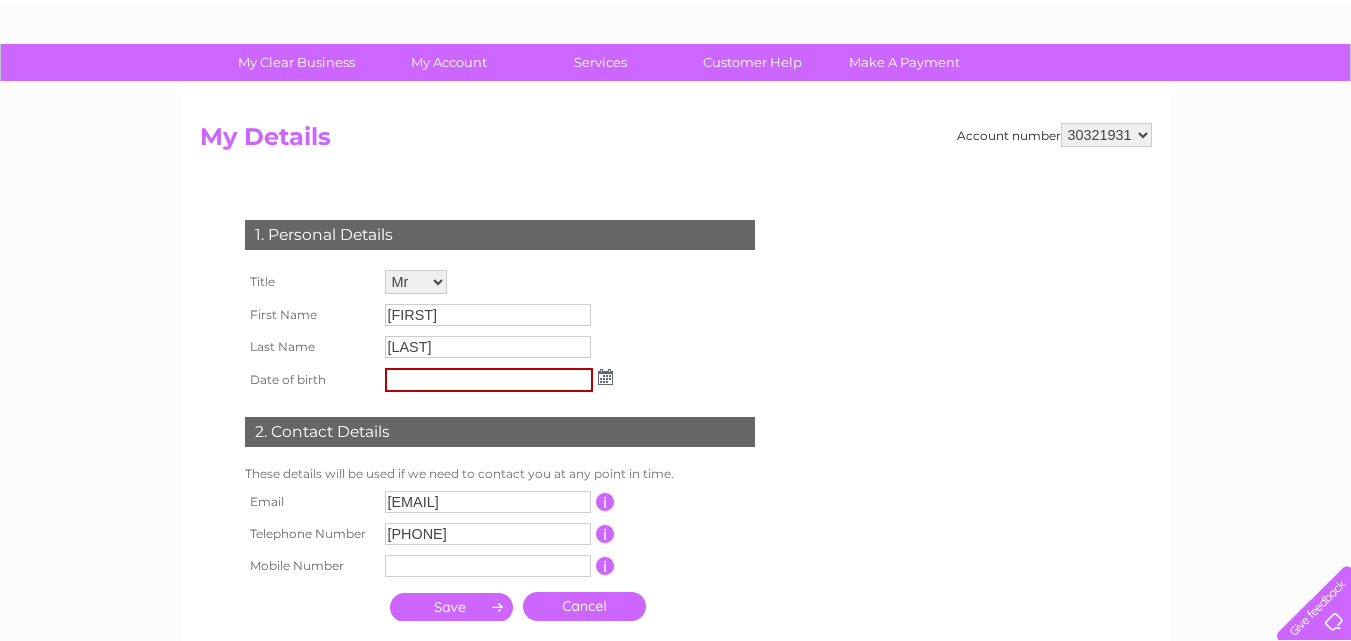 scroll, scrollTop: 0, scrollLeft: 0, axis: both 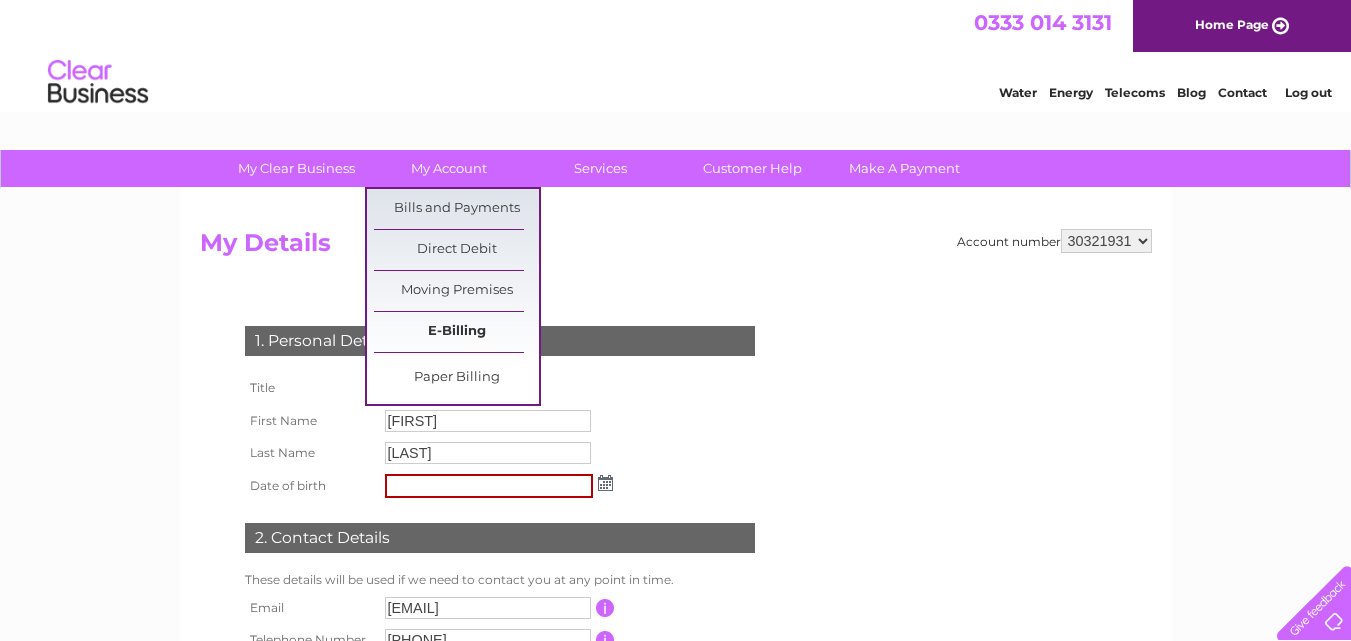 click on "E-Billing" at bounding box center [456, 332] 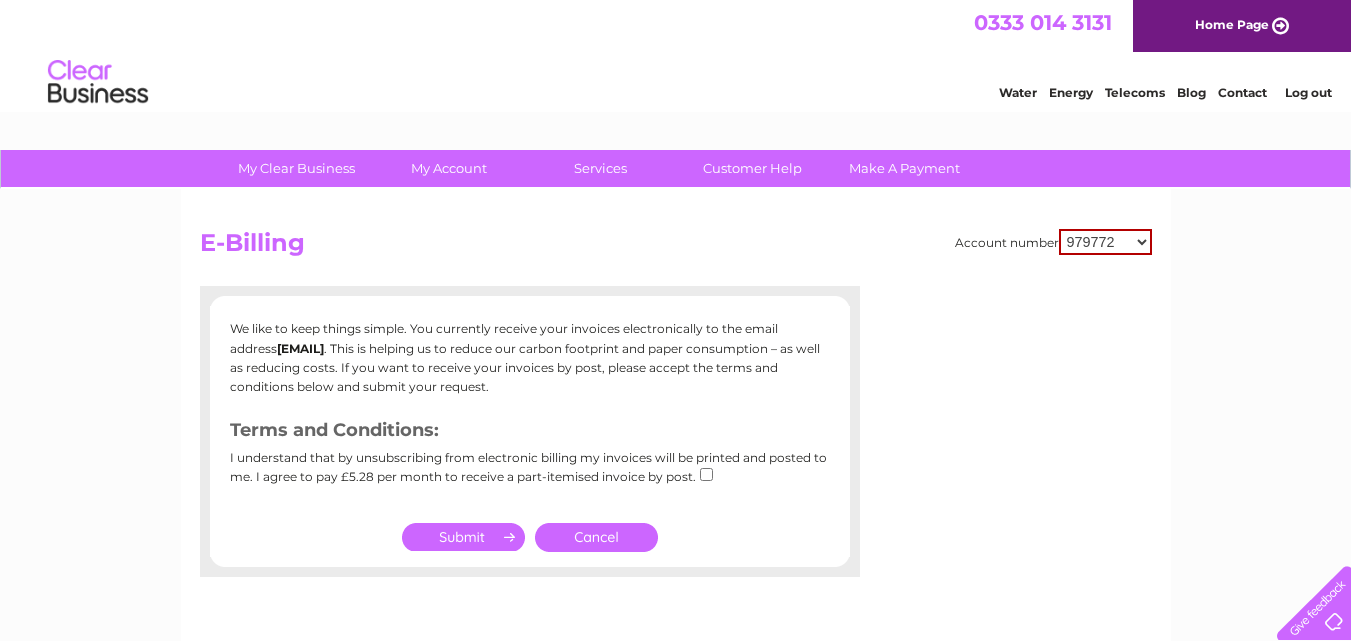 scroll, scrollTop: 0, scrollLeft: 0, axis: both 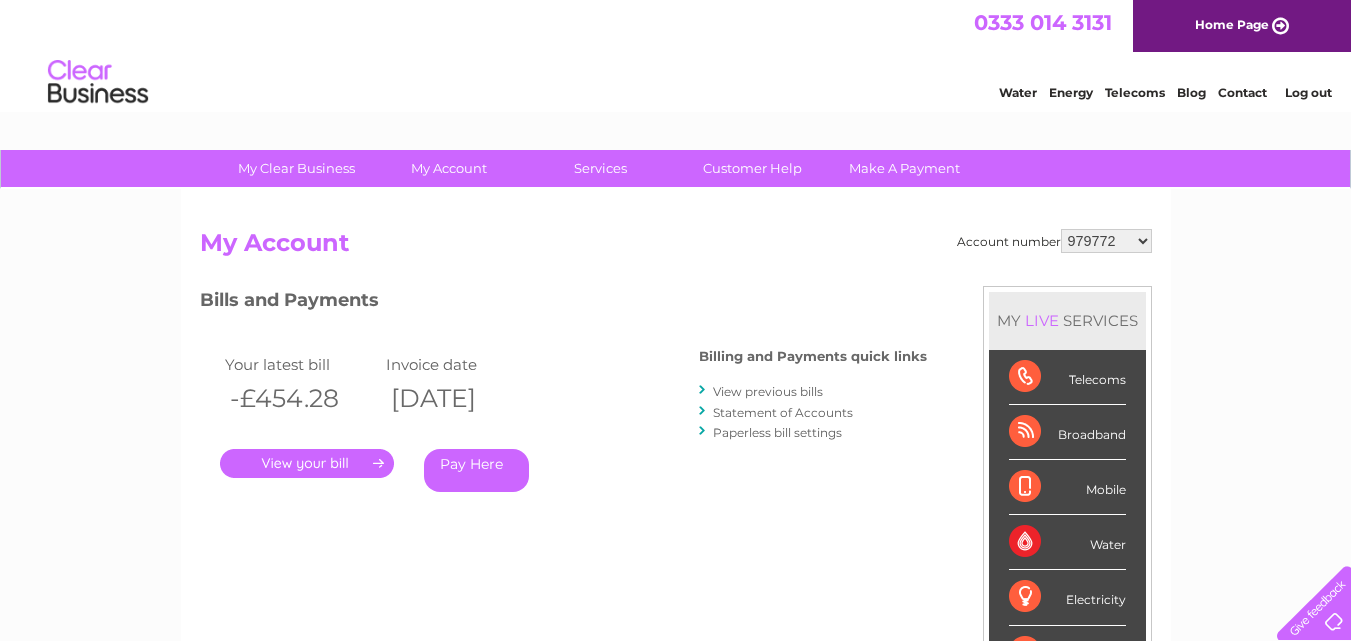click on "979772
30321931" at bounding box center [1106, 241] 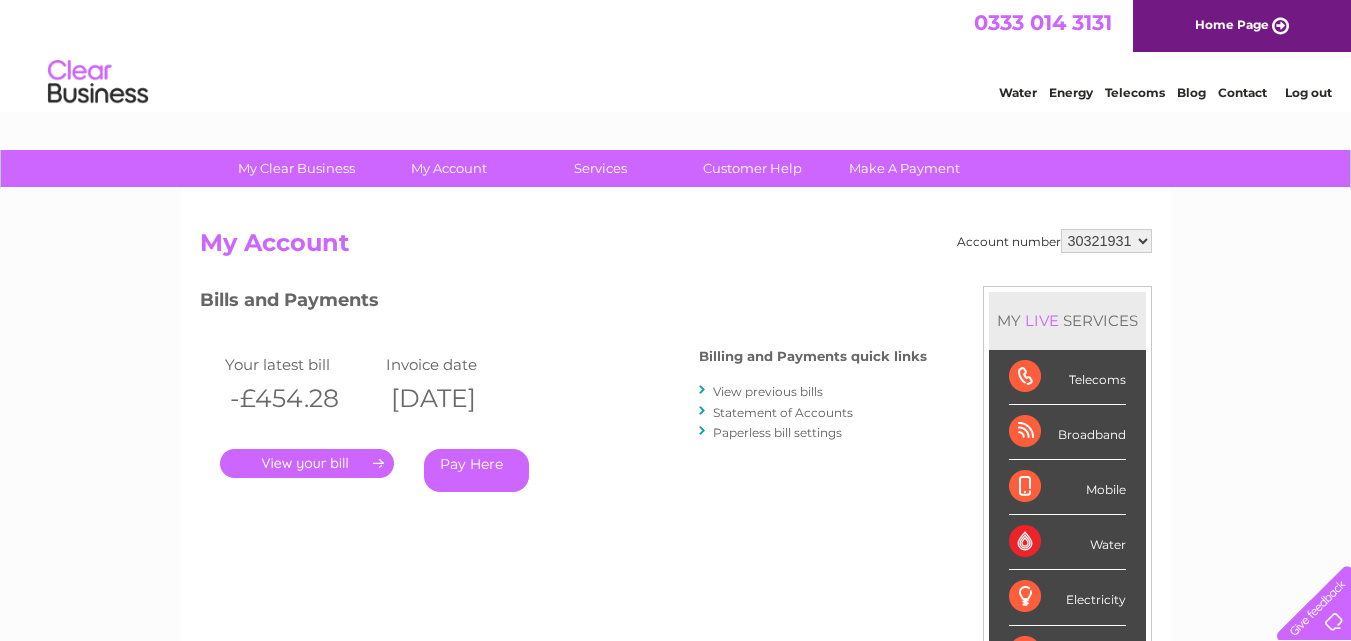 click on "979772
30321931" at bounding box center [1106, 241] 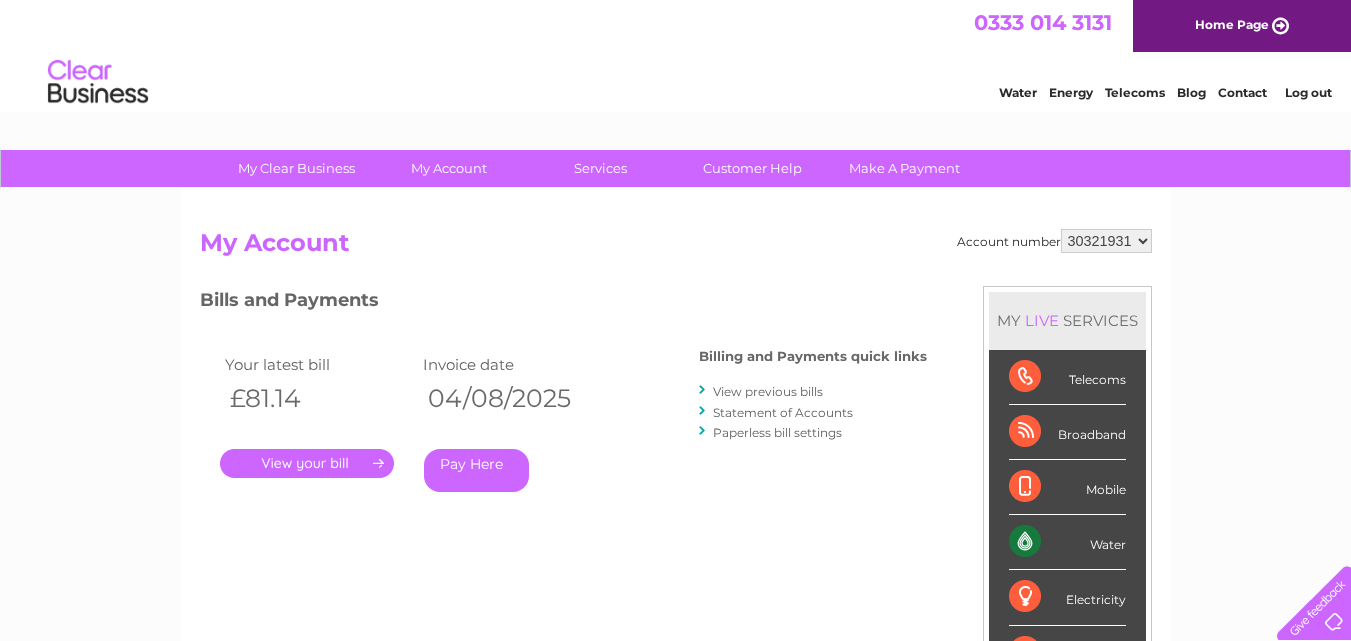 scroll, scrollTop: 0, scrollLeft: 0, axis: both 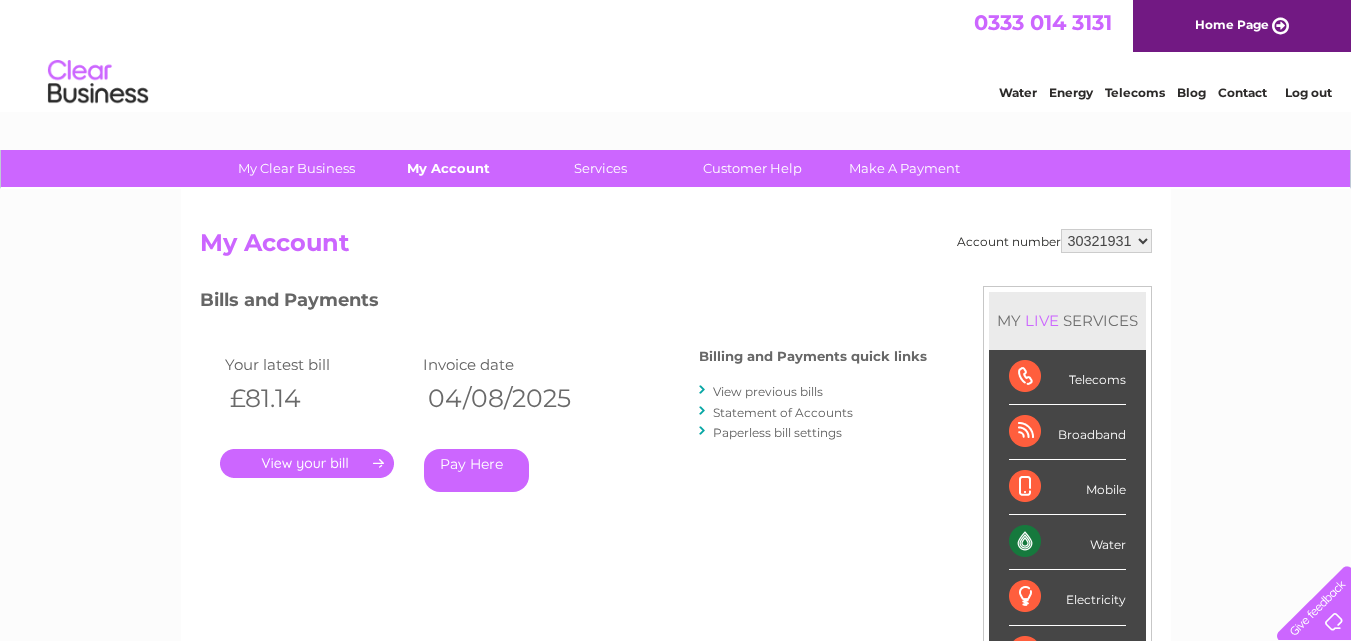 click on "My Account" at bounding box center [448, 168] 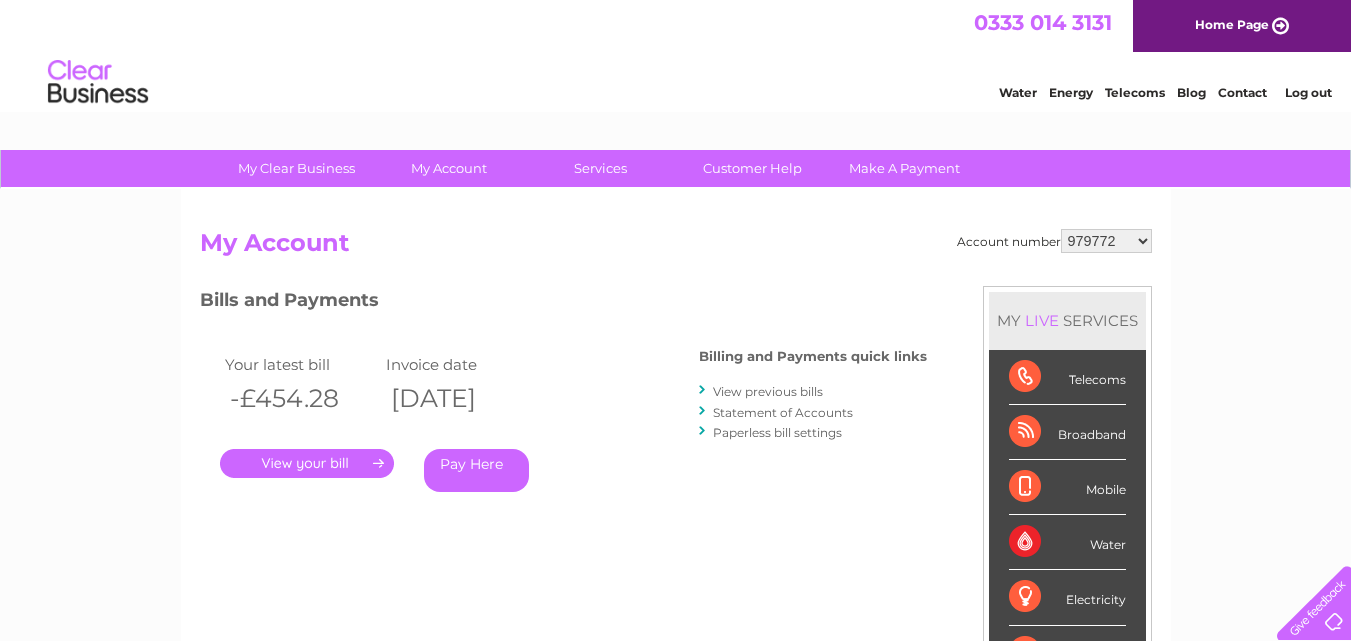 scroll, scrollTop: 0, scrollLeft: 0, axis: both 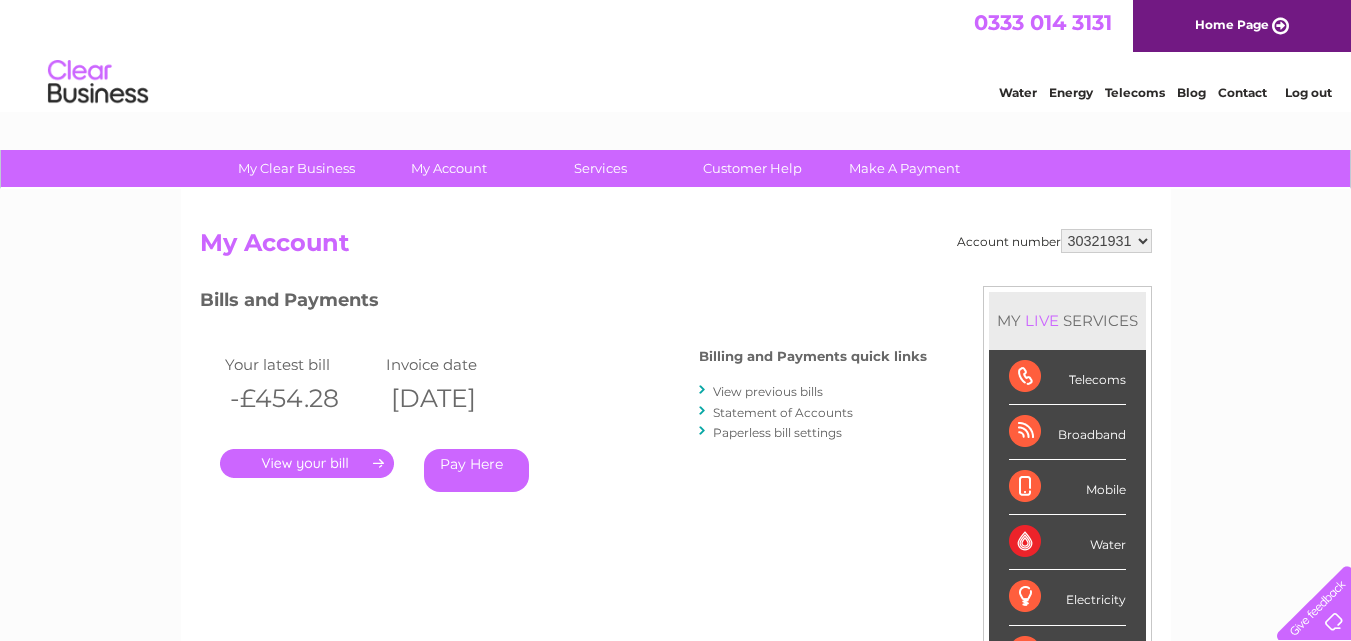 click on "979772
30321931" at bounding box center (1106, 241) 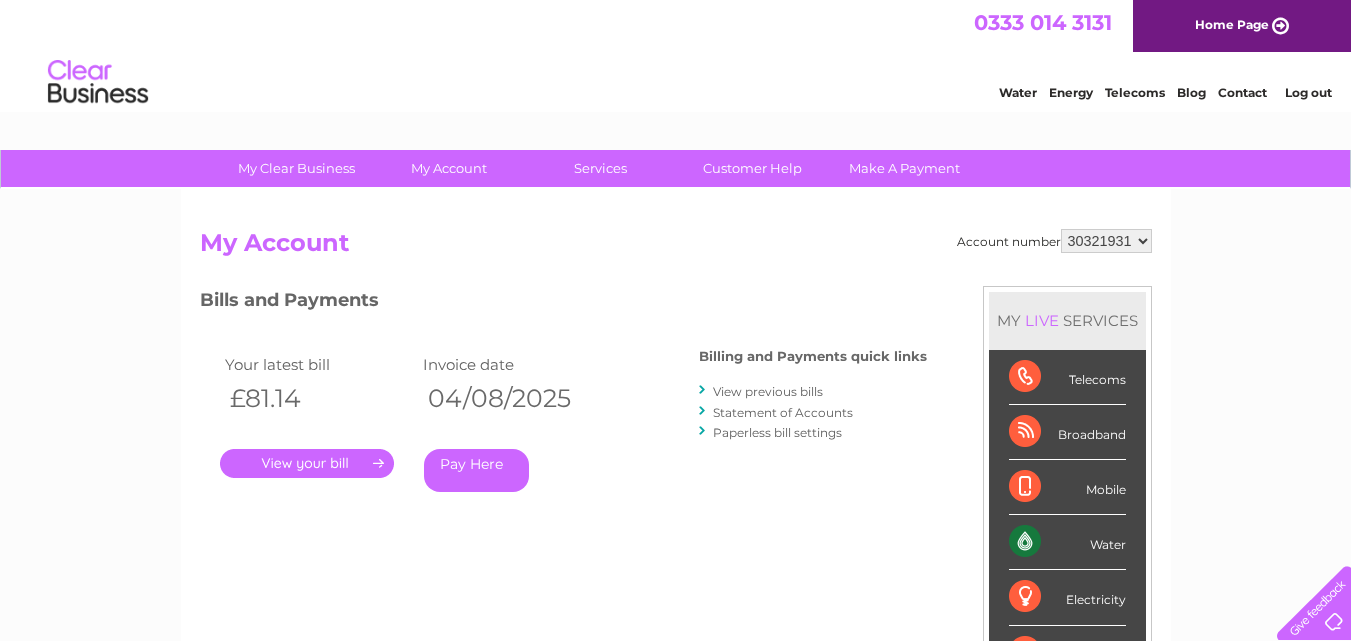 scroll, scrollTop: 0, scrollLeft: 0, axis: both 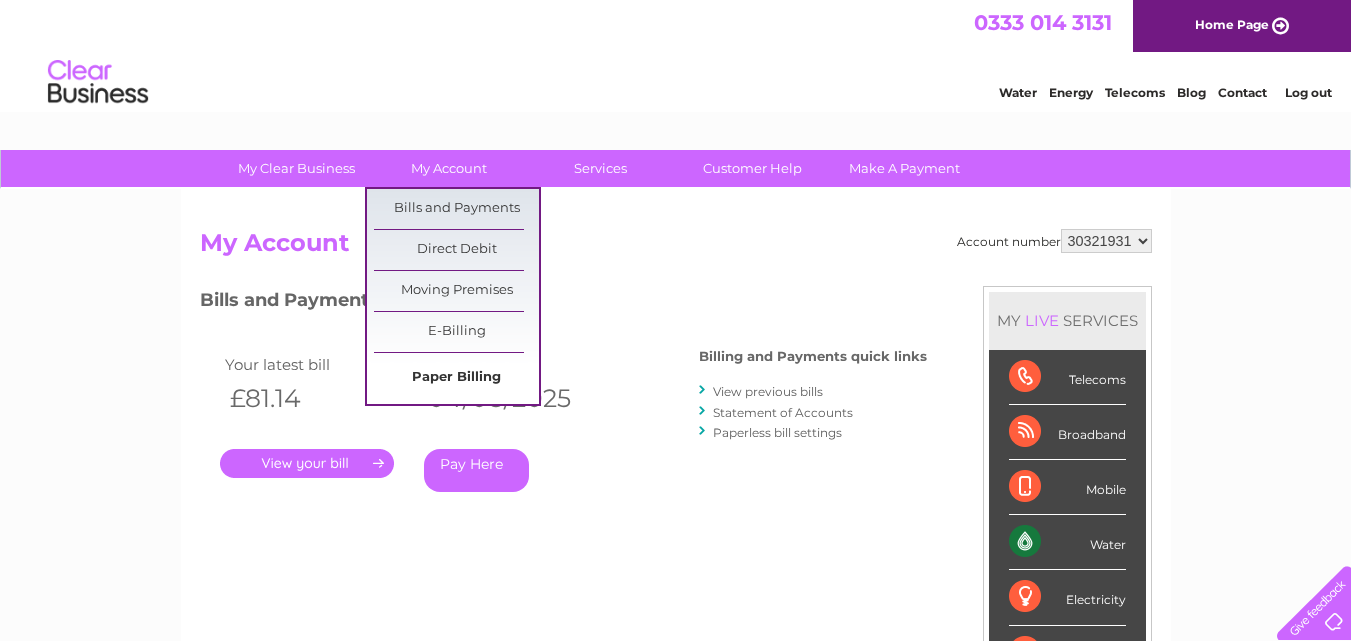click on "Paper Billing" at bounding box center (456, 378) 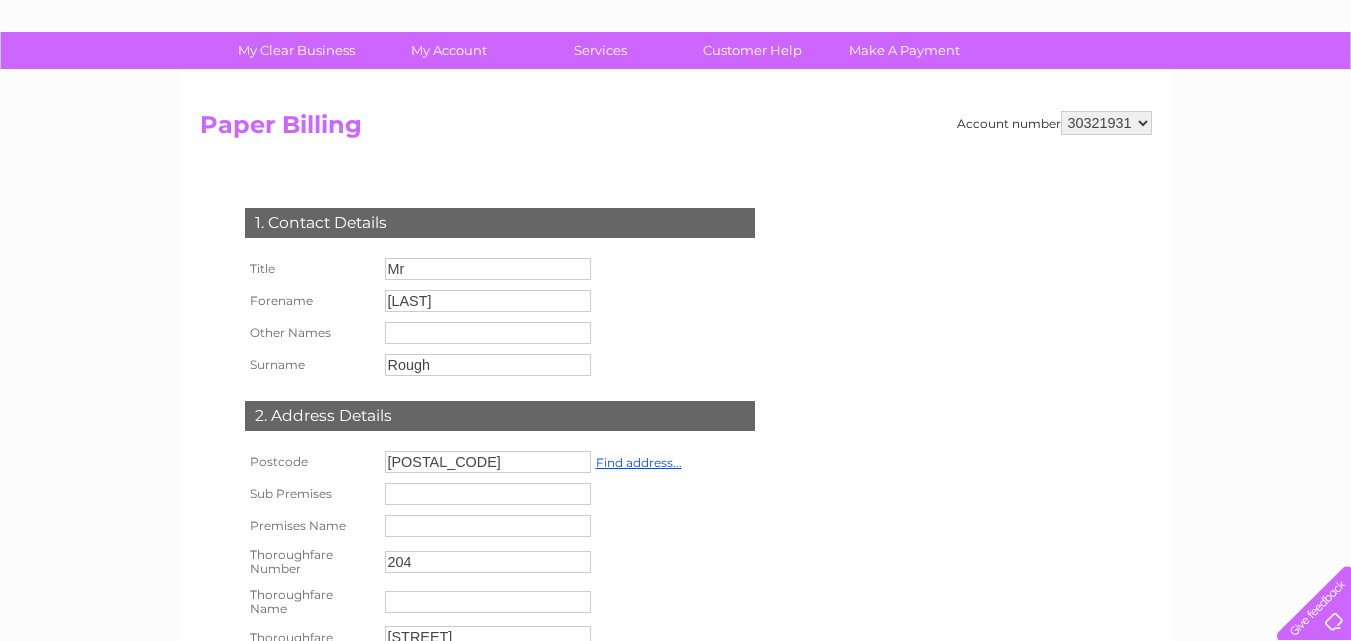 scroll, scrollTop: 100, scrollLeft: 0, axis: vertical 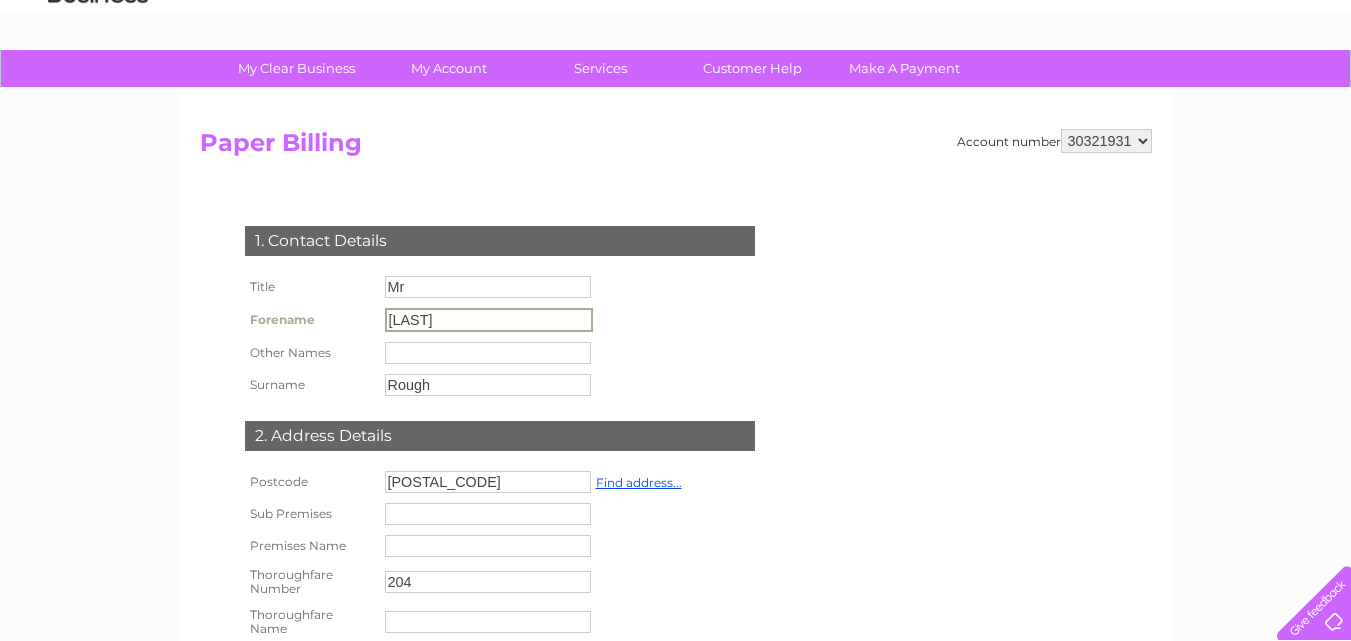 click on "Steward" at bounding box center (489, 320) 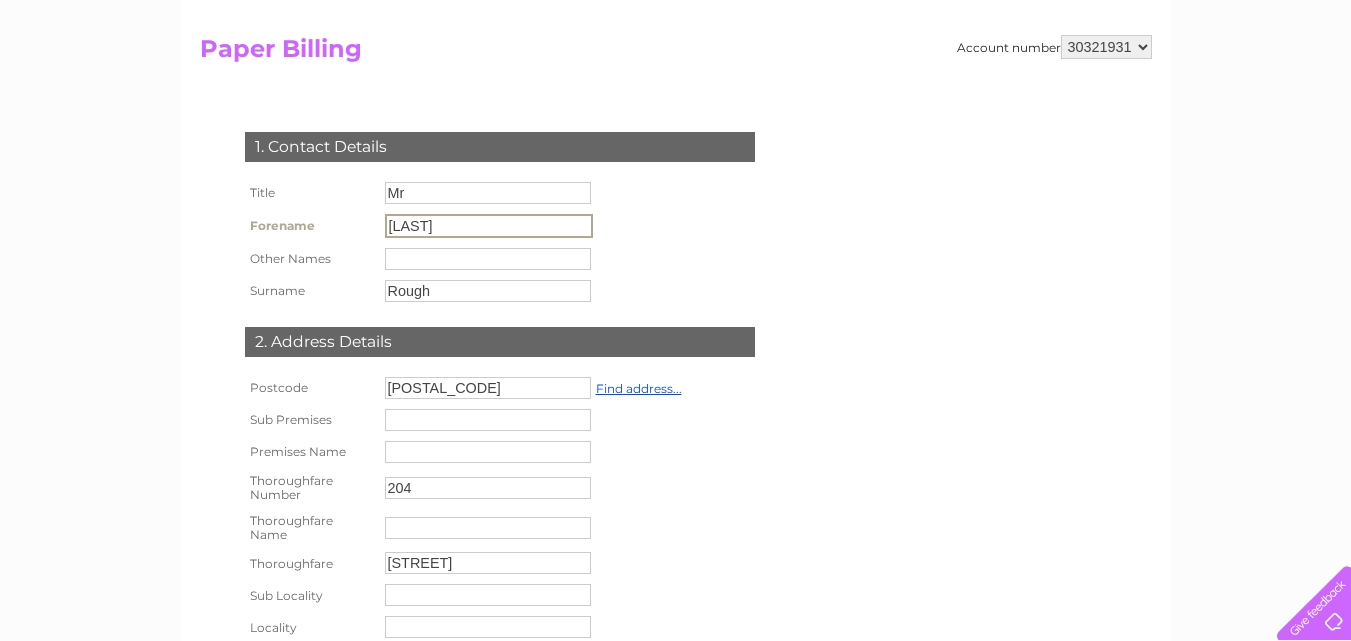 scroll, scrollTop: 200, scrollLeft: 0, axis: vertical 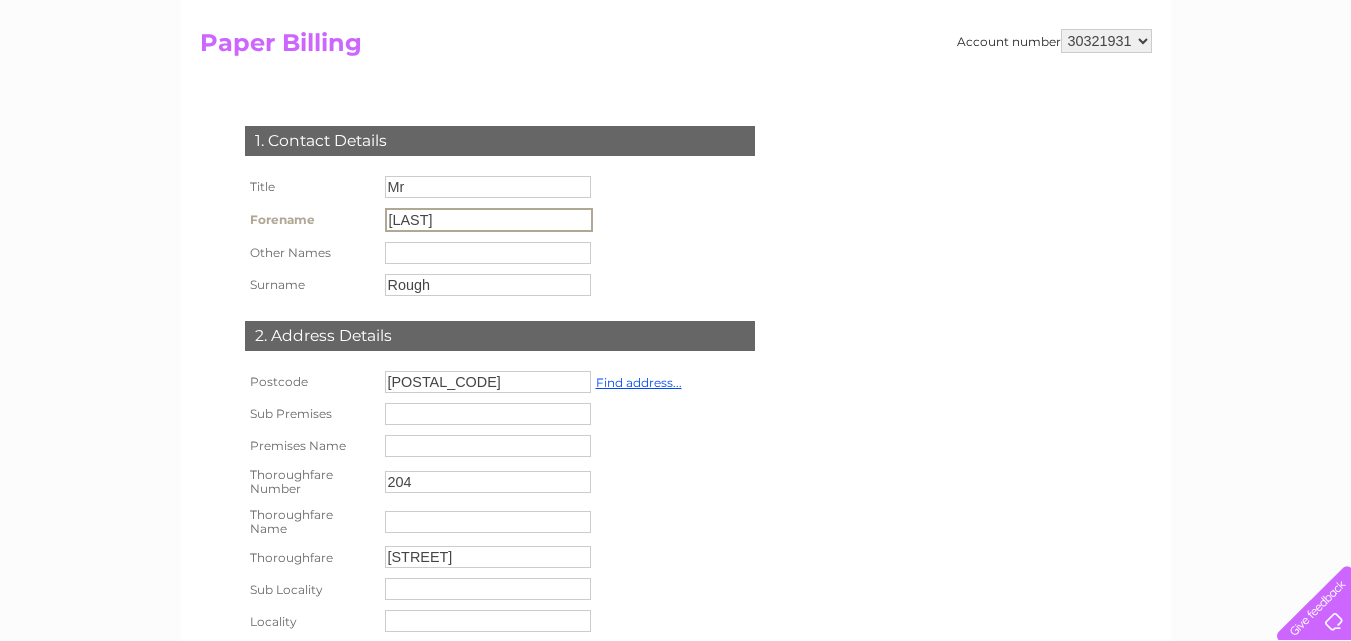 type on "Stewart" 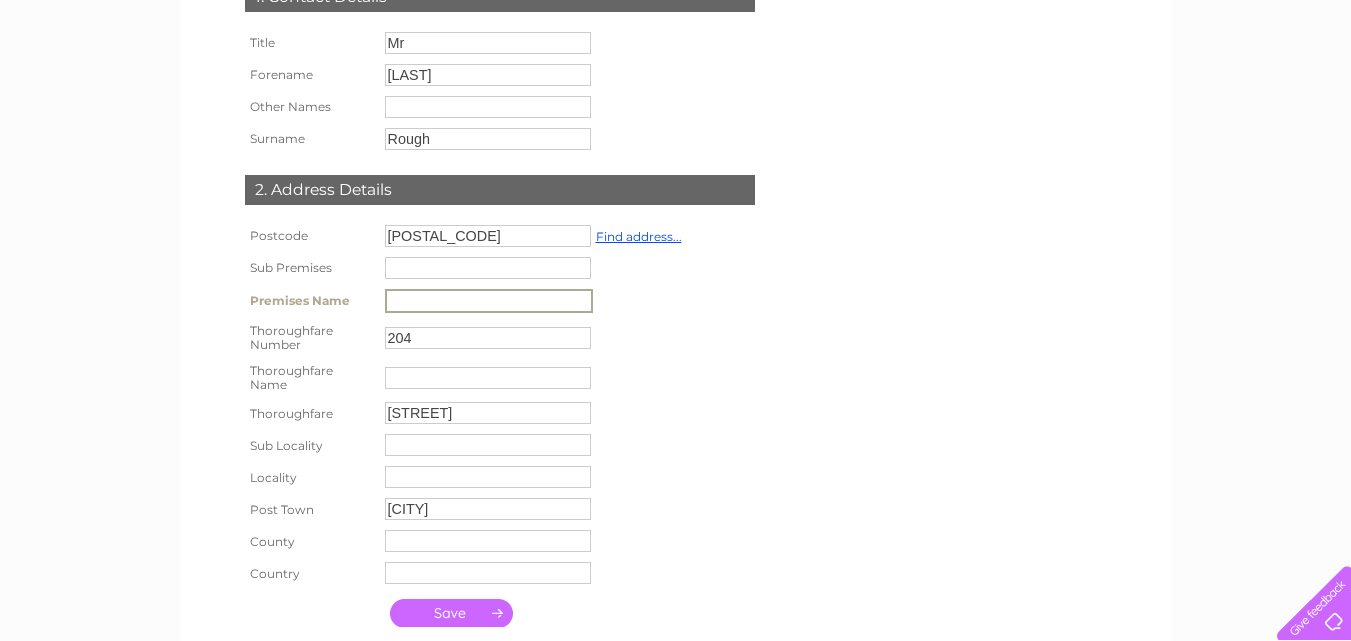 scroll, scrollTop: 500, scrollLeft: 0, axis: vertical 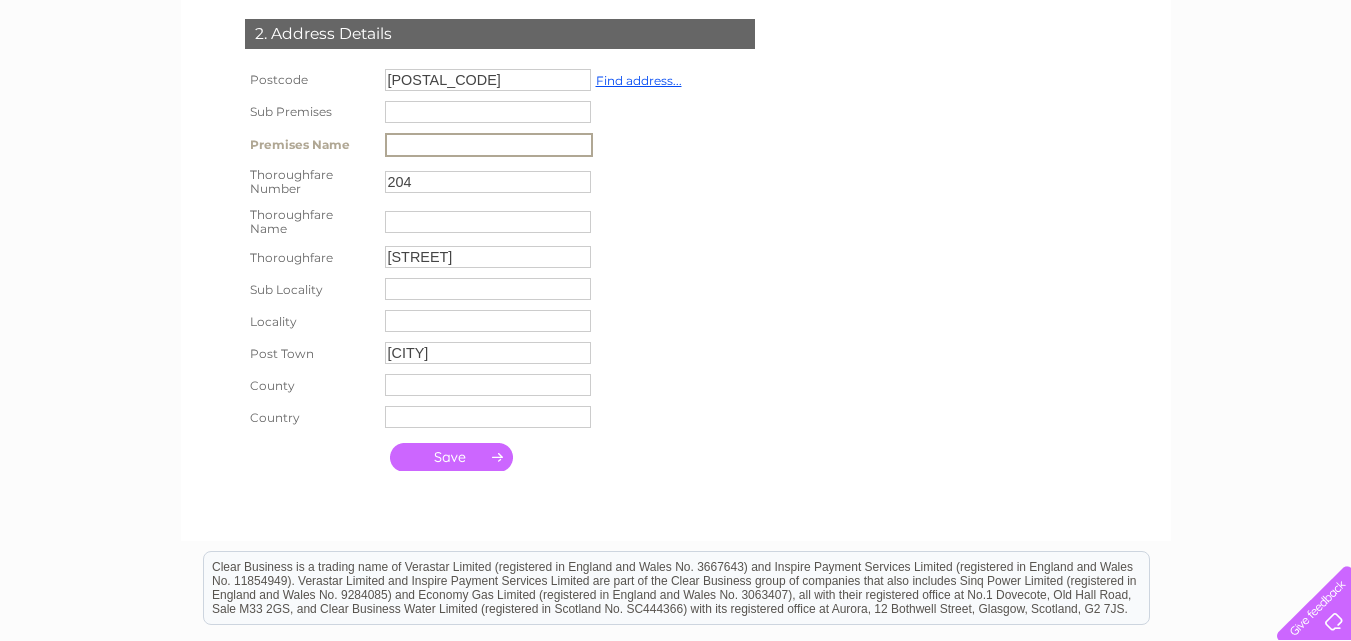 click at bounding box center (451, 457) 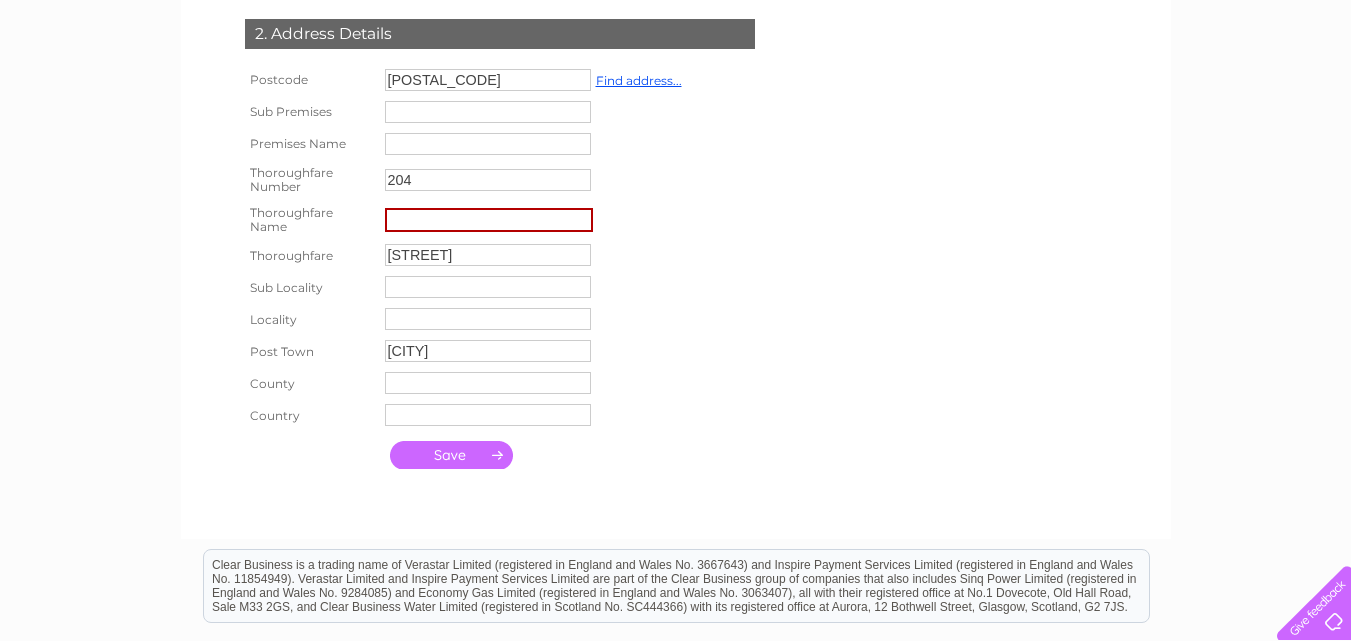 click at bounding box center [451, 455] 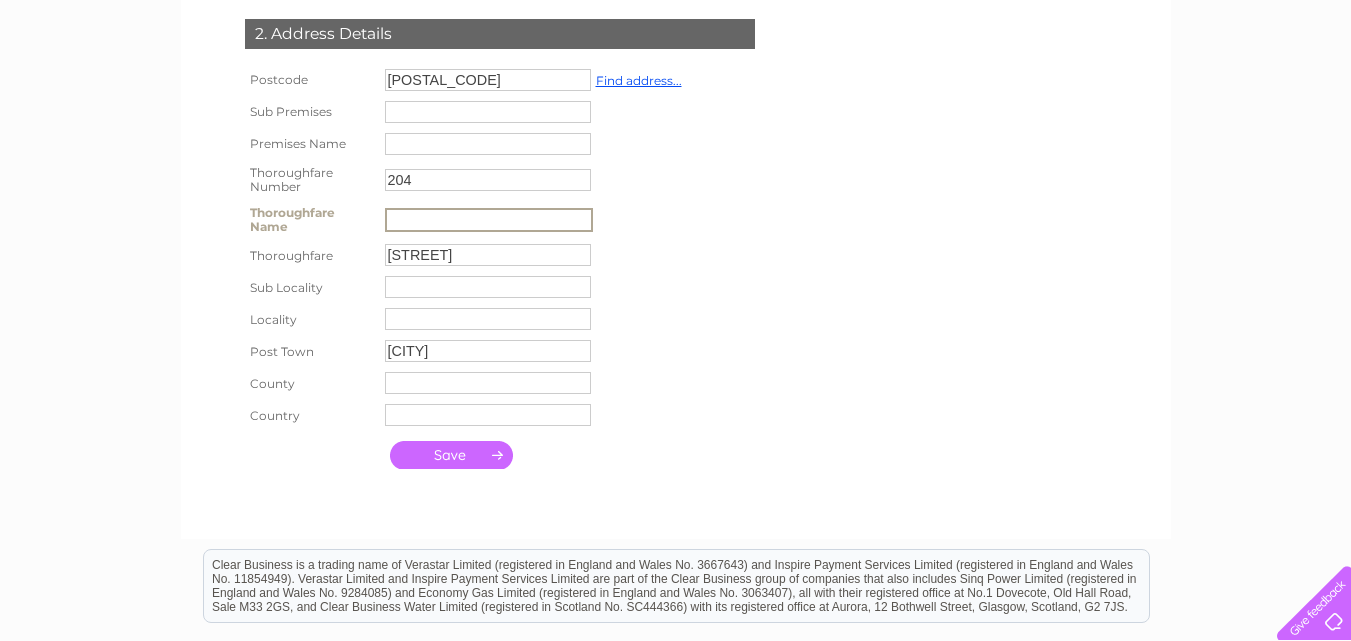 click at bounding box center [451, 455] 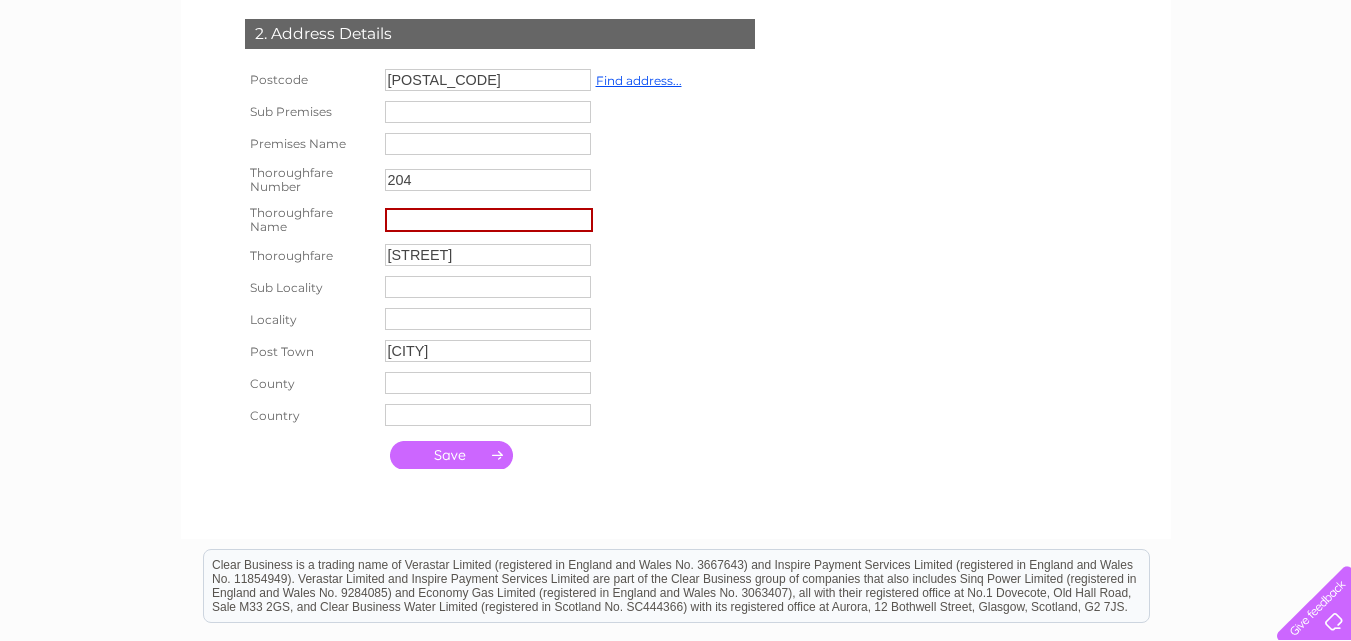 click at bounding box center [451, 455] 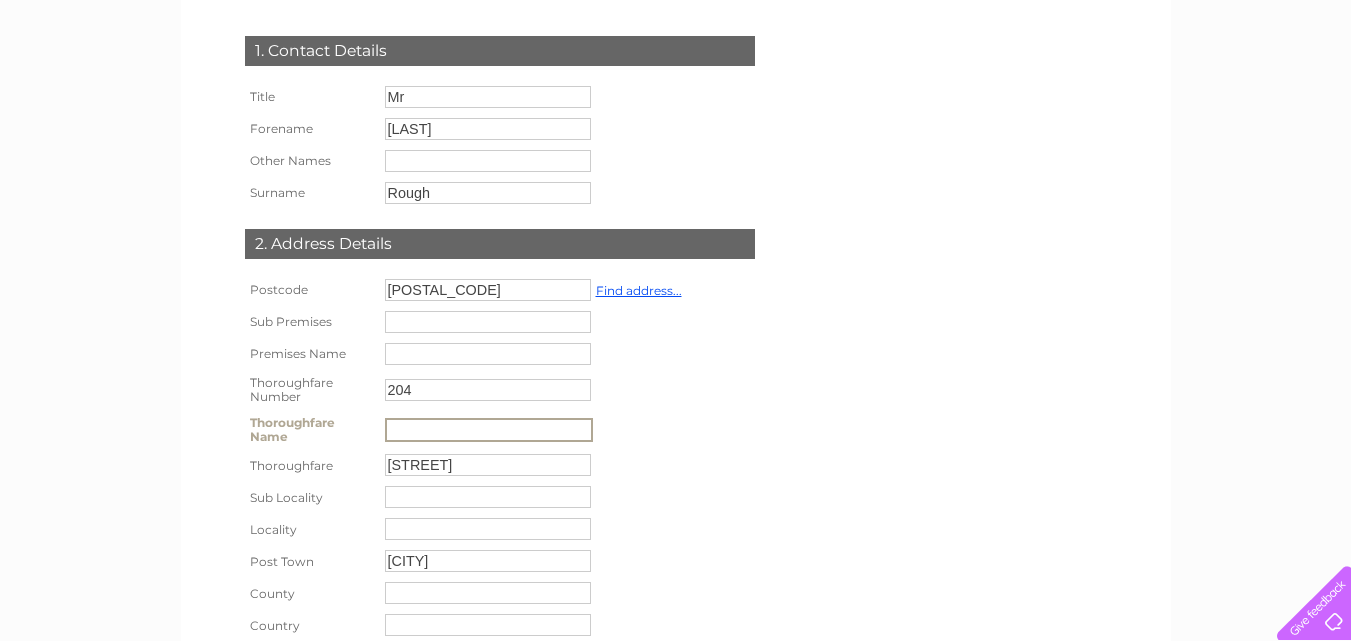 scroll, scrollTop: 100, scrollLeft: 0, axis: vertical 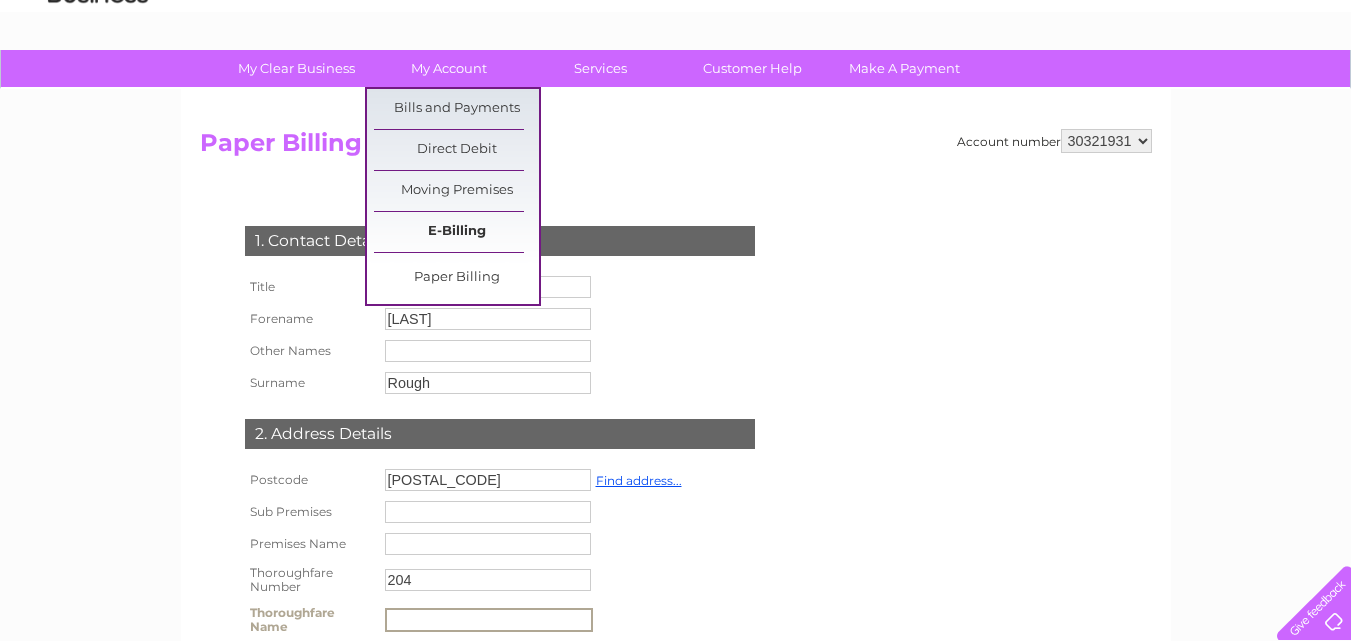 click on "E-Billing" at bounding box center [456, 232] 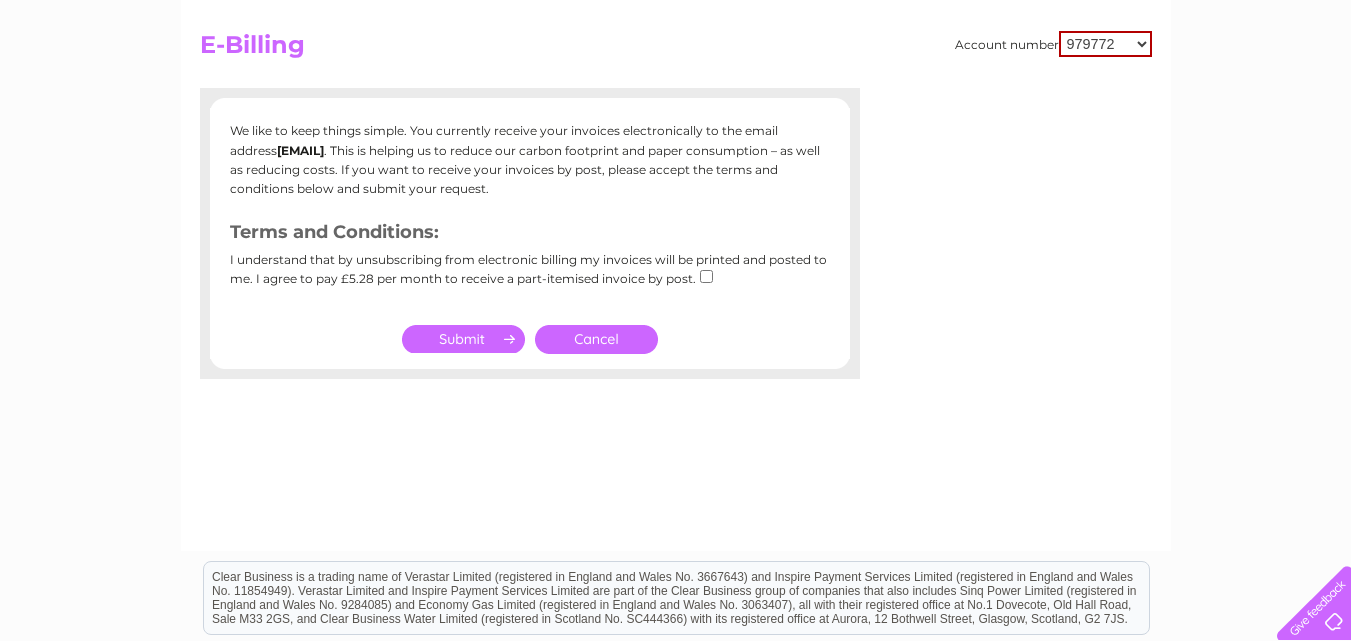 scroll, scrollTop: 200, scrollLeft: 0, axis: vertical 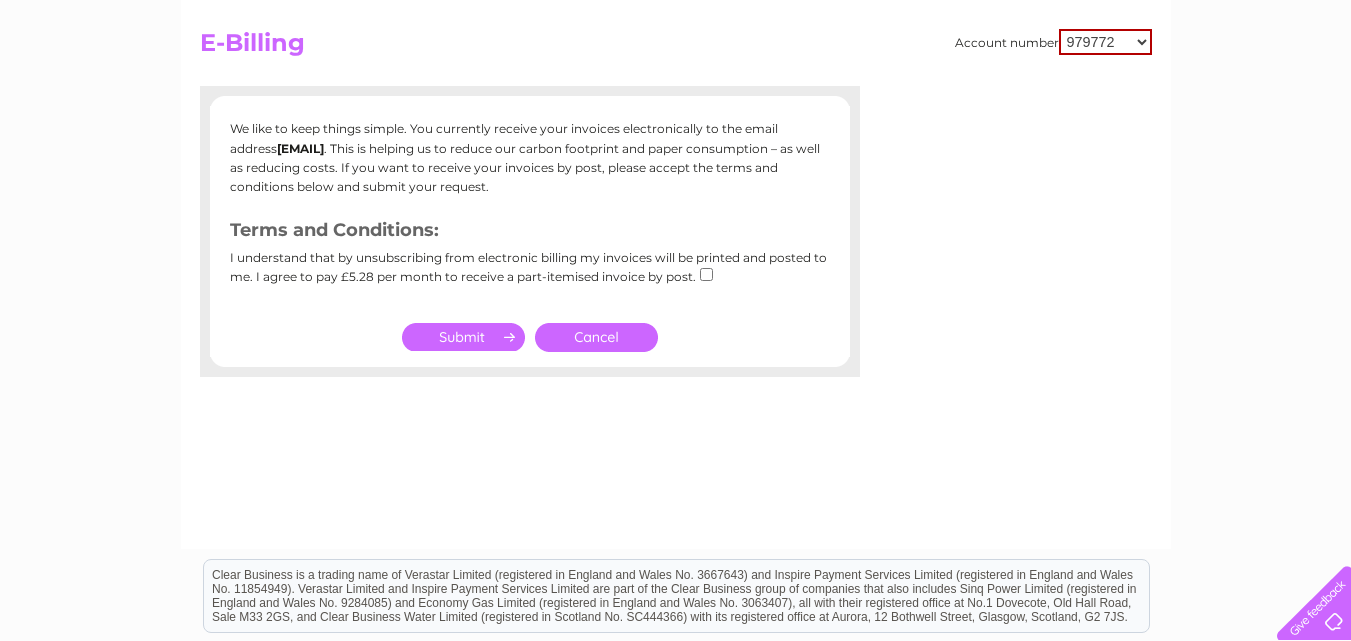click on "979772
30321931" at bounding box center (1105, 42) 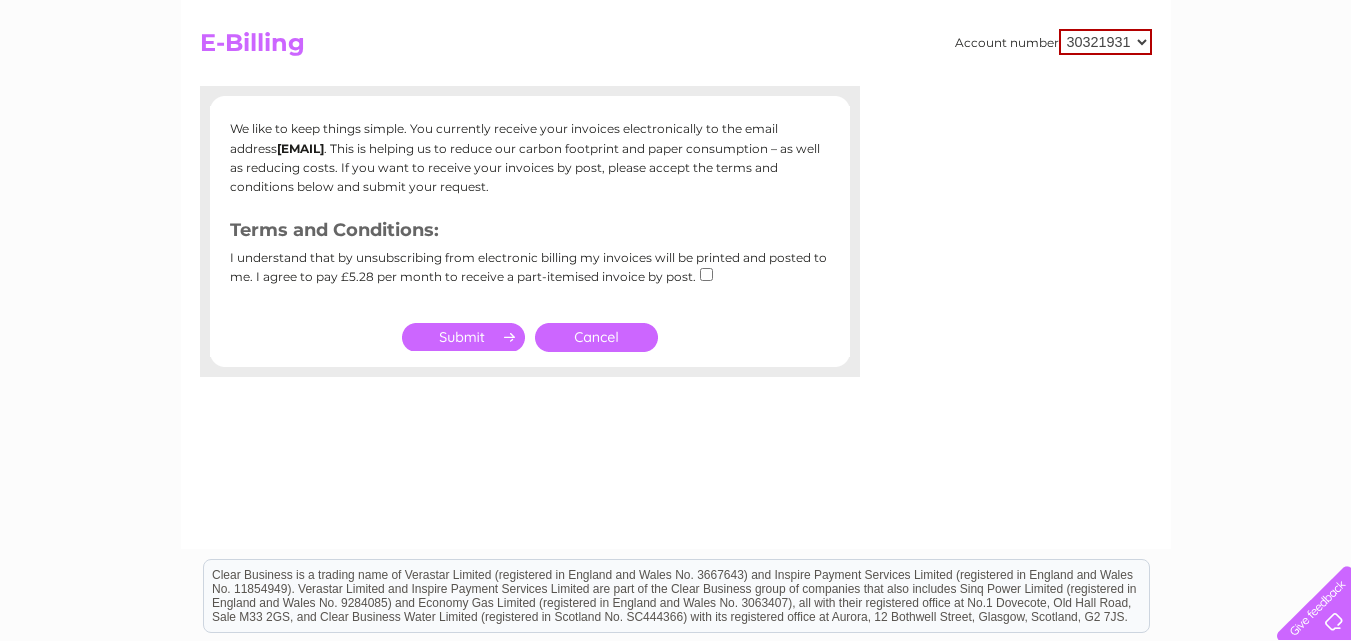 click on "979772
30321931" at bounding box center (1105, 42) 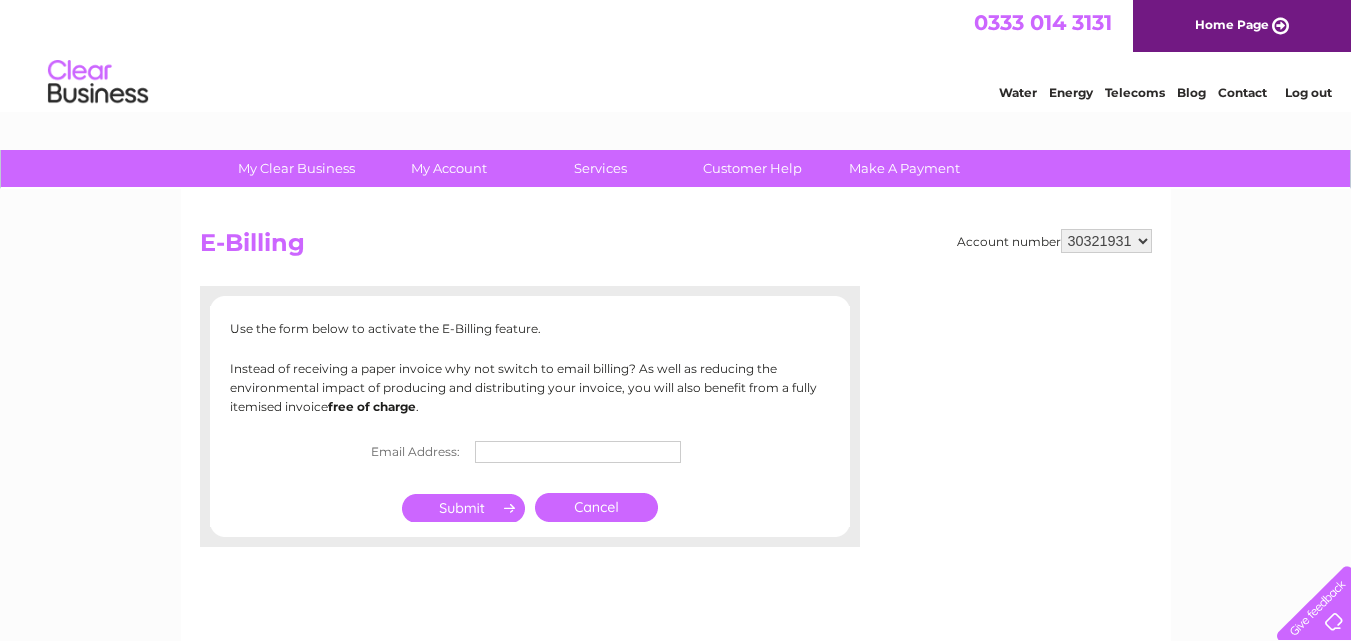 scroll, scrollTop: 100, scrollLeft: 0, axis: vertical 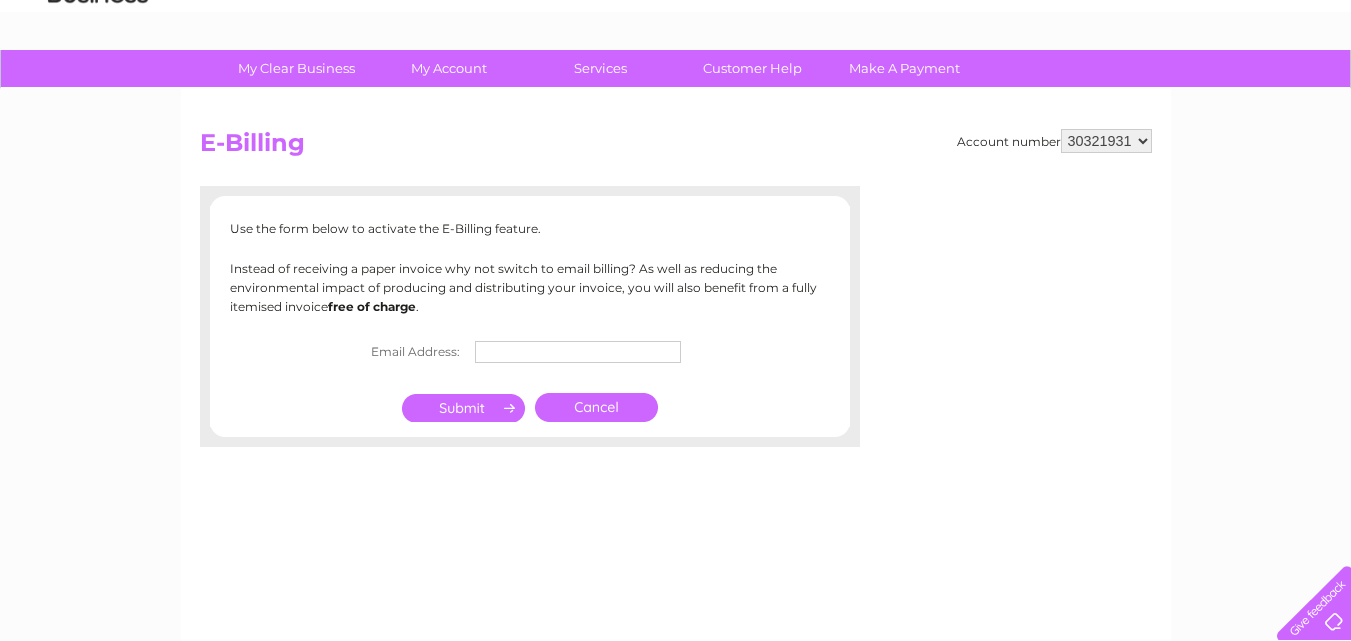 click at bounding box center [578, 352] 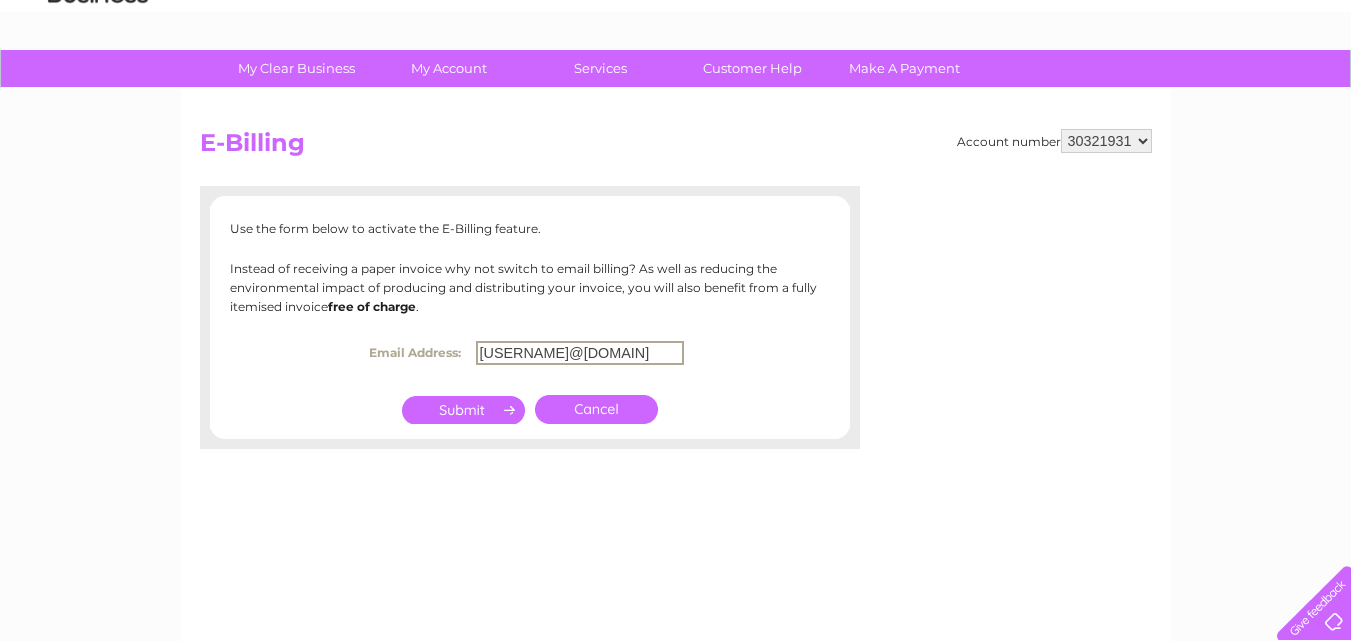 type on "[USERNAME]@[DOMAIN]" 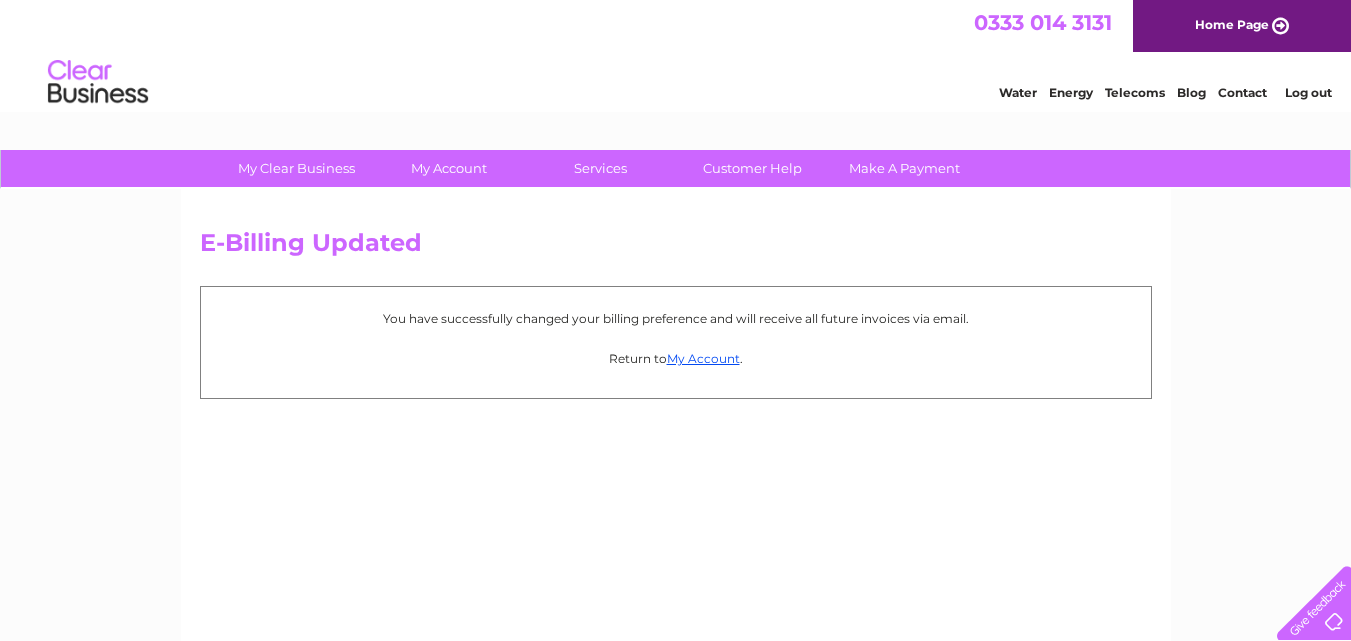 scroll, scrollTop: 0, scrollLeft: 0, axis: both 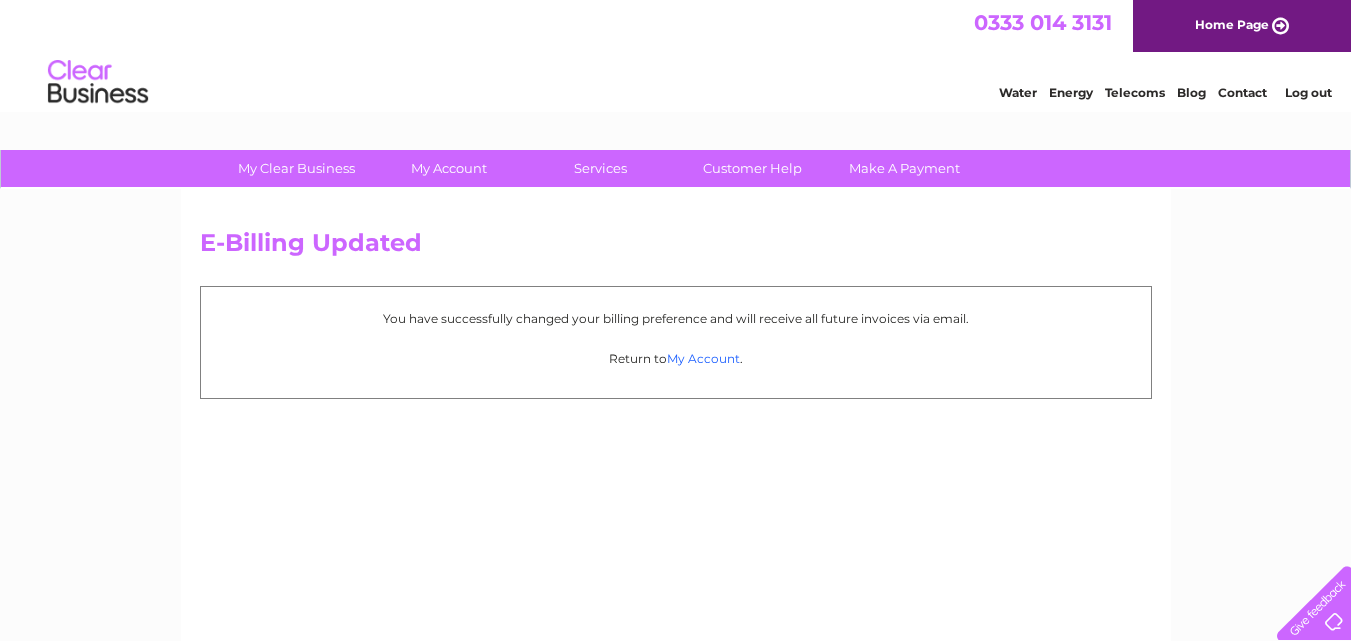 click on "My Account" at bounding box center (703, 358) 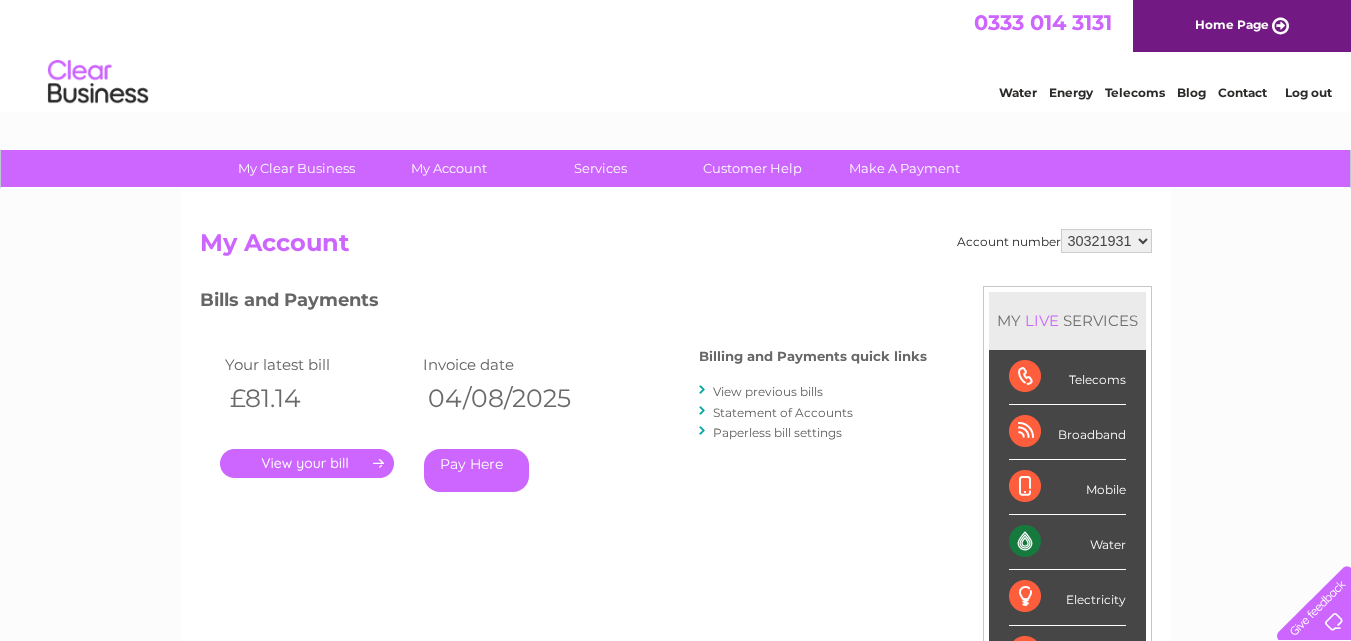 scroll, scrollTop: 0, scrollLeft: 0, axis: both 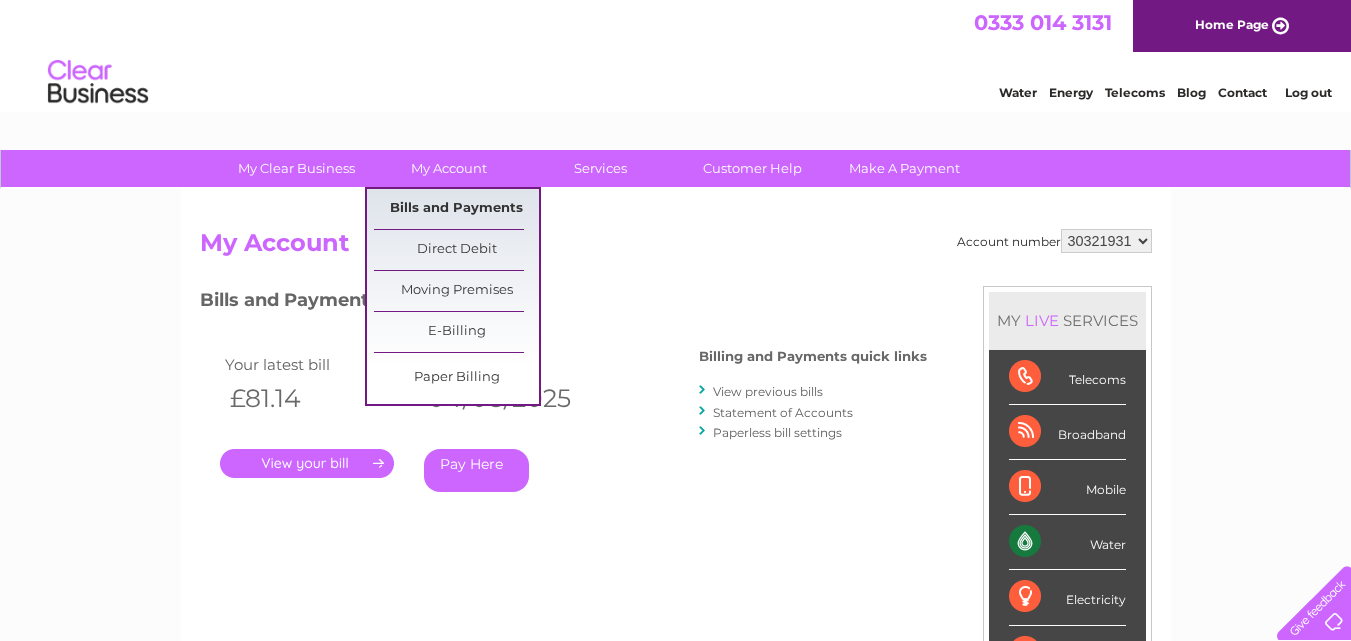 click on "Bills and Payments" at bounding box center [456, 209] 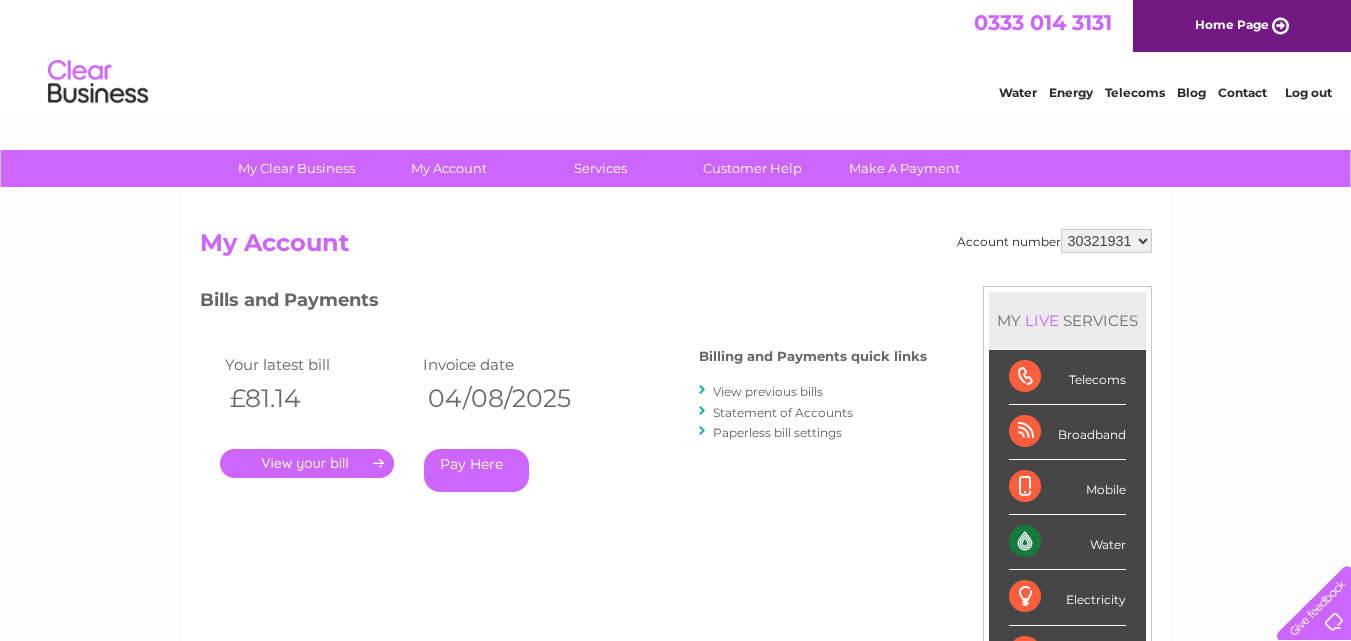 scroll, scrollTop: 0, scrollLeft: 0, axis: both 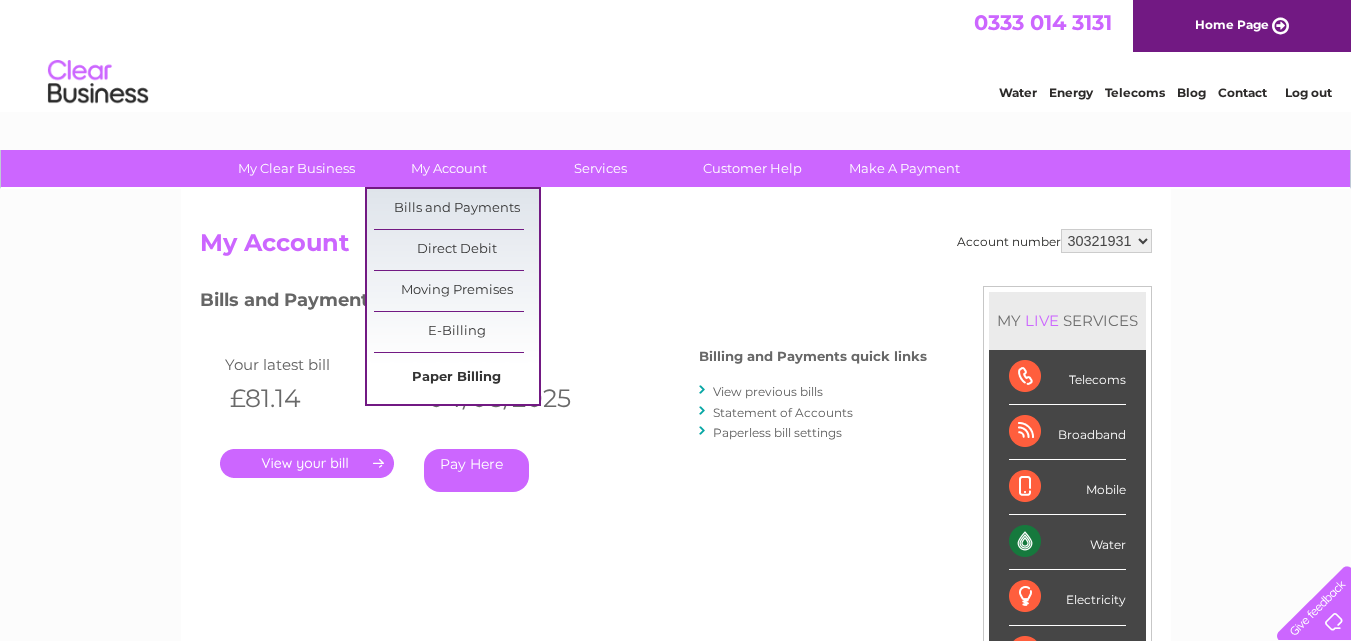 click on "Paper Billing" at bounding box center (456, 378) 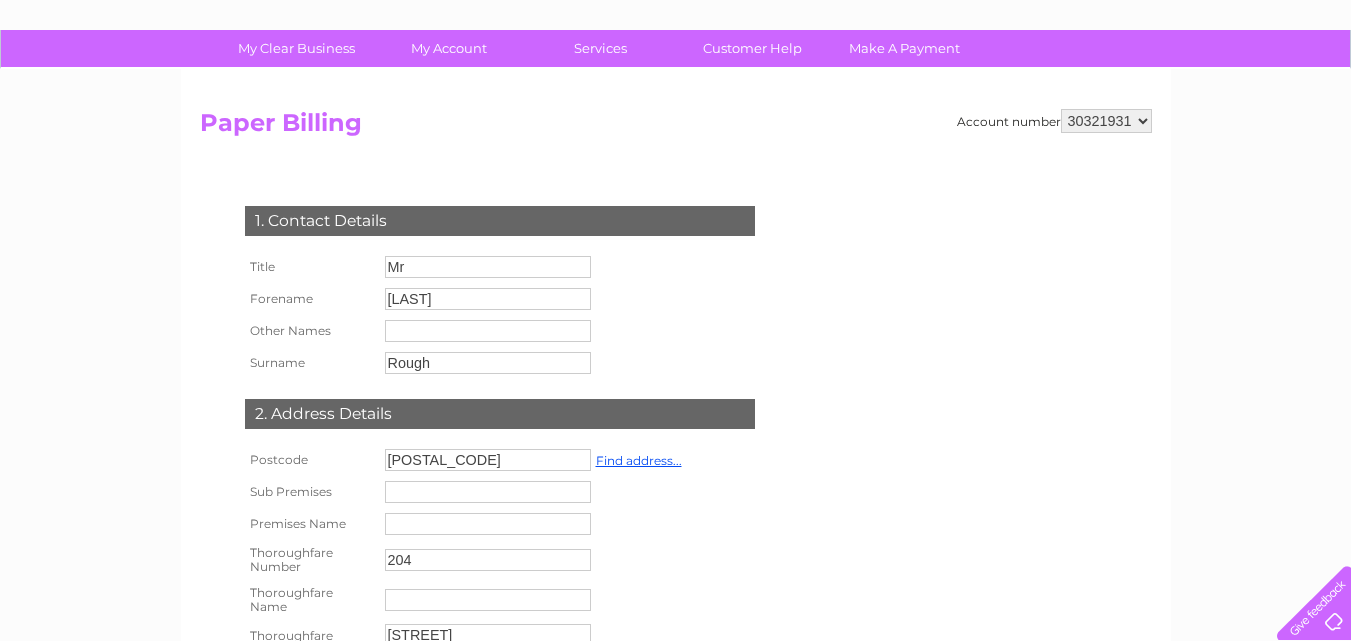scroll, scrollTop: 0, scrollLeft: 0, axis: both 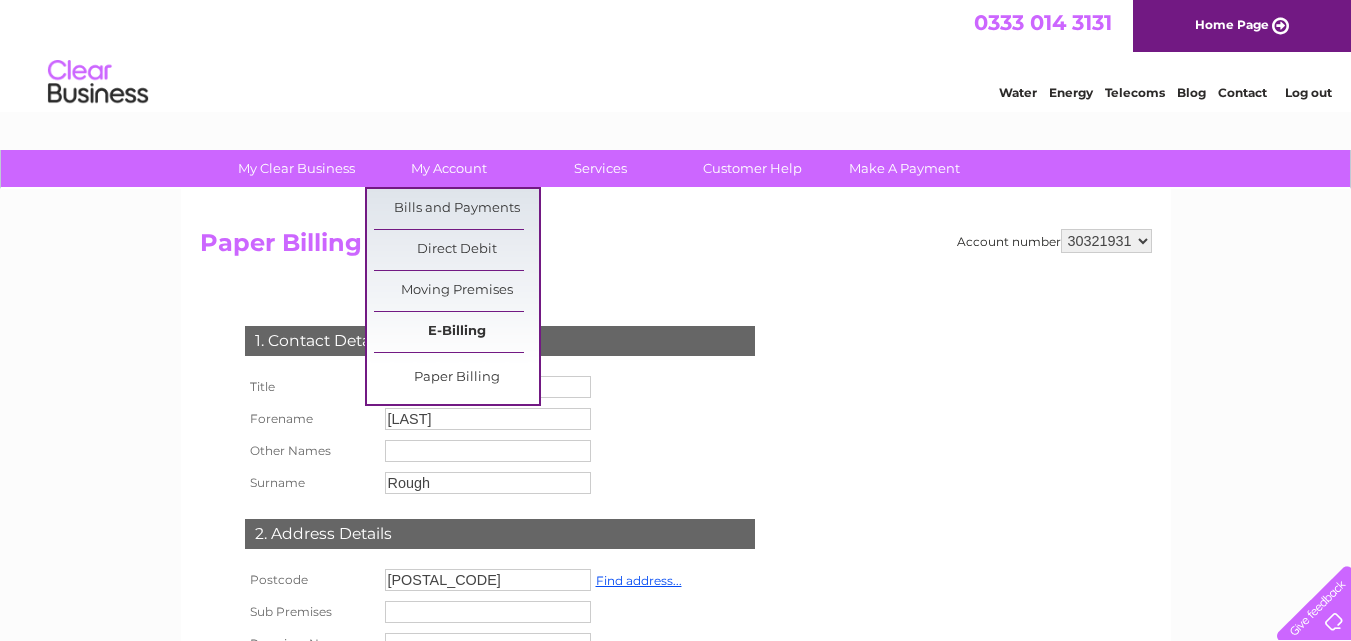 click on "E-Billing" at bounding box center (456, 332) 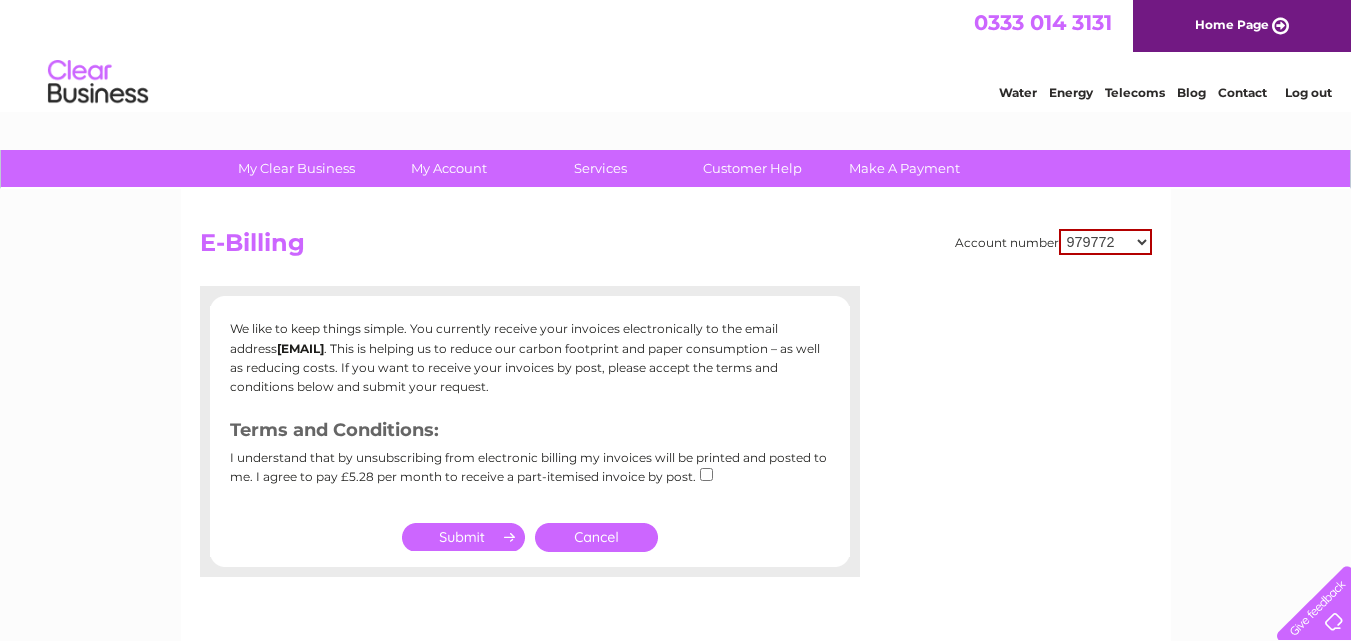 scroll, scrollTop: 0, scrollLeft: 0, axis: both 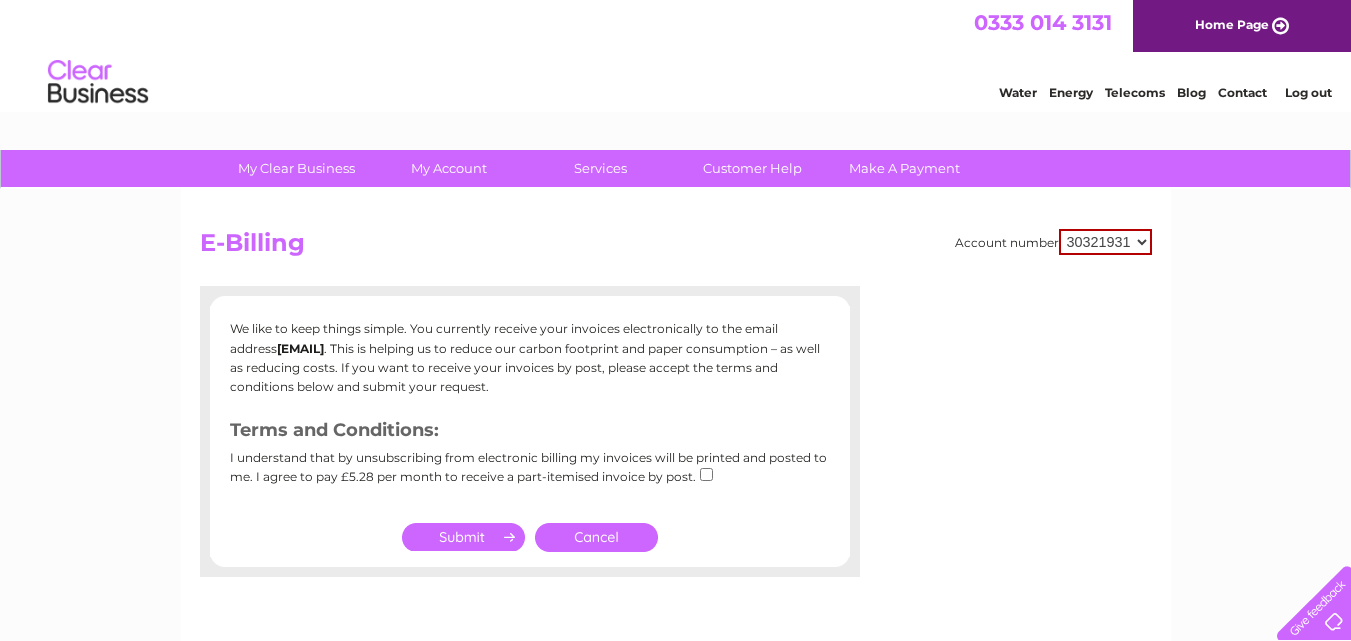click on "979772
30321931" at bounding box center [1105, 242] 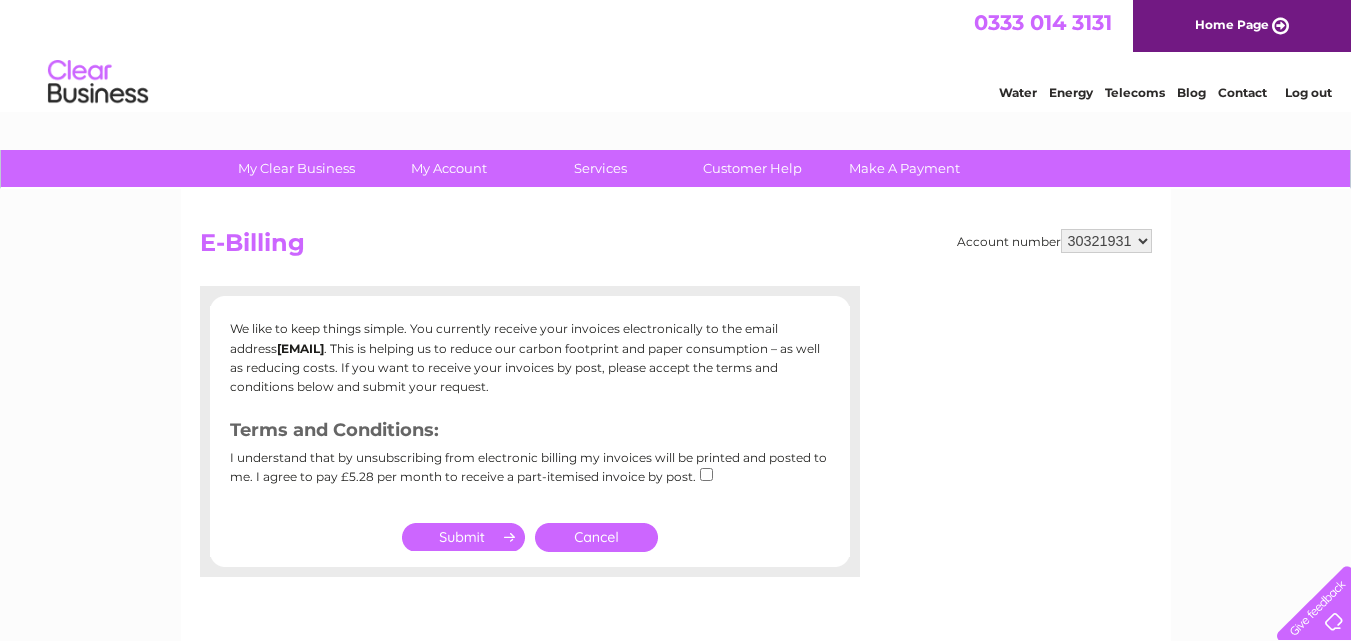 scroll, scrollTop: 0, scrollLeft: 0, axis: both 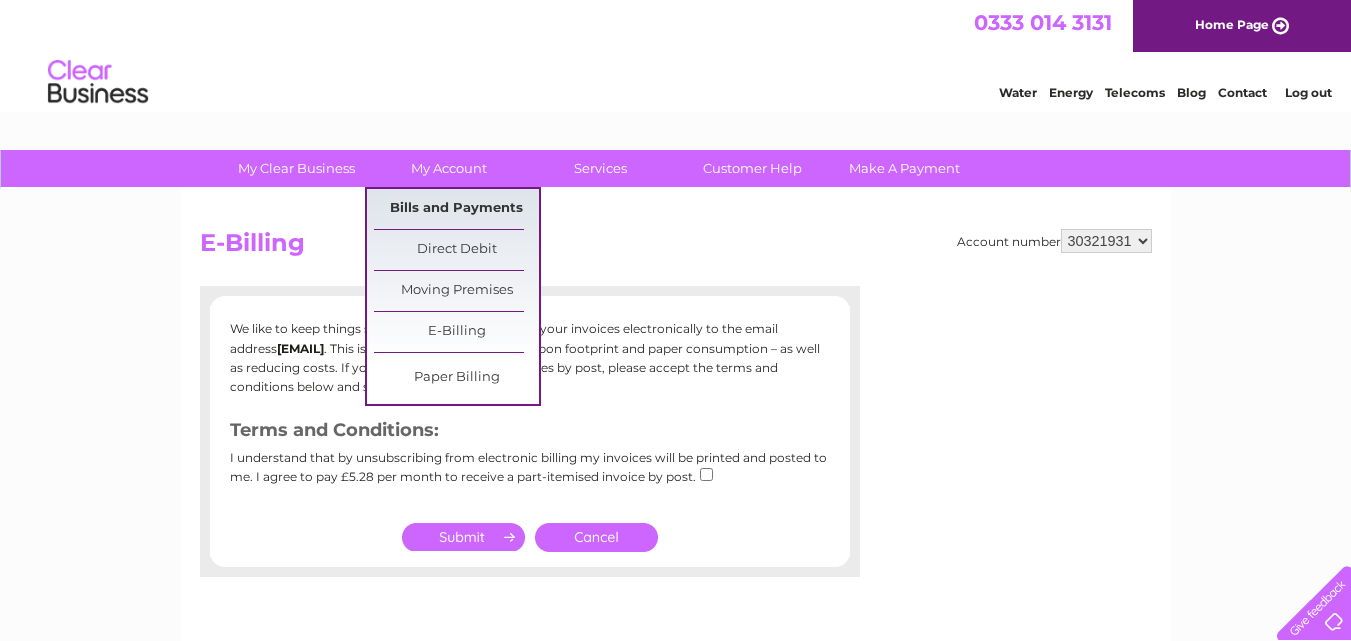 click on "Bills and Payments" at bounding box center [456, 209] 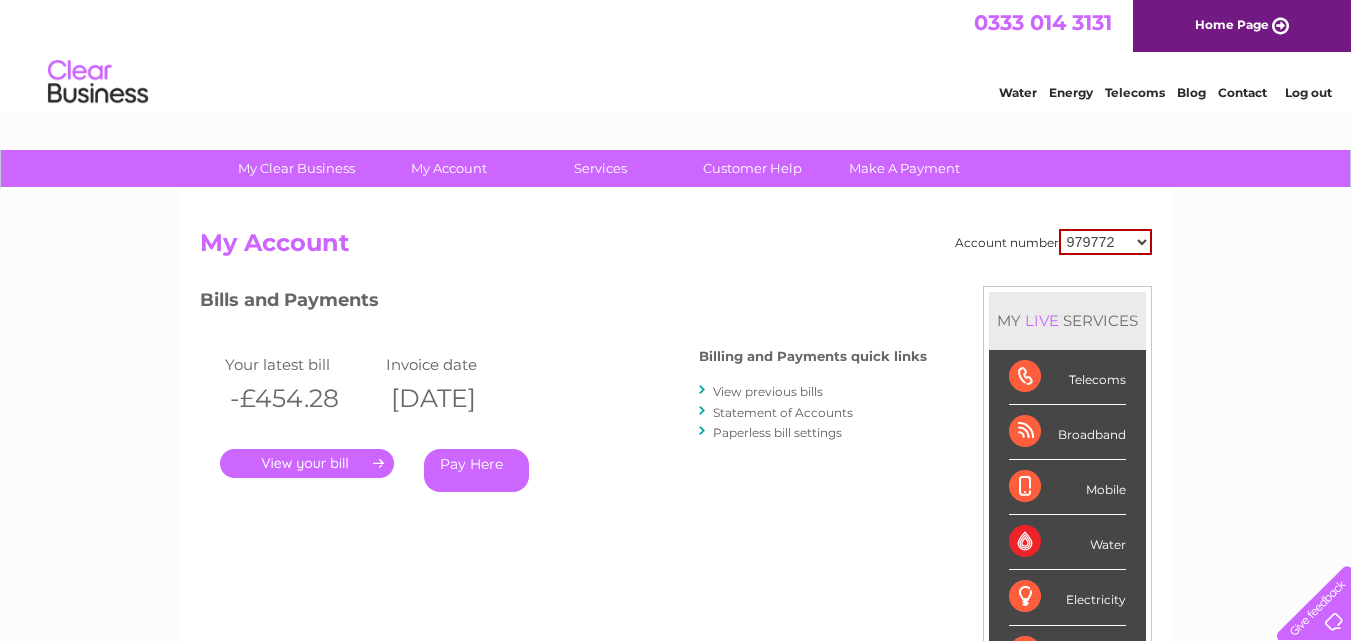 scroll, scrollTop: 0, scrollLeft: 0, axis: both 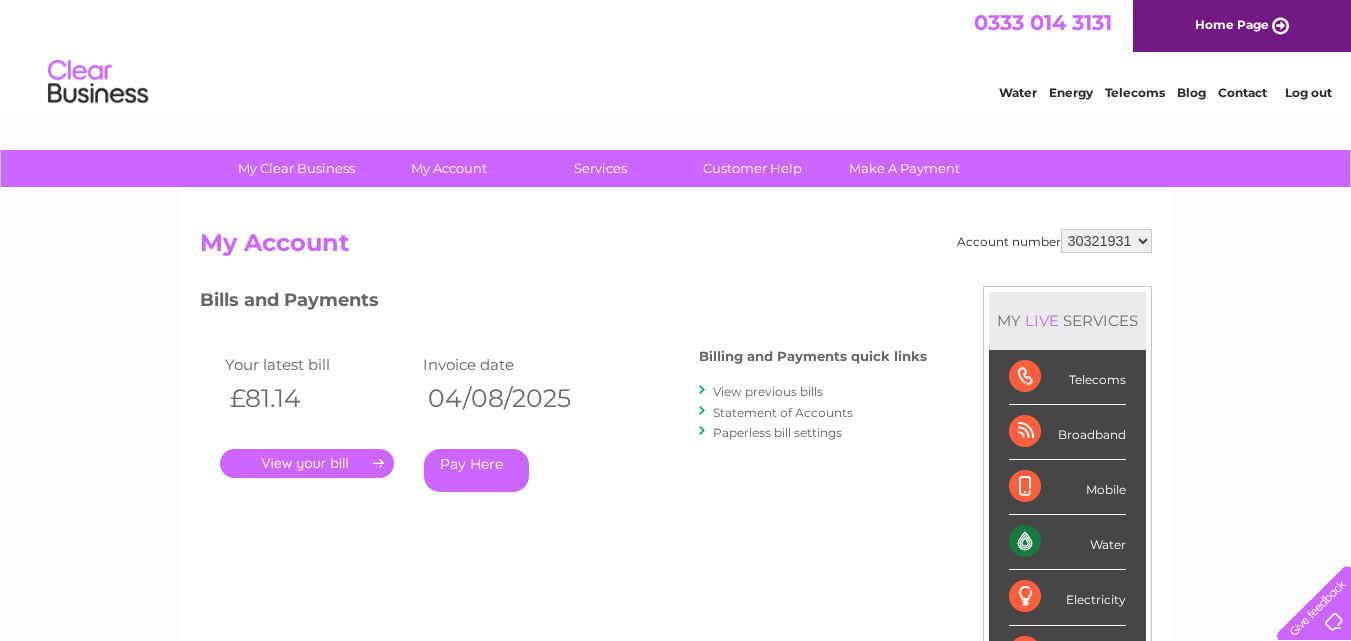click on "Log out" at bounding box center (1308, 92) 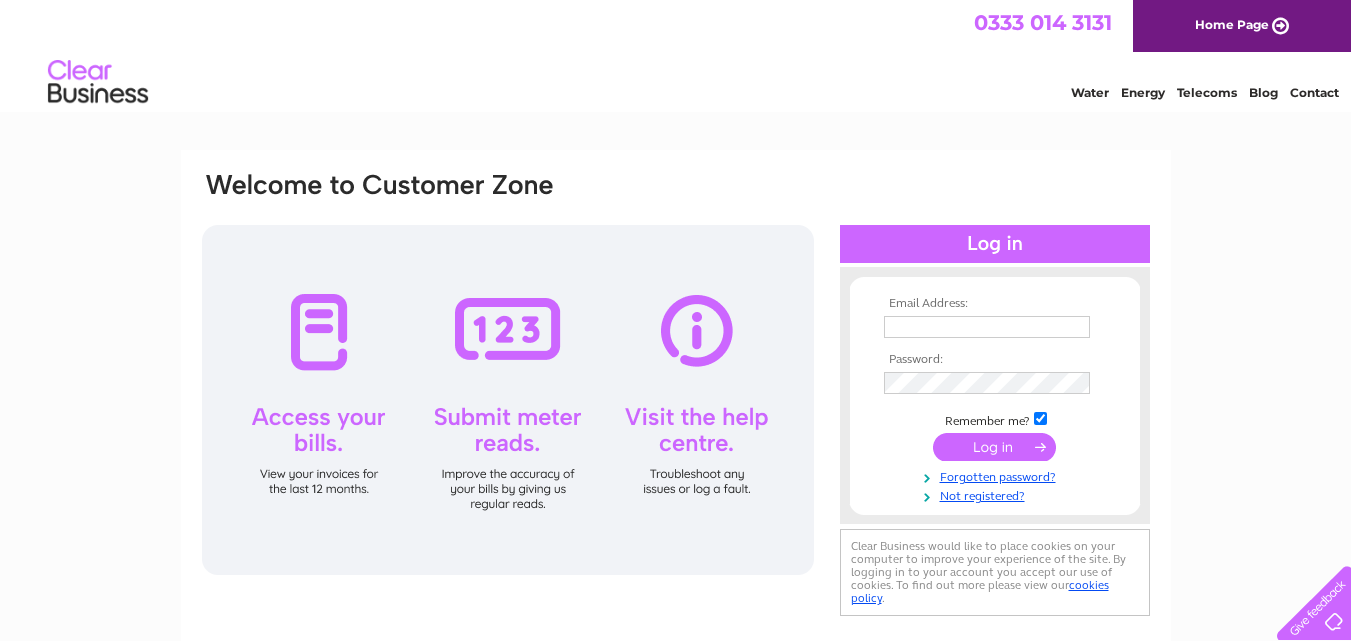 scroll, scrollTop: 0, scrollLeft: 0, axis: both 